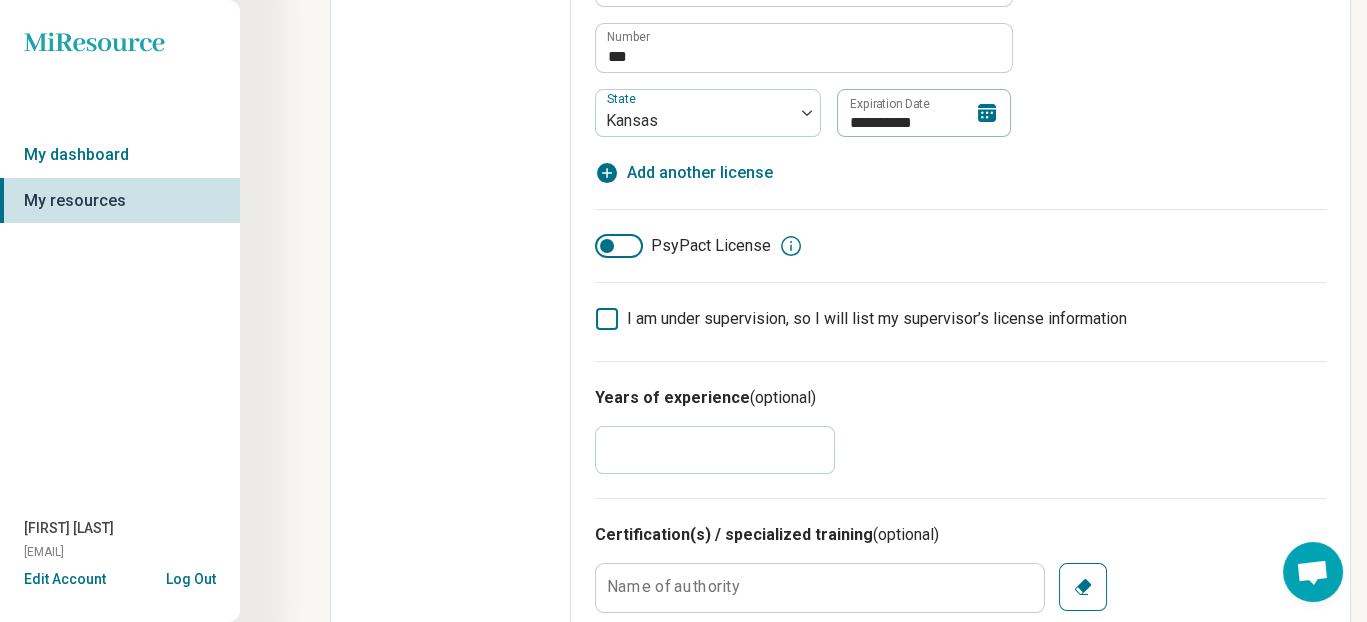 scroll, scrollTop: 1000, scrollLeft: 0, axis: vertical 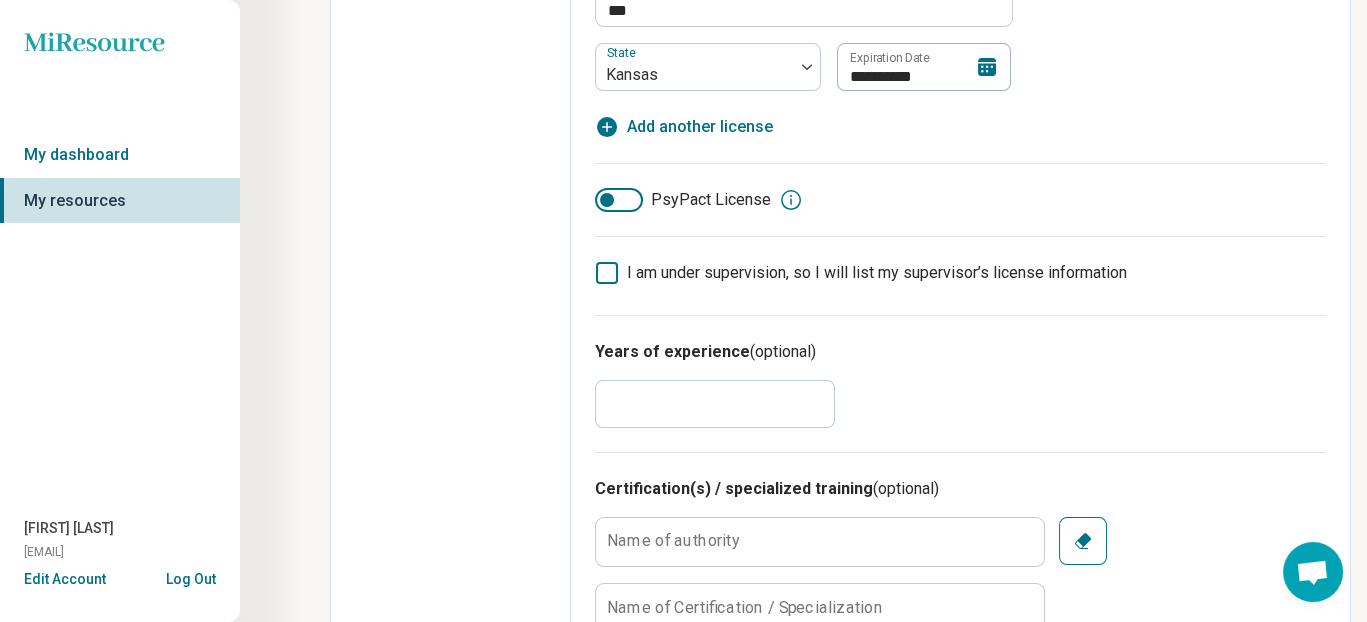 click at bounding box center [607, 200] 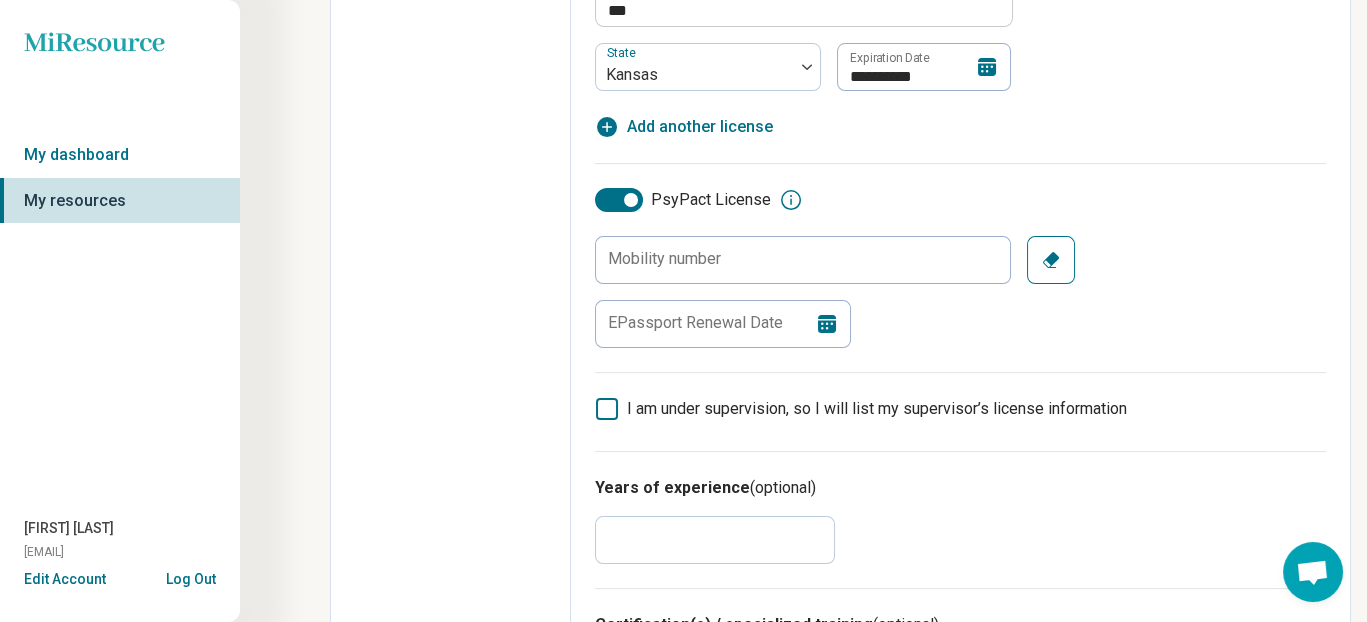 scroll, scrollTop: 10, scrollLeft: 0, axis: vertical 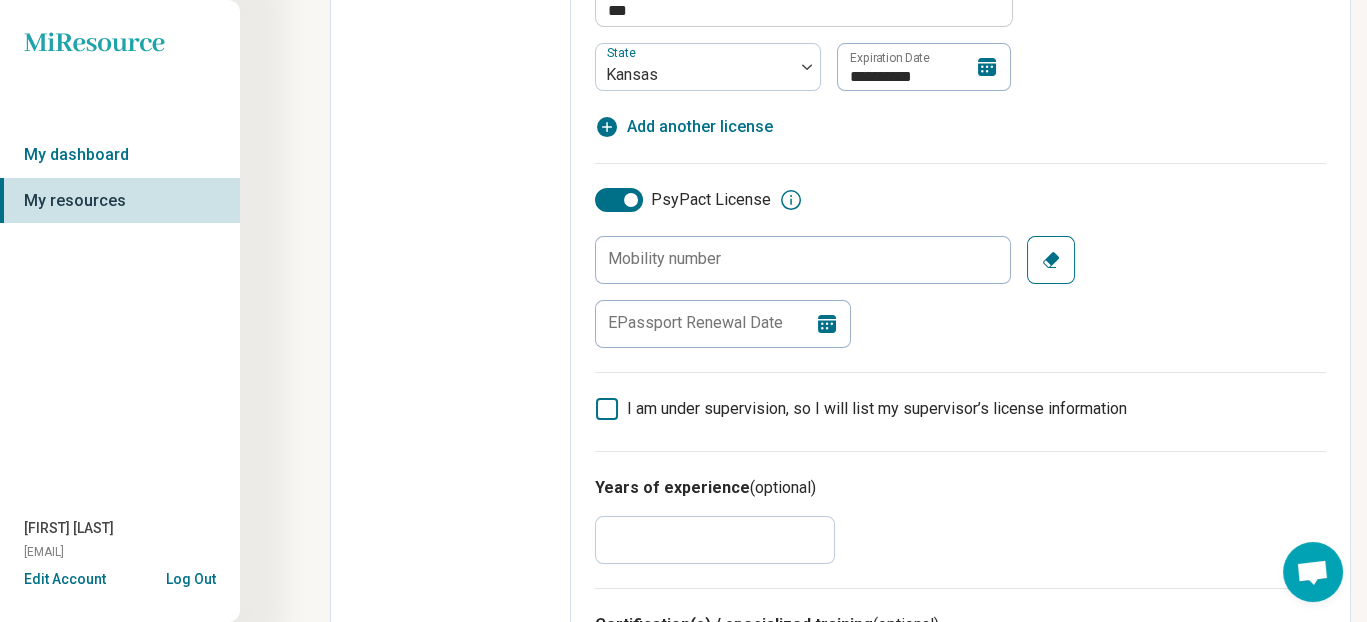 click at bounding box center (631, 200) 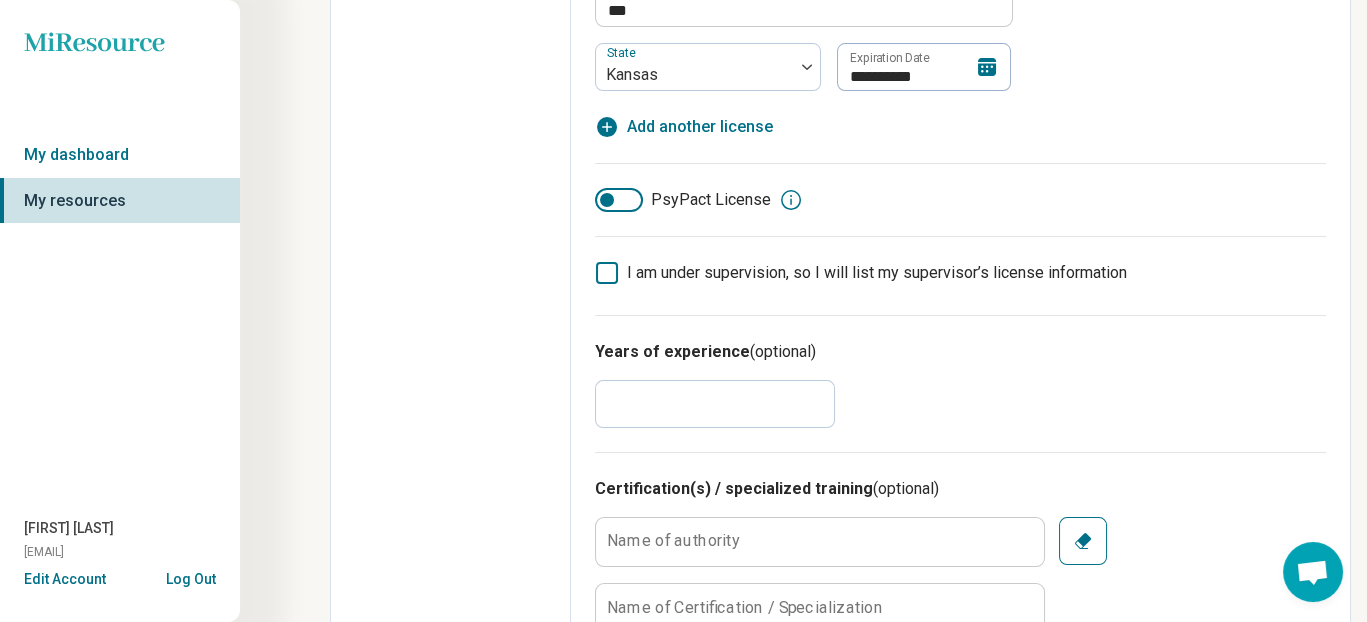 drag, startPoint x: 664, startPoint y: 477, endPoint x: 628, endPoint y: 479, distance: 36.05551 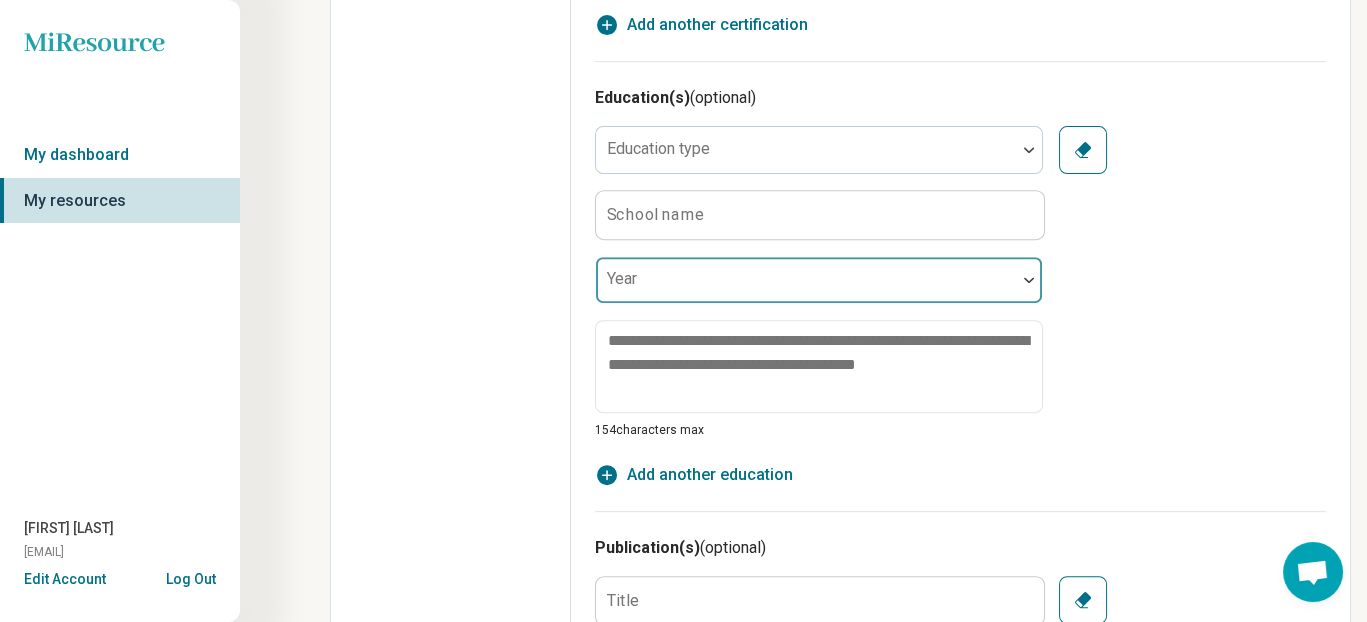 scroll, scrollTop: 1671, scrollLeft: 0, axis: vertical 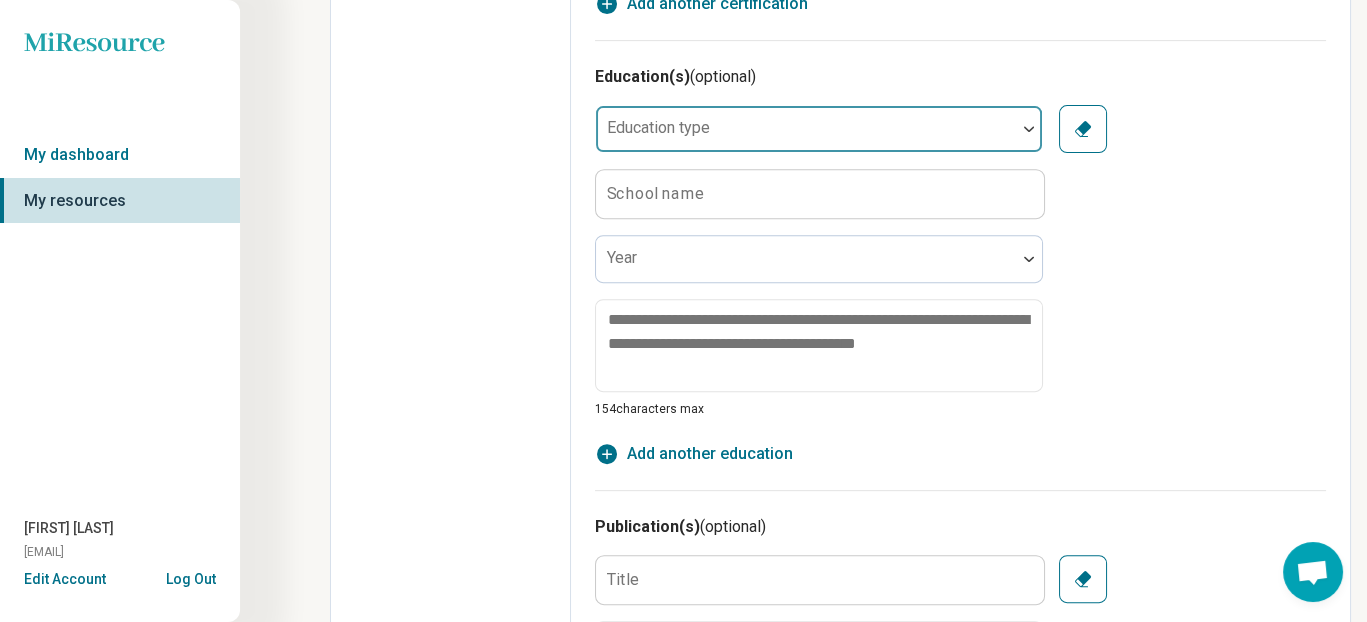 type on "**" 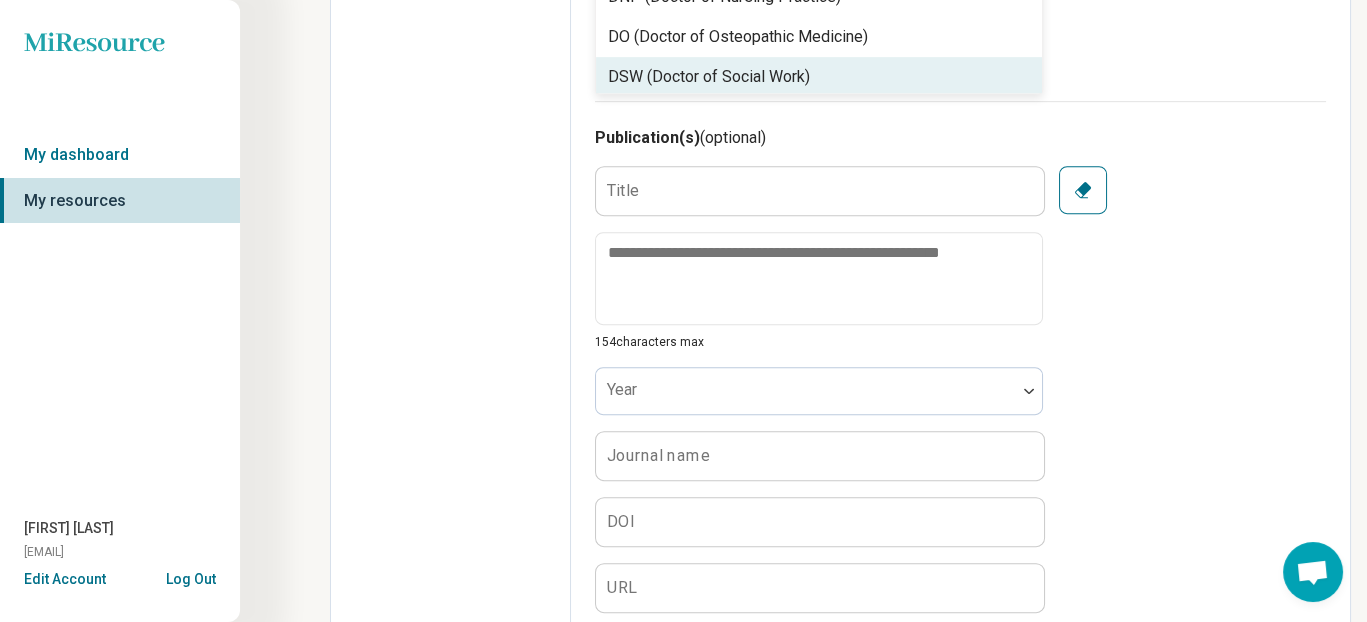 scroll, scrollTop: 1971, scrollLeft: 0, axis: vertical 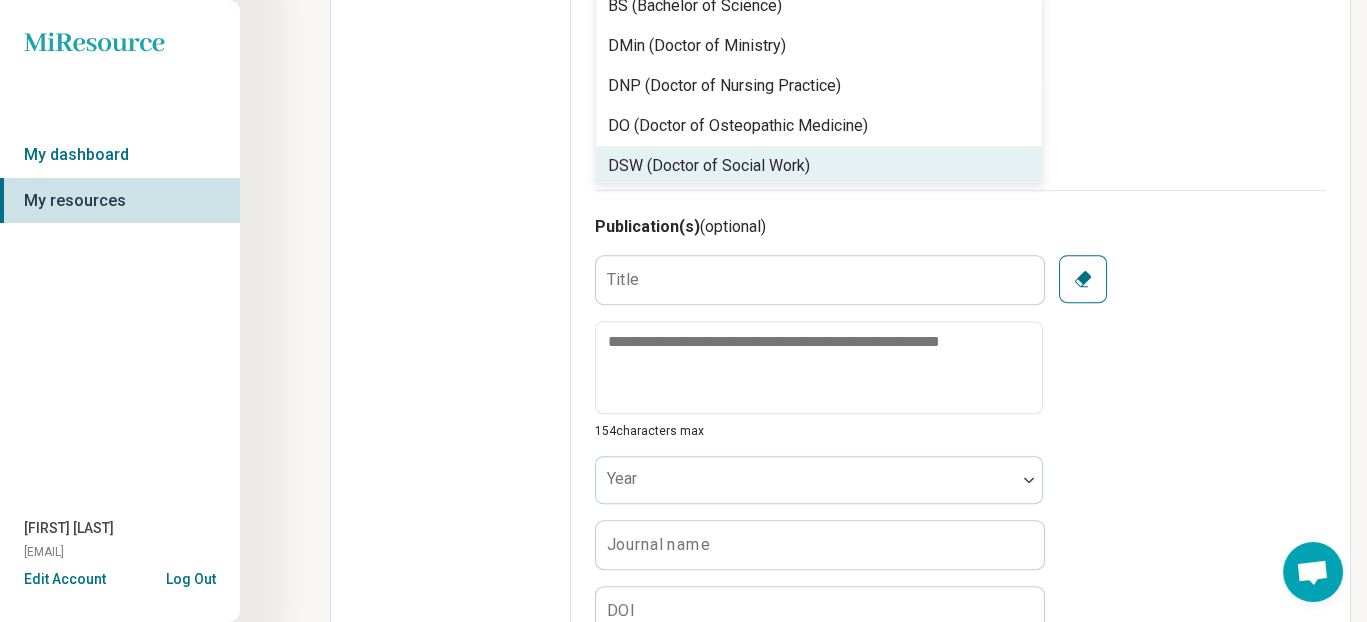 click on "DSW (Doctor of Social Work)" at bounding box center [819, 166] 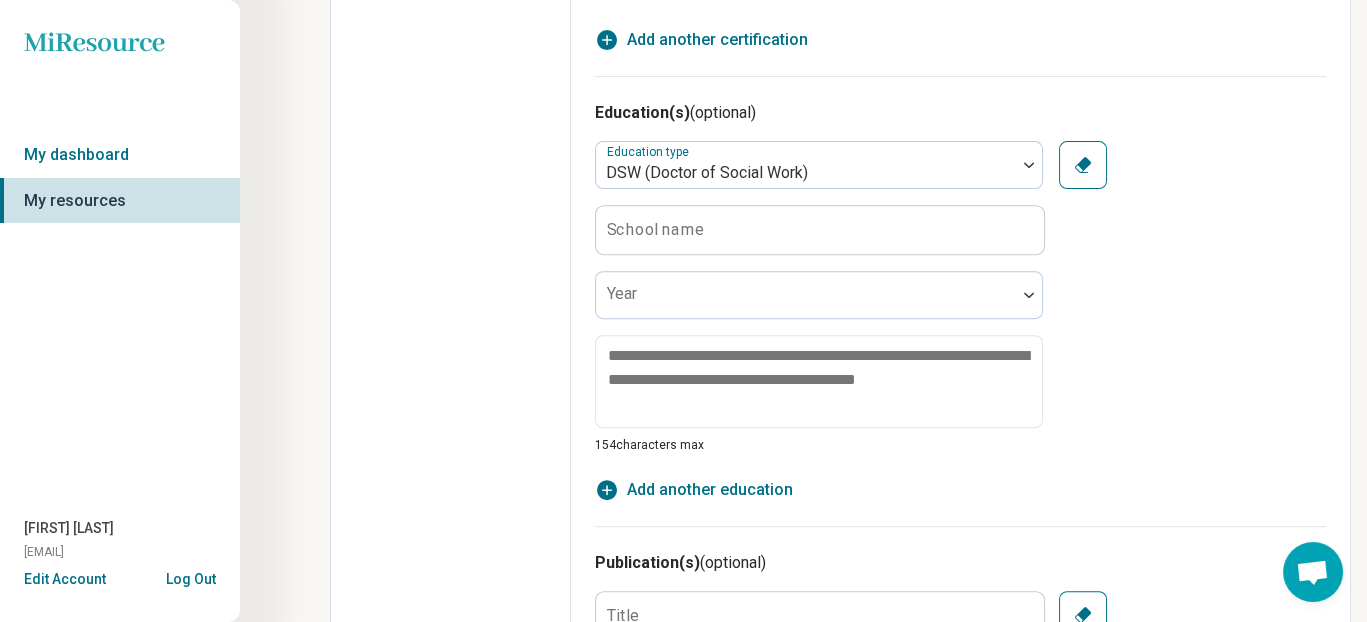 scroll, scrollTop: 1638, scrollLeft: 0, axis: vertical 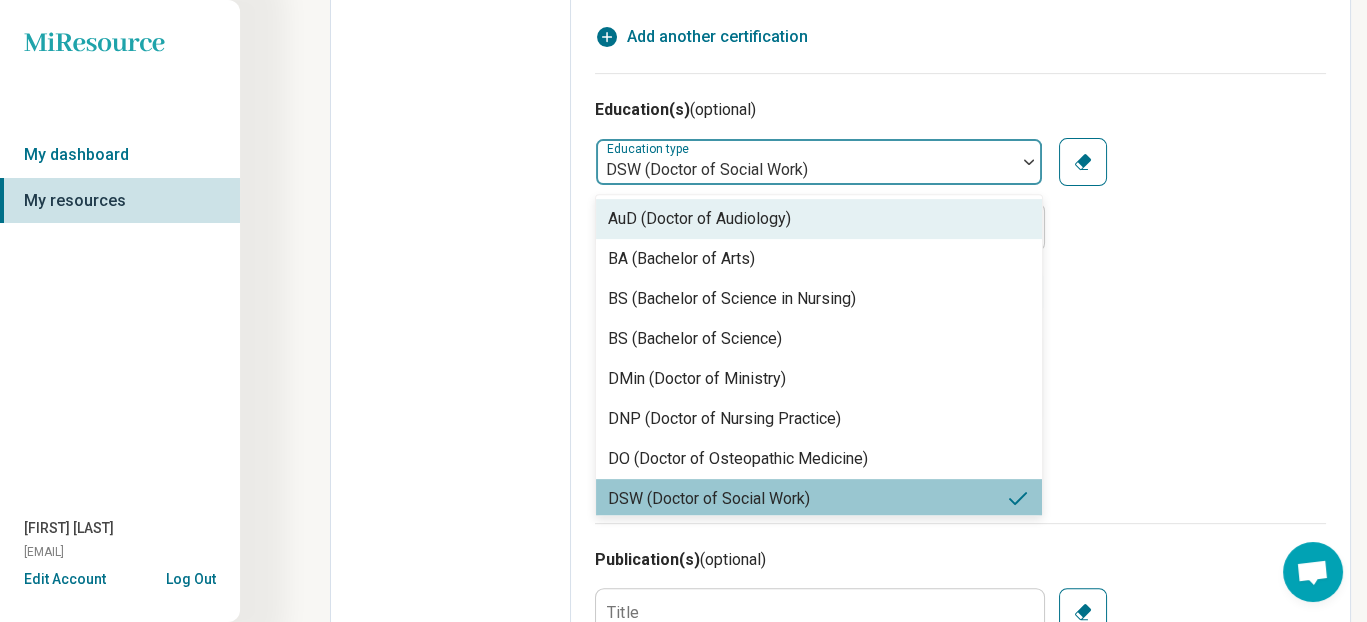 click at bounding box center [1029, 162] 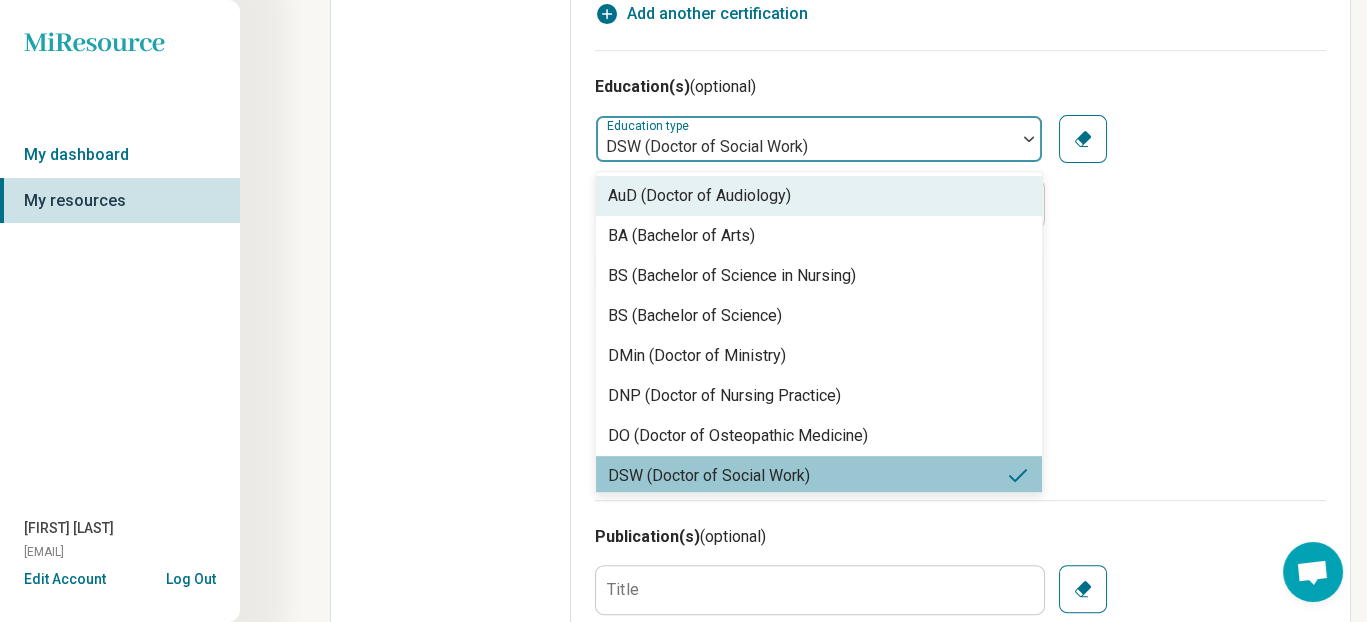scroll, scrollTop: 1662, scrollLeft: 0, axis: vertical 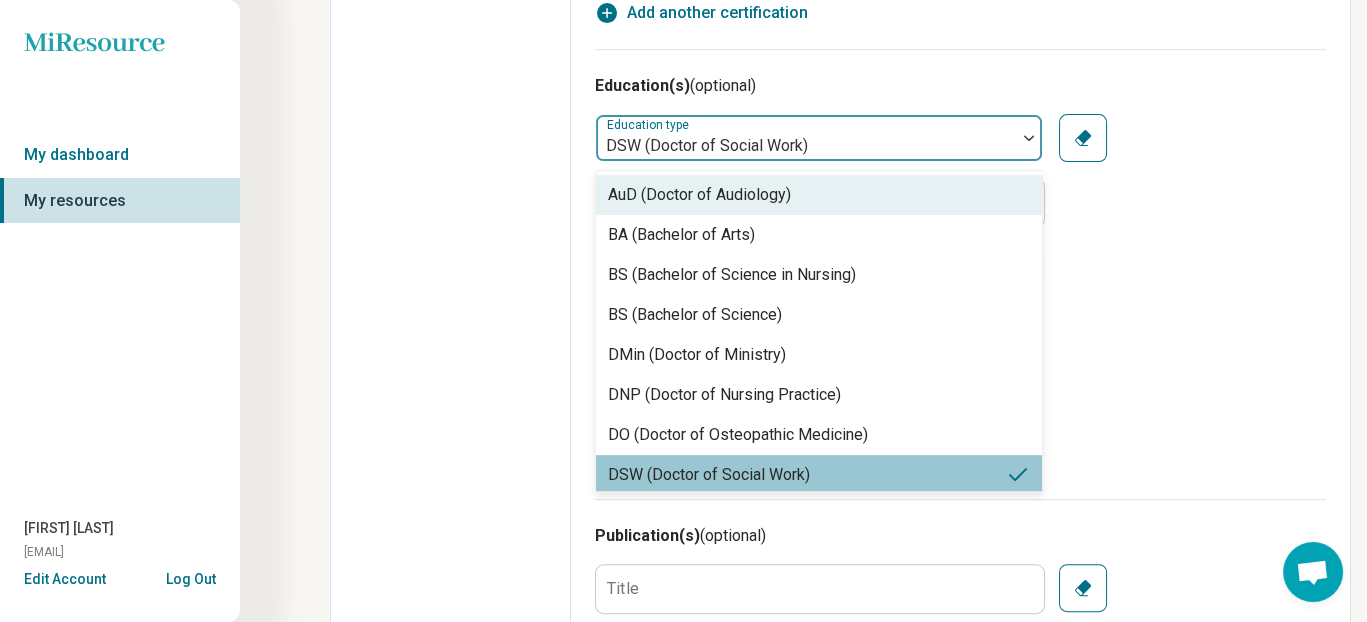 click at bounding box center [1029, 138] 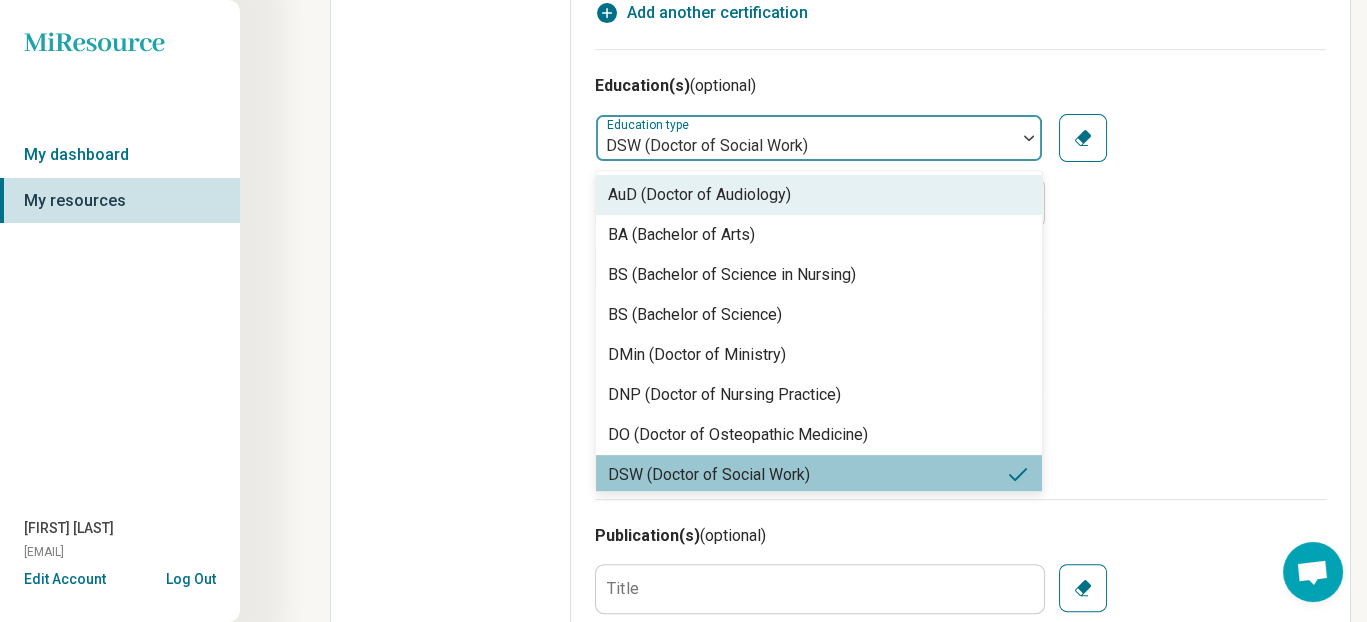 click at bounding box center [1029, 138] 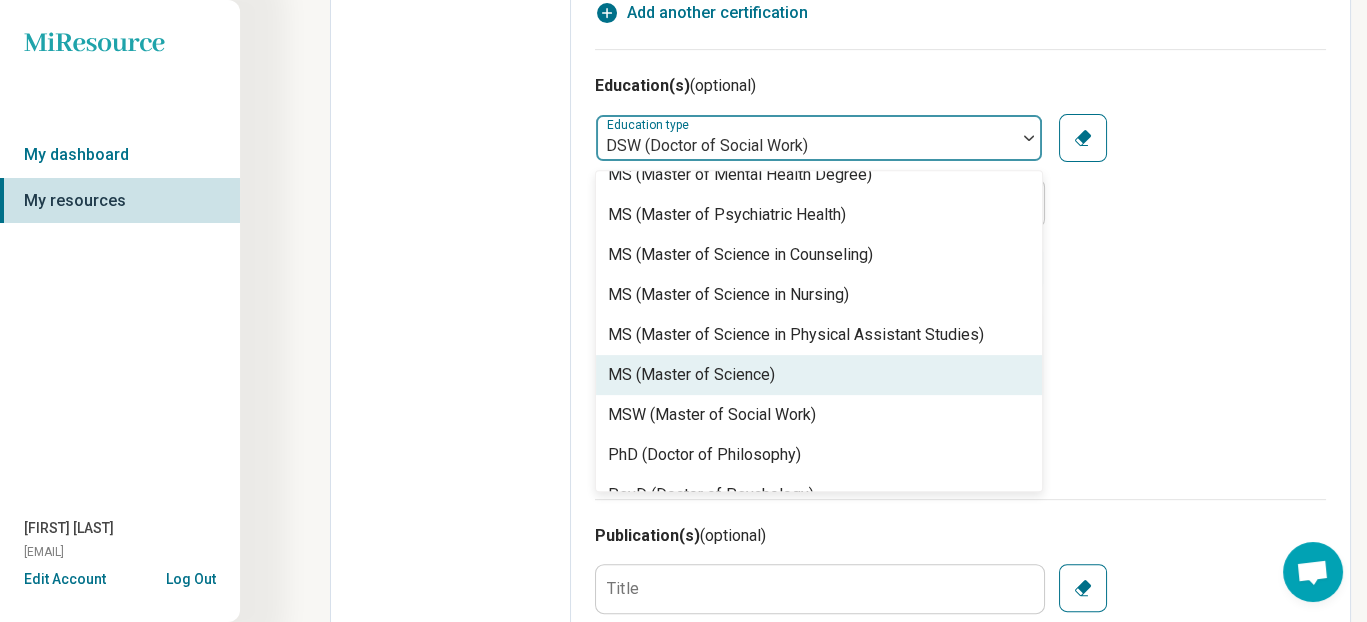 scroll, scrollTop: 953, scrollLeft: 0, axis: vertical 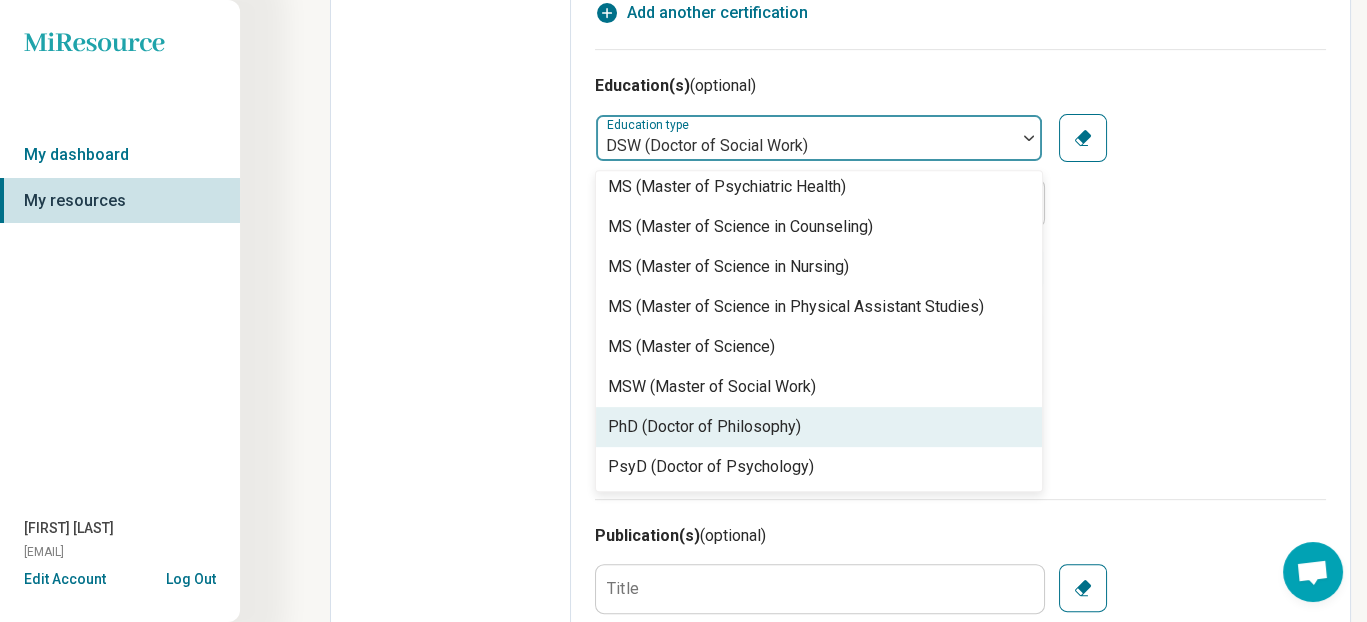 click on "PhD (Doctor of Philosophy)" at bounding box center [704, 427] 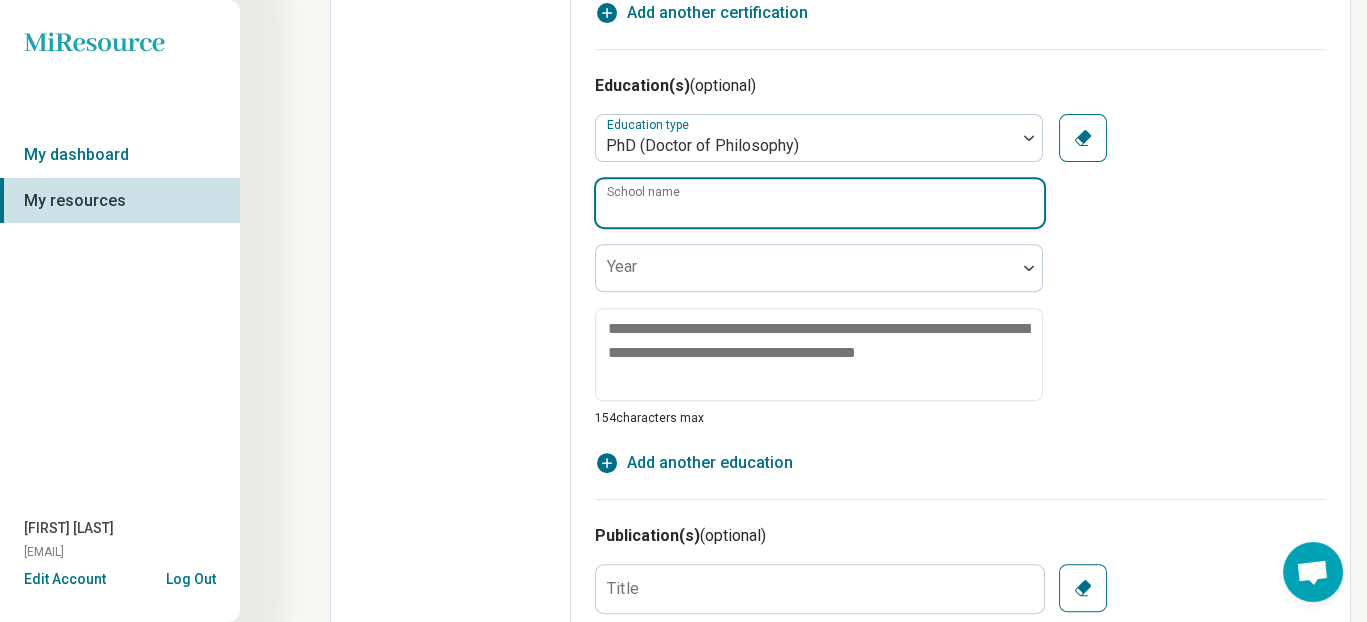 click on "School name" at bounding box center [820, 203] 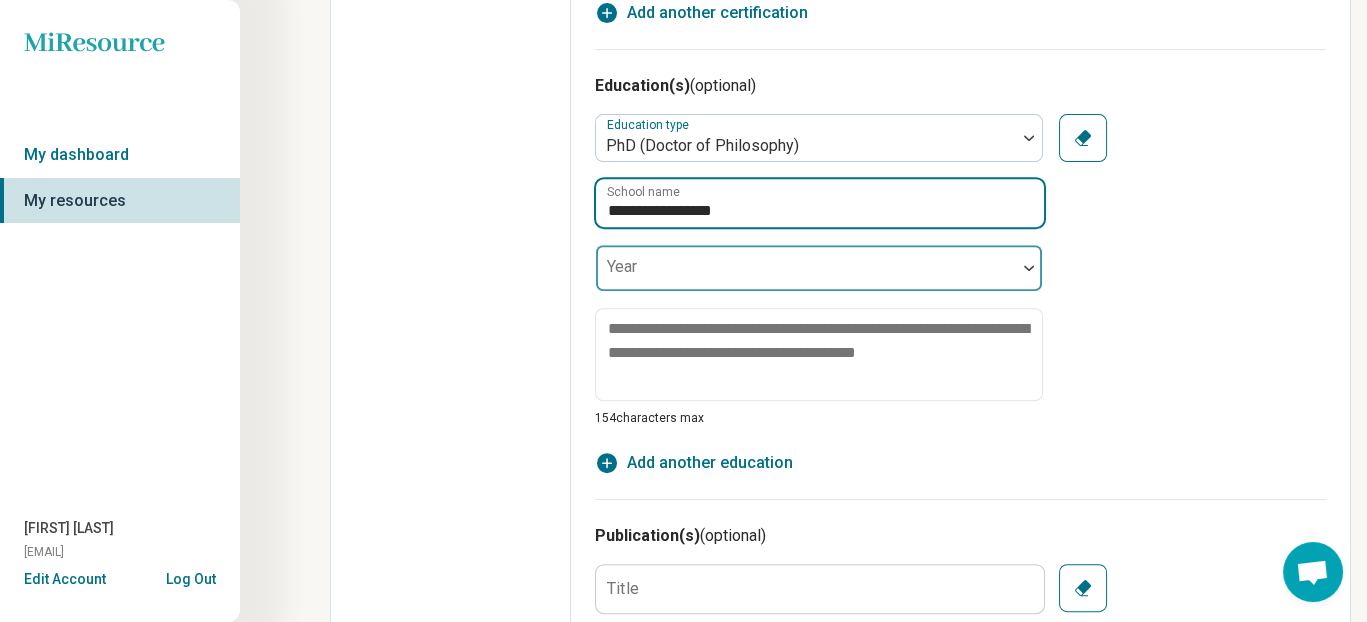 type on "**********" 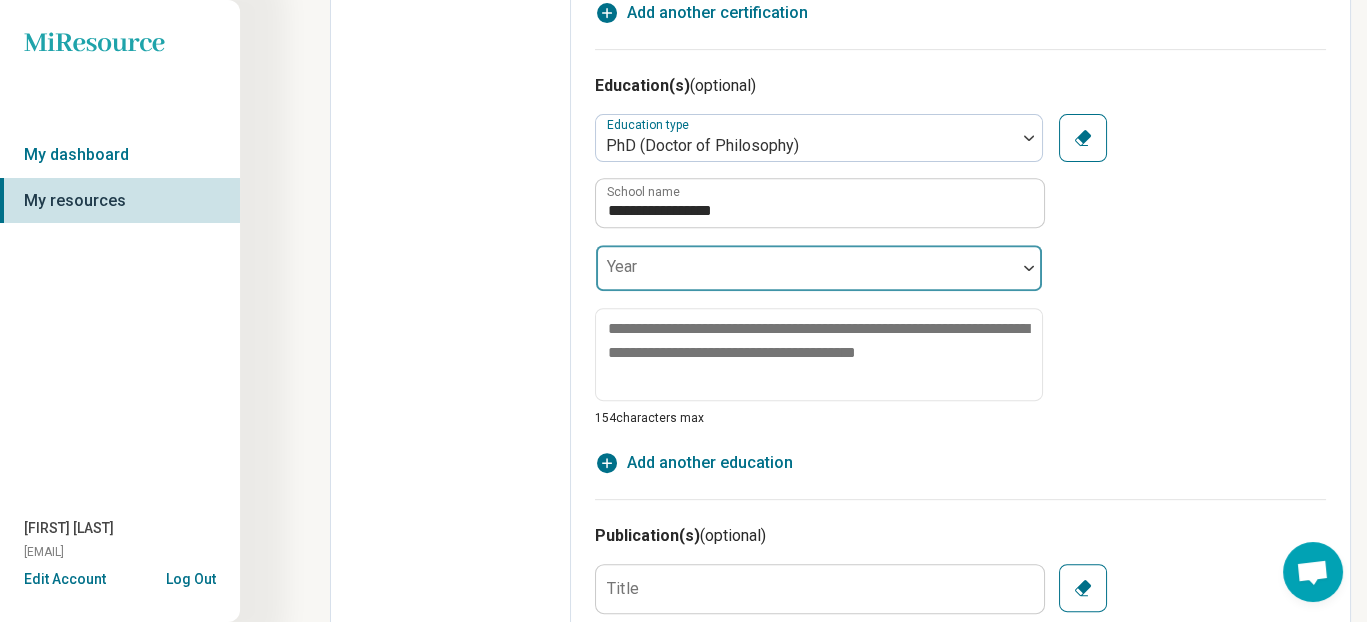 click on "Year" at bounding box center (819, 268) 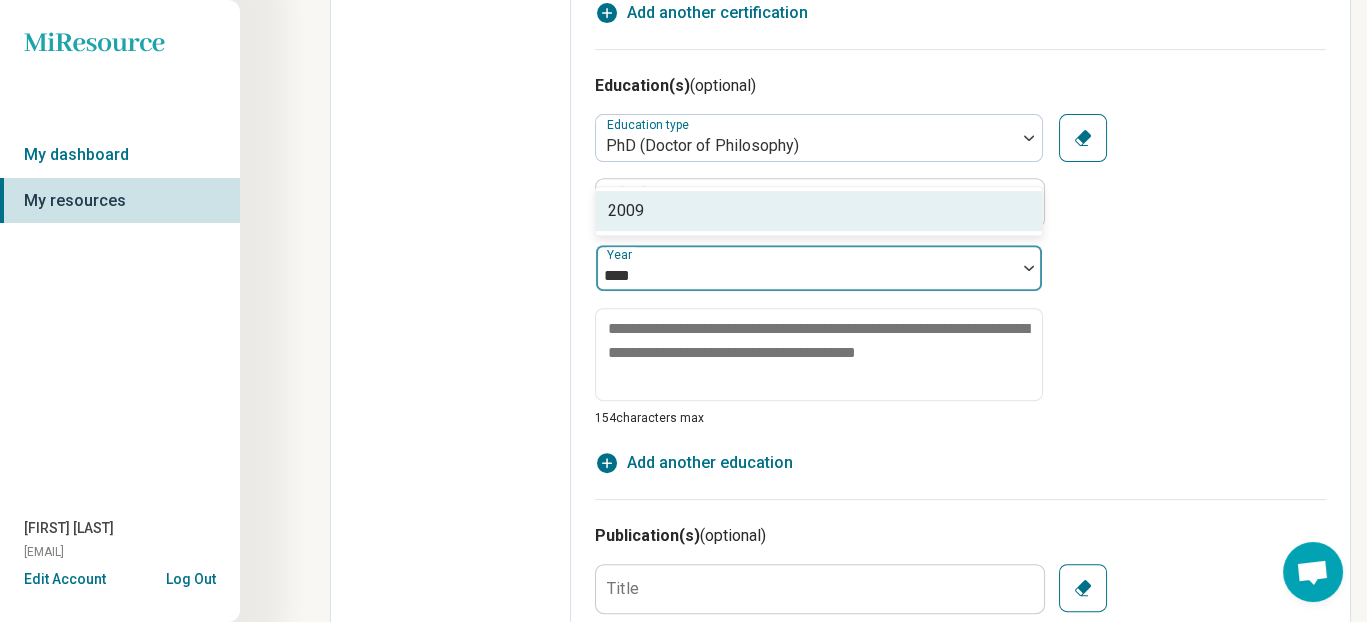 scroll, scrollTop: 1762, scrollLeft: 0, axis: vertical 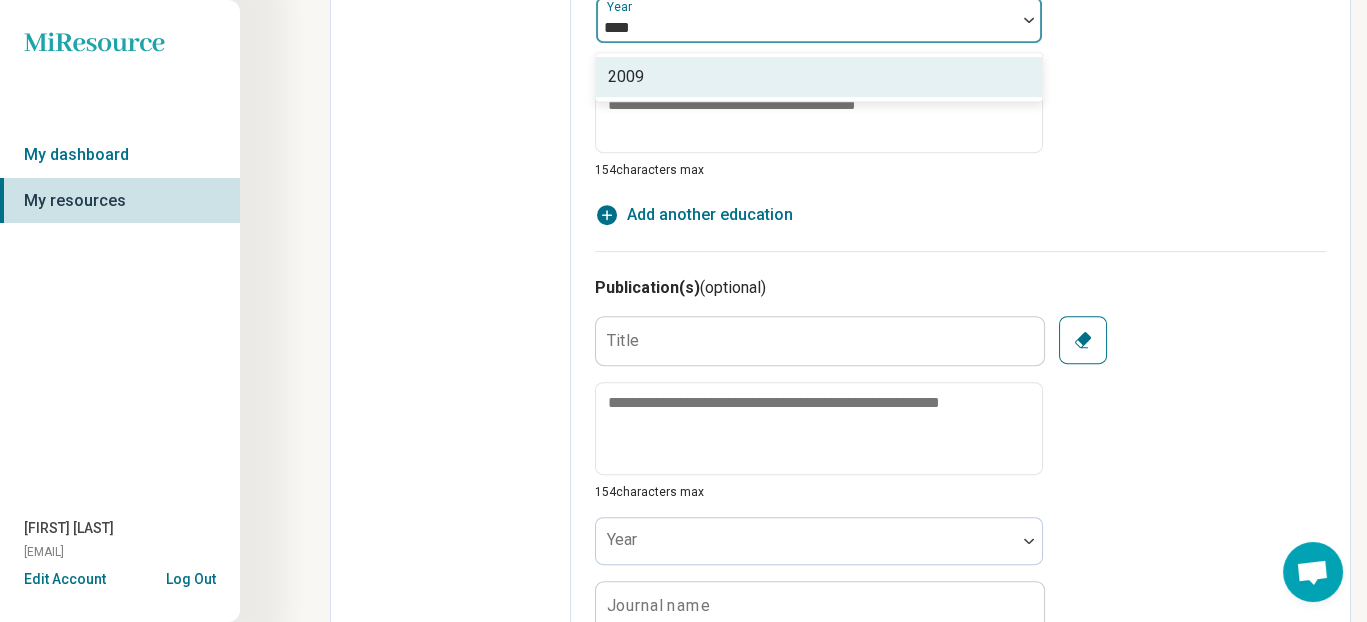 type on "****" 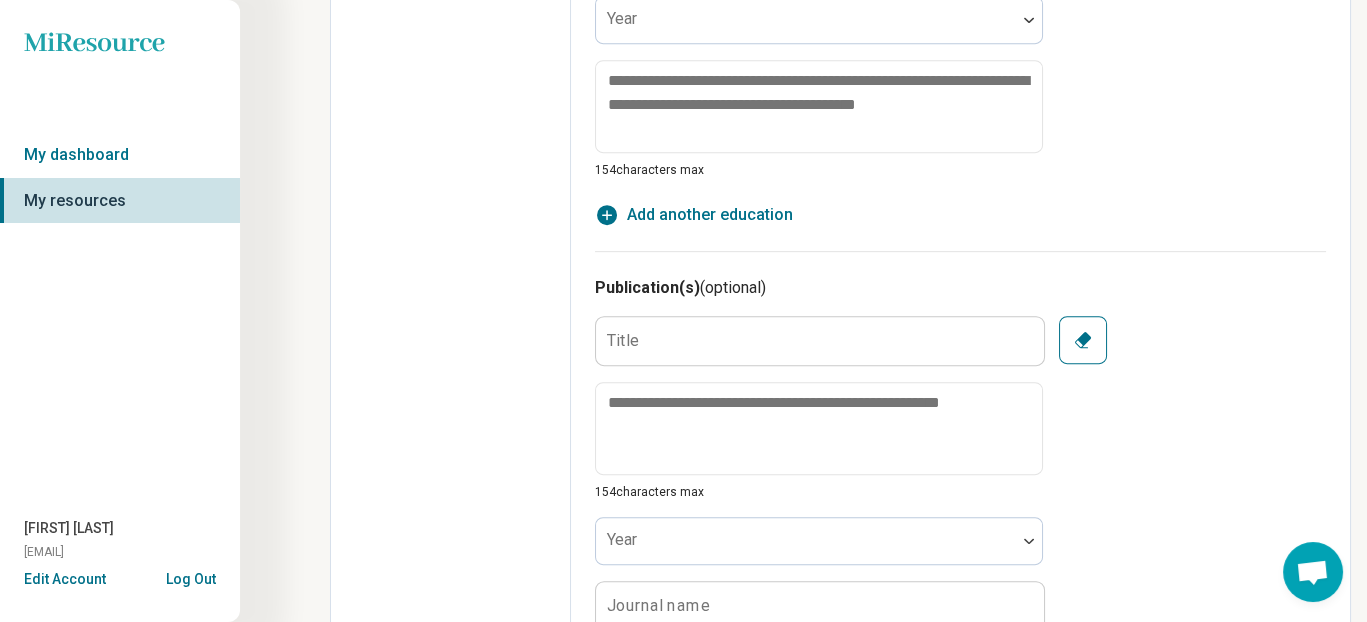click on "Add another education" at bounding box center [710, 215] 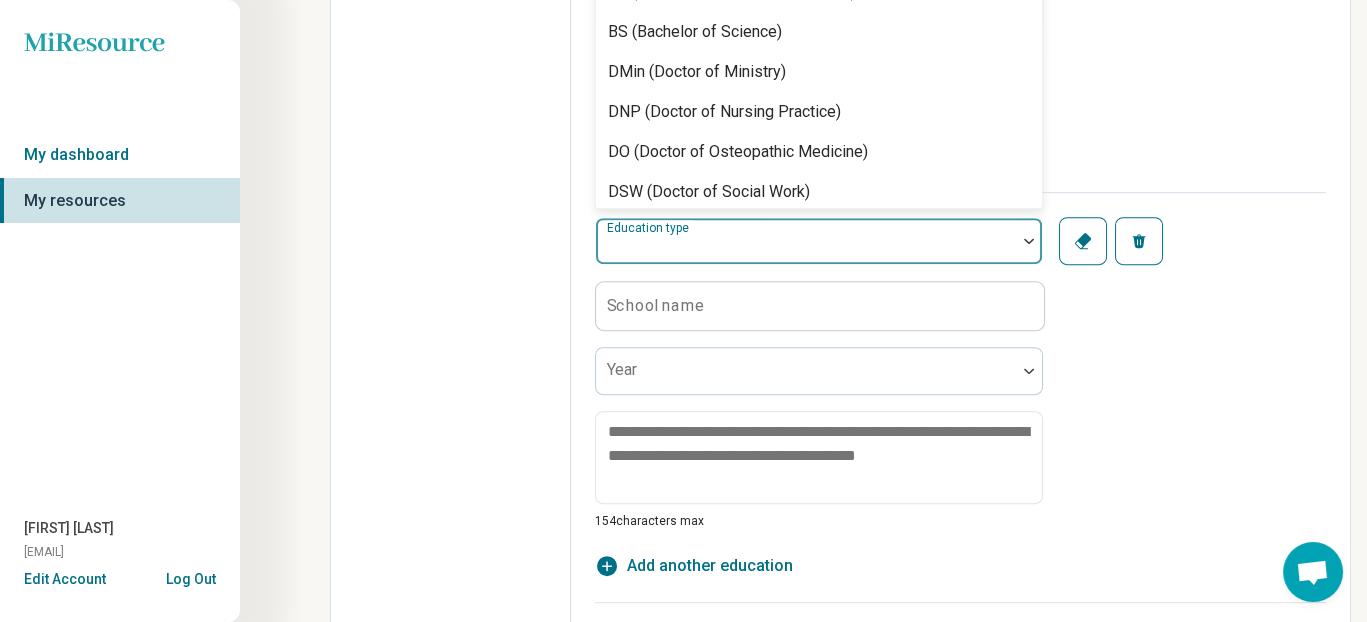 click at bounding box center (1029, 241) 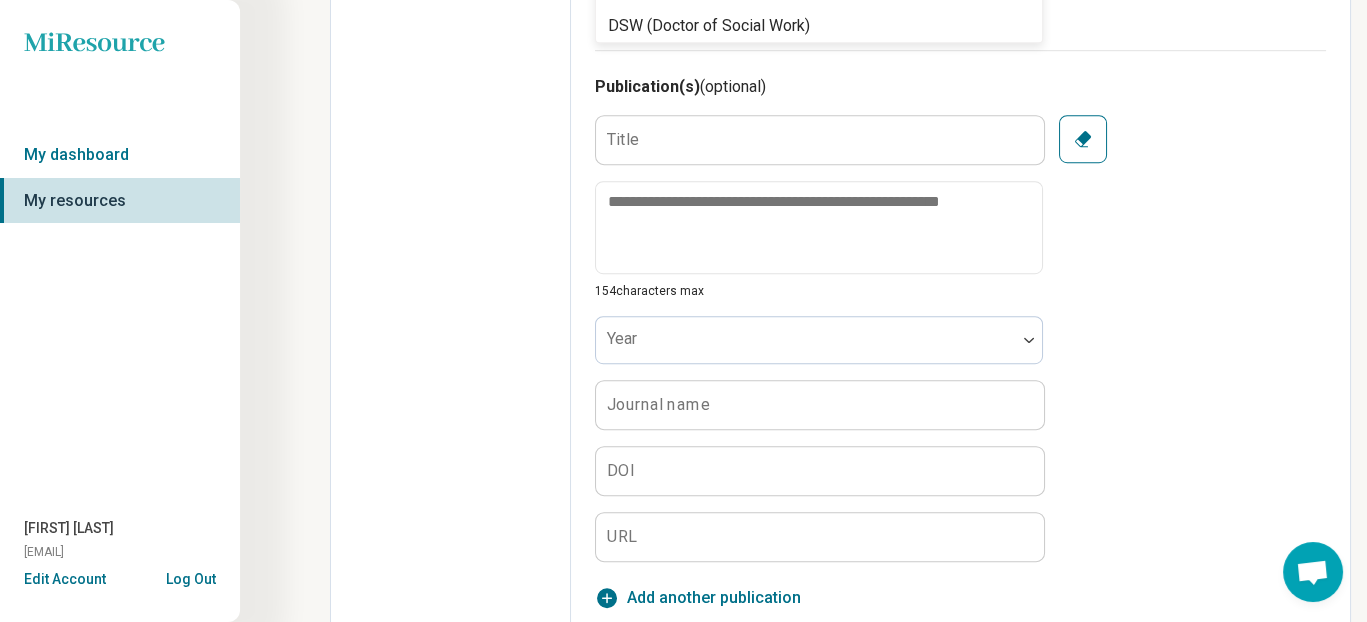 scroll, scrollTop: 2176, scrollLeft: 0, axis: vertical 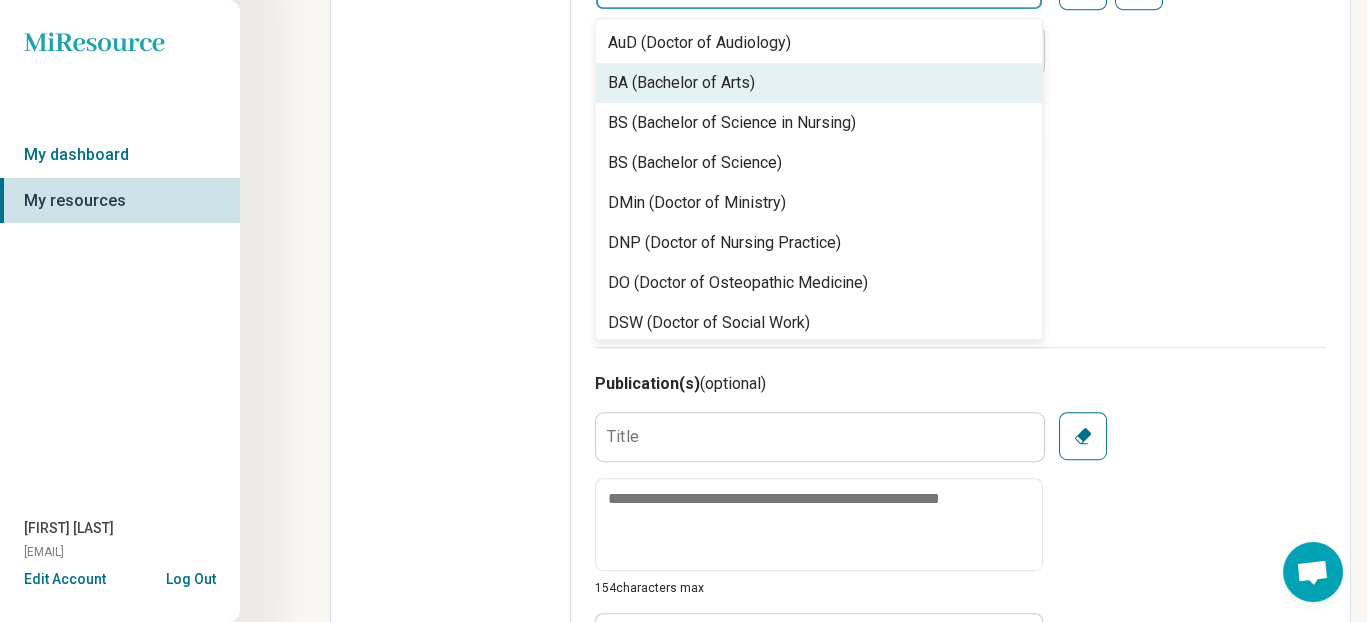 type on "**" 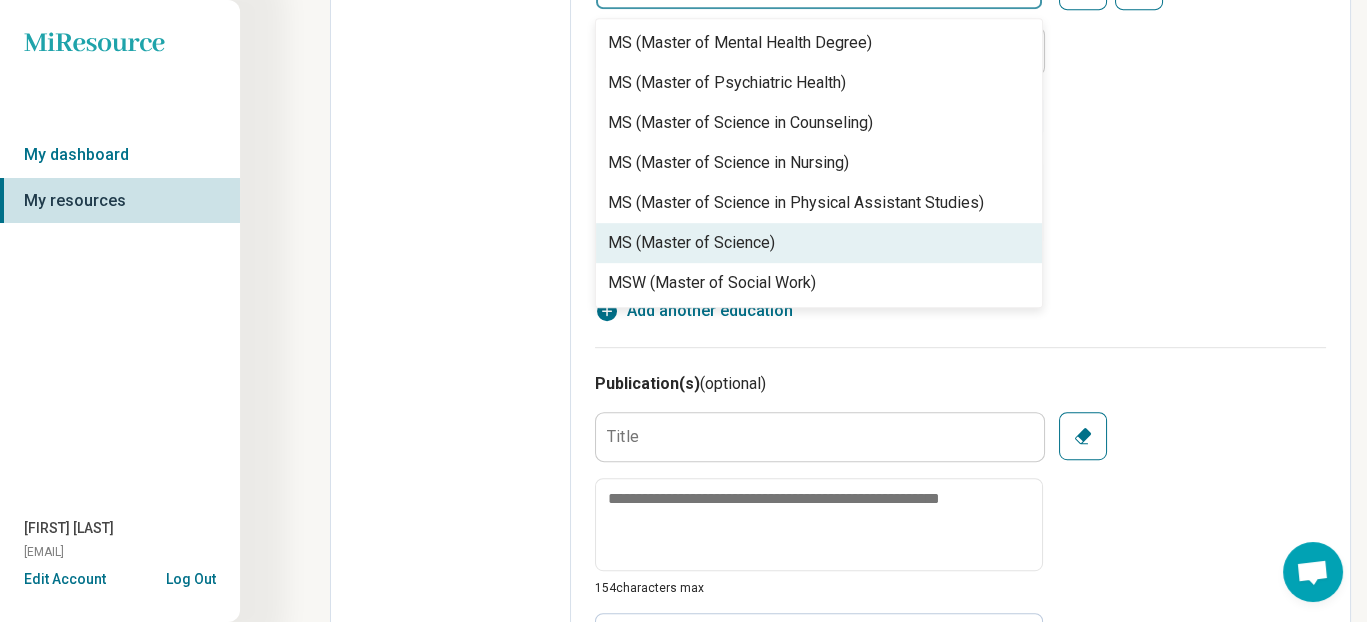 click on "MS (Master of Science)" at bounding box center [691, 243] 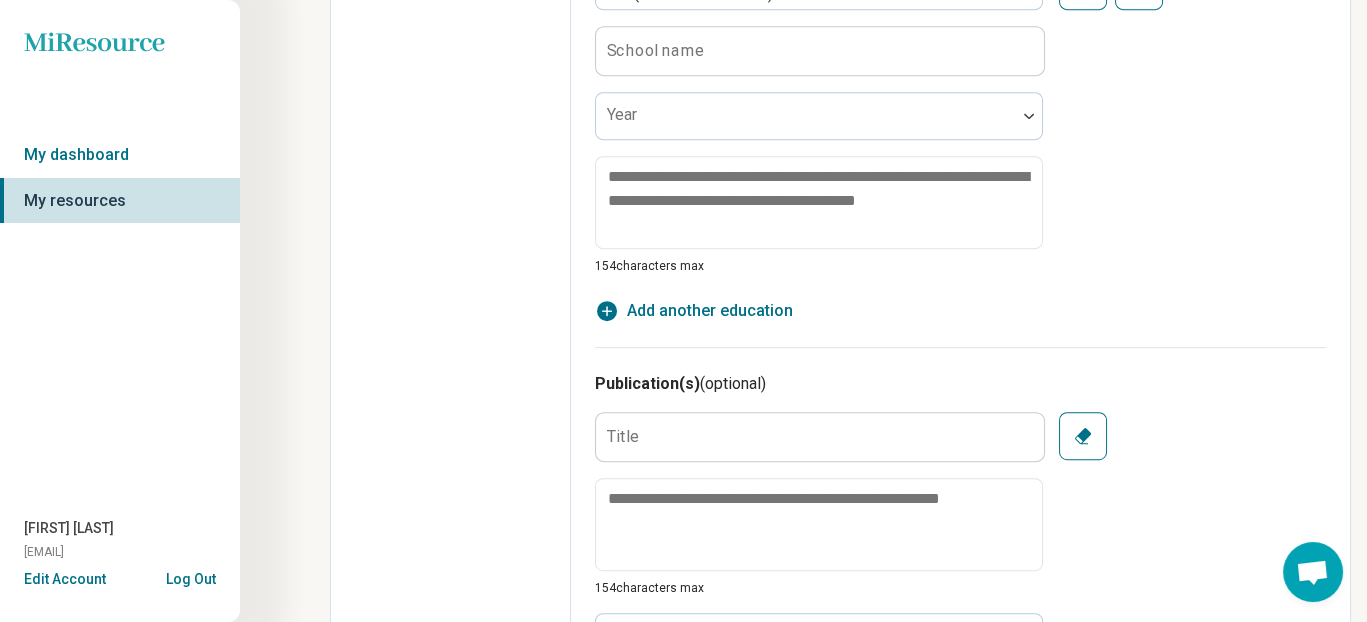 click on "School name" at bounding box center (656, 50) 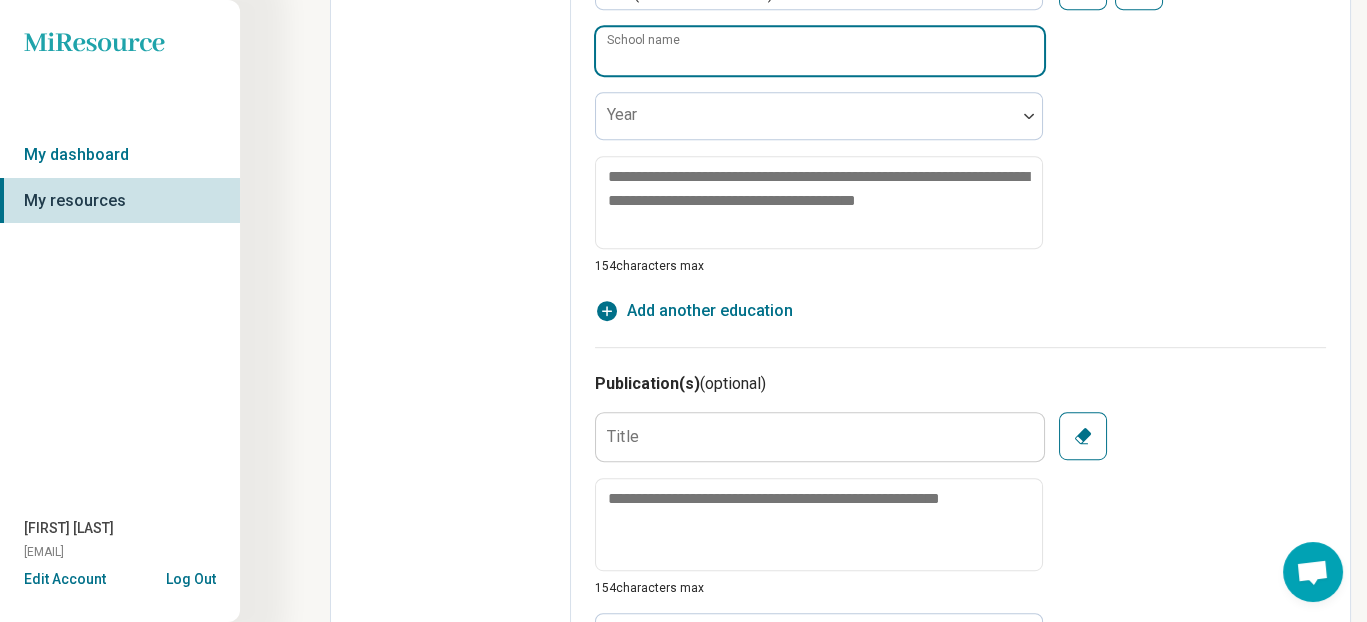 click on "School name" at bounding box center (820, 51) 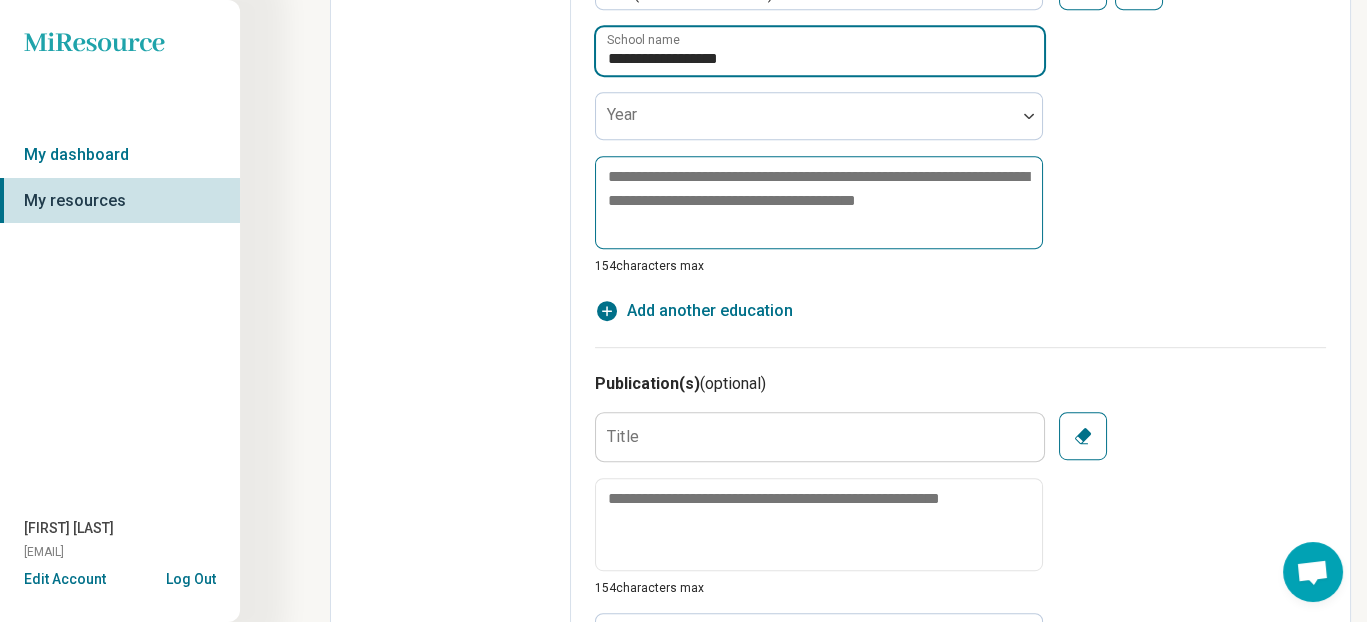 type on "**********" 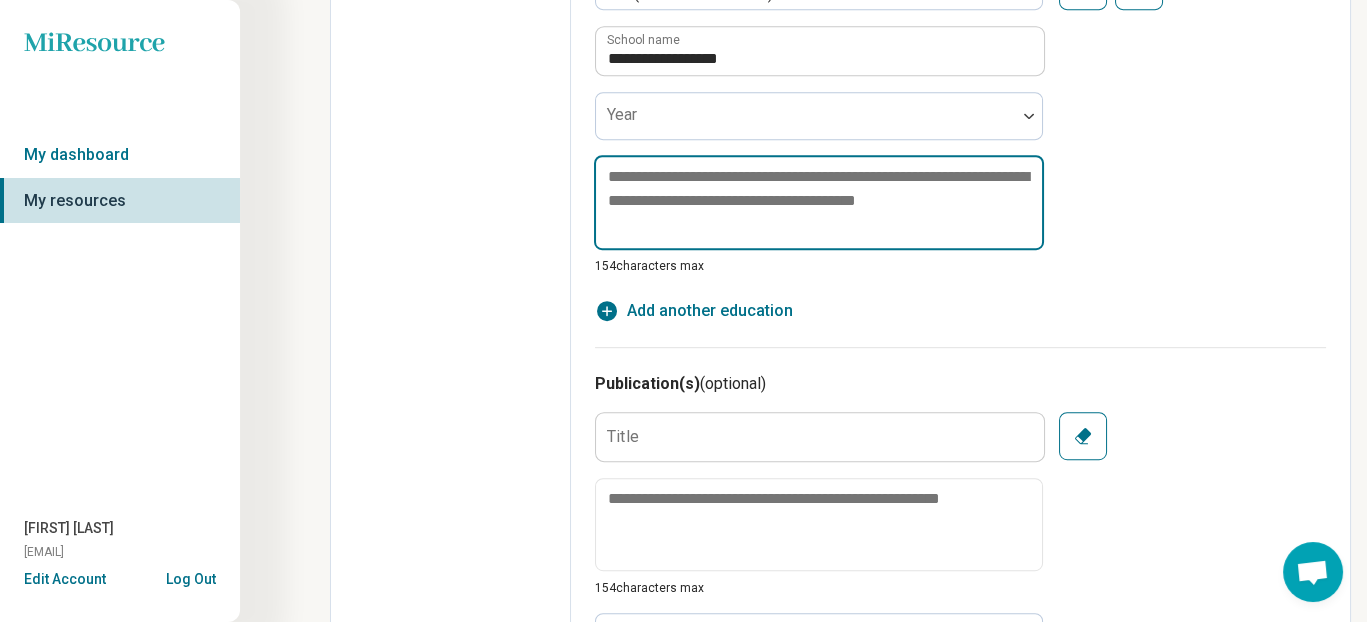 click at bounding box center [819, 202] 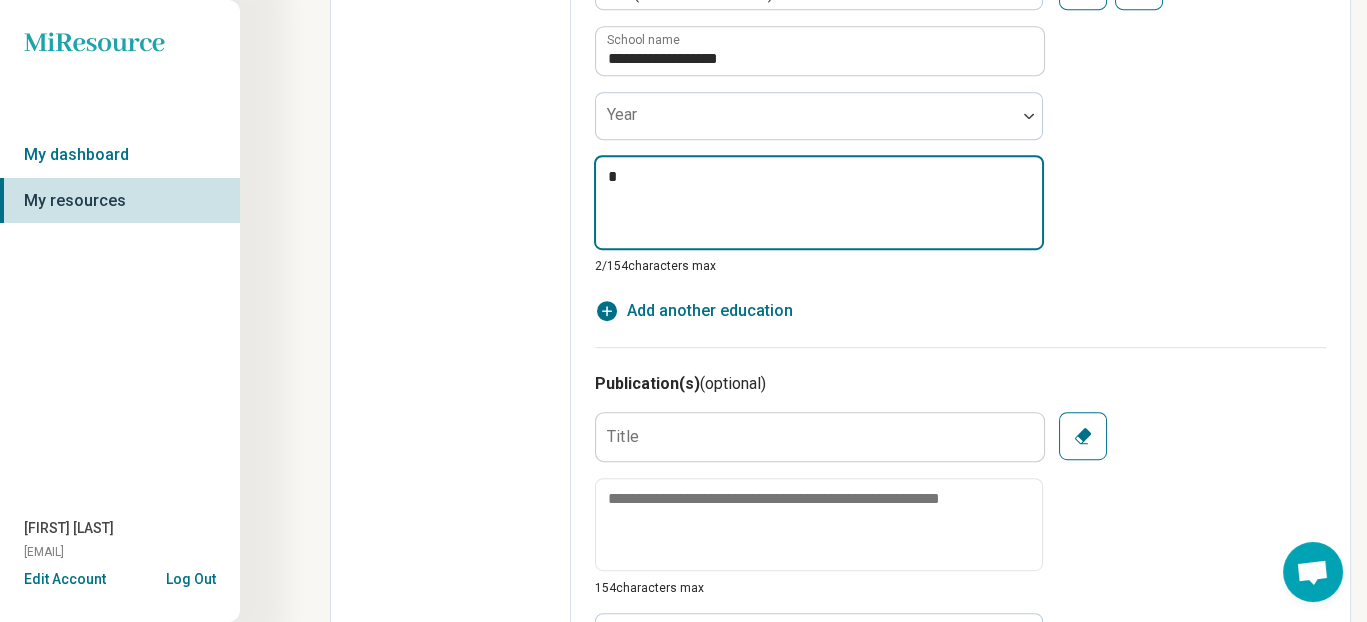 type on "*" 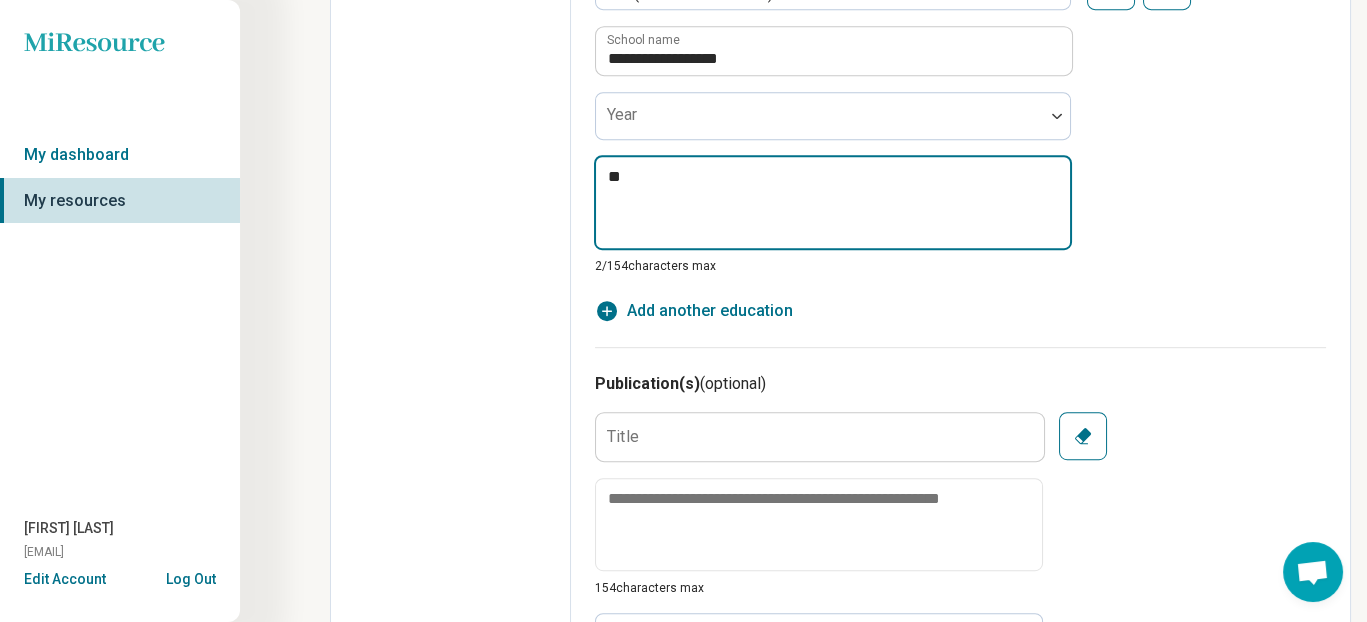 type on "*" 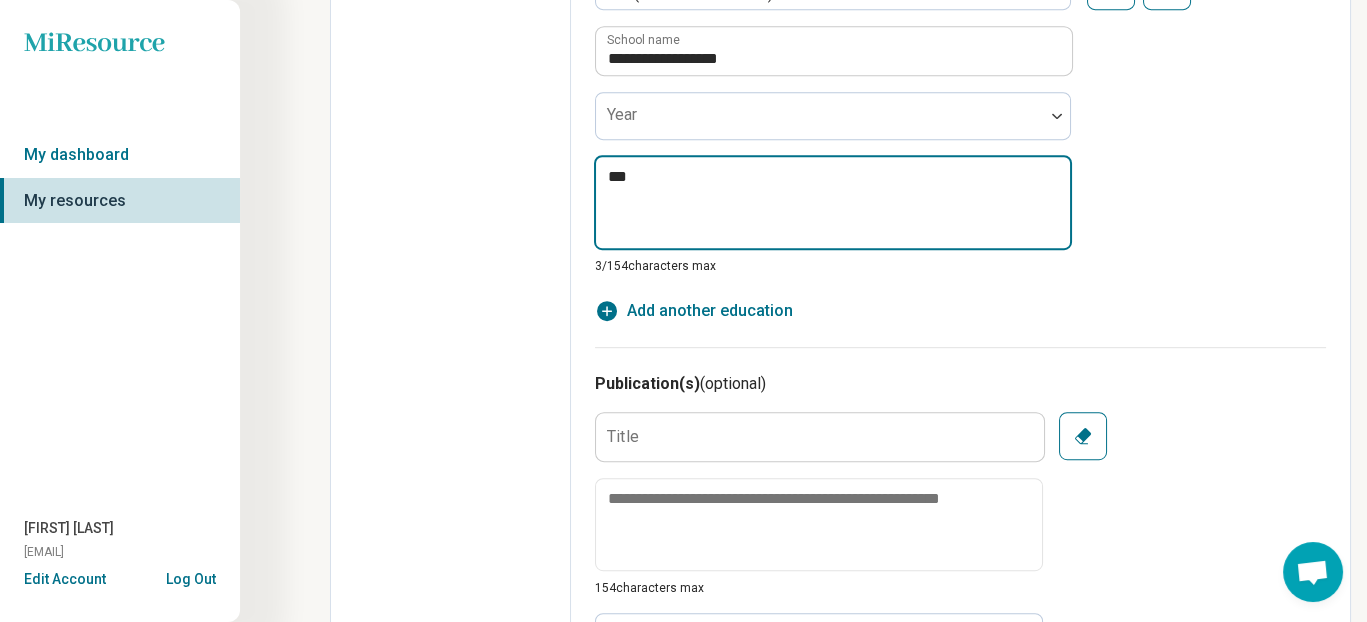 type on "*" 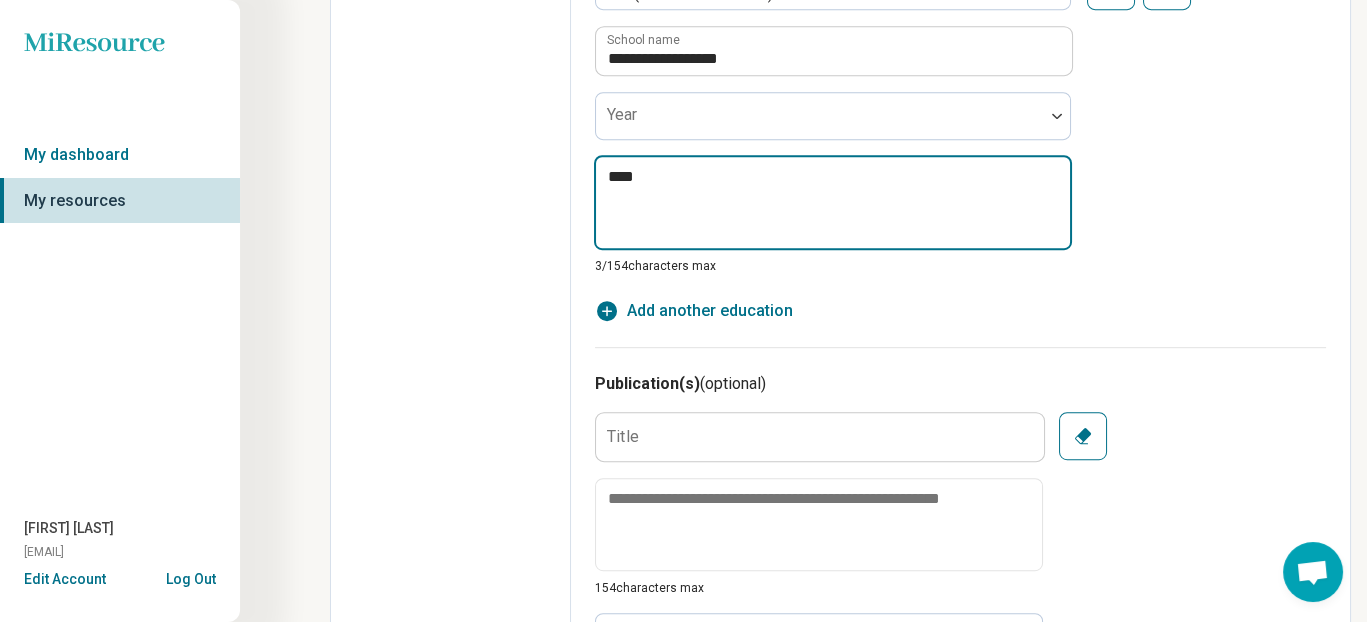 type on "*" 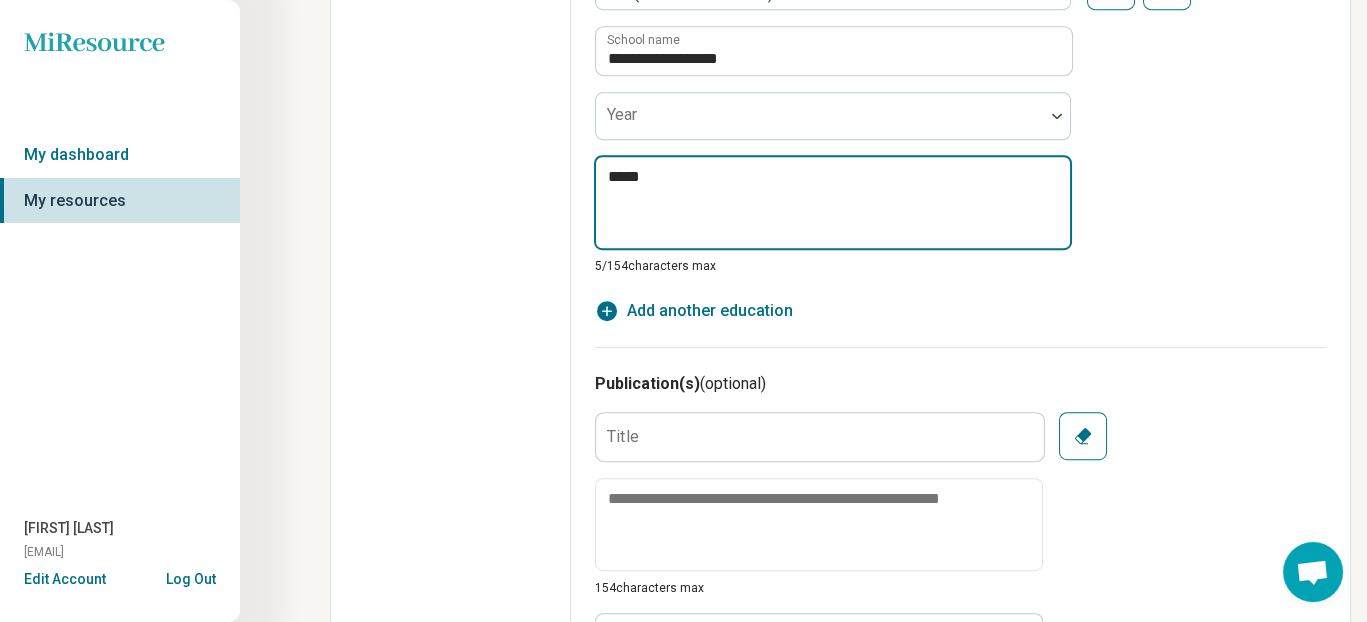 type on "*" 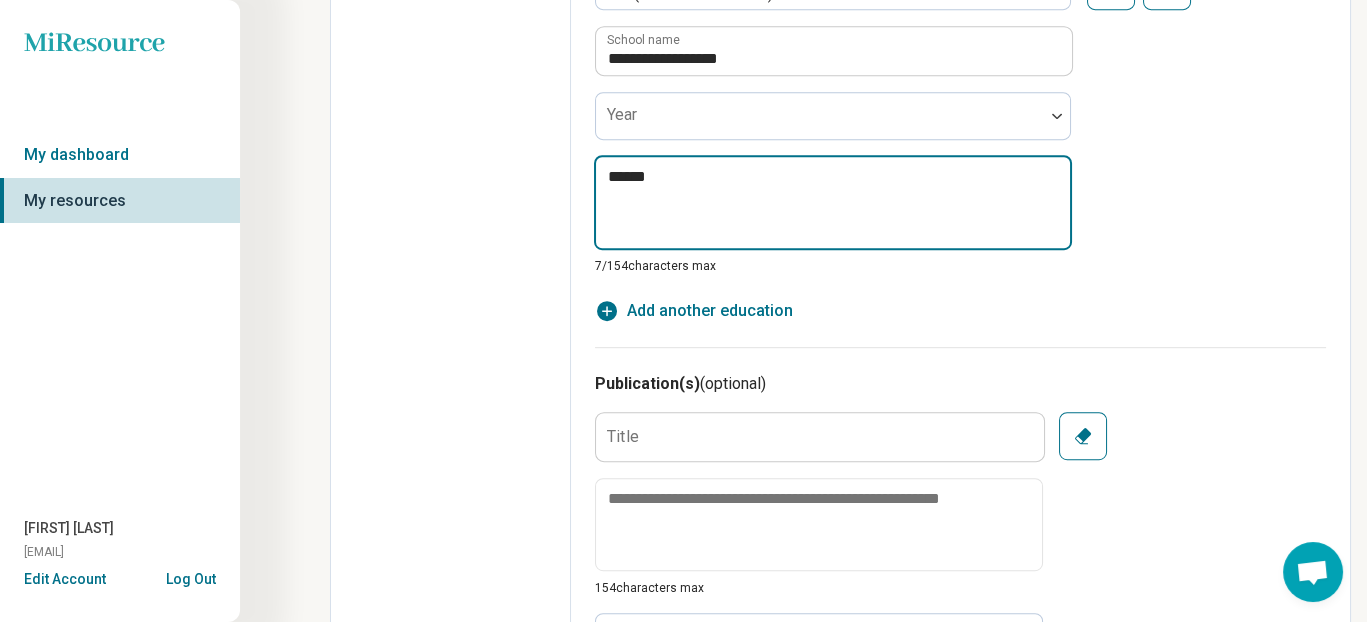 type on "*" 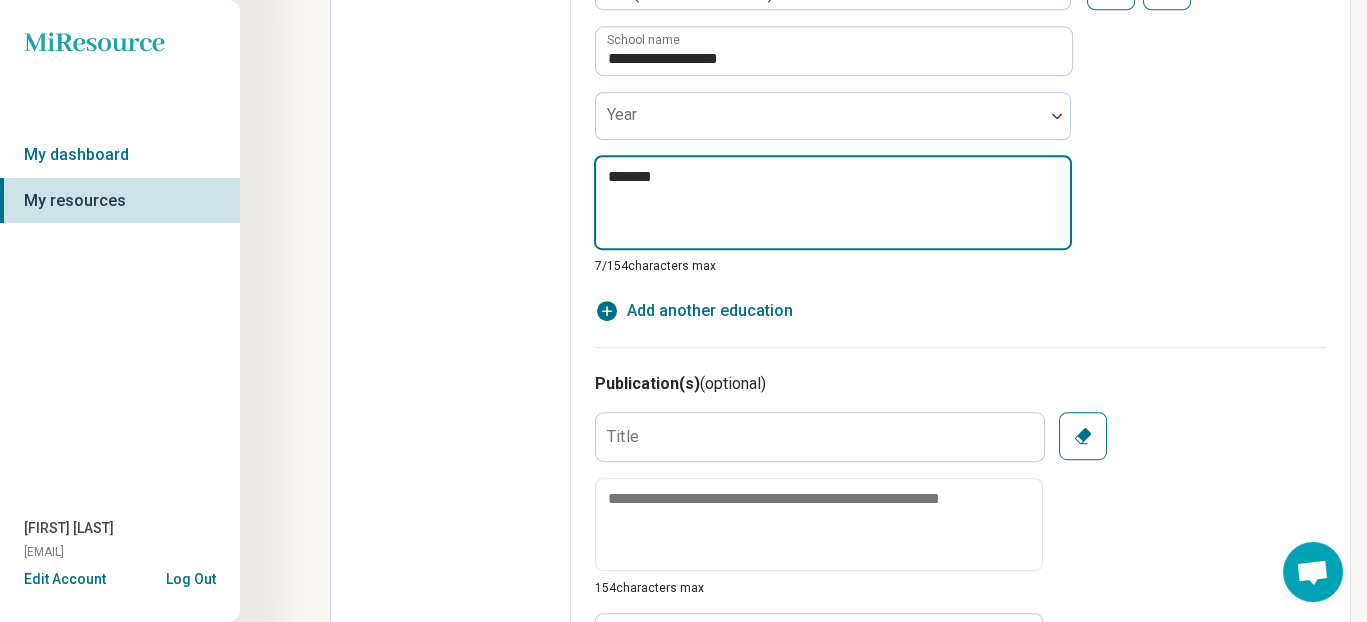 type on "*" 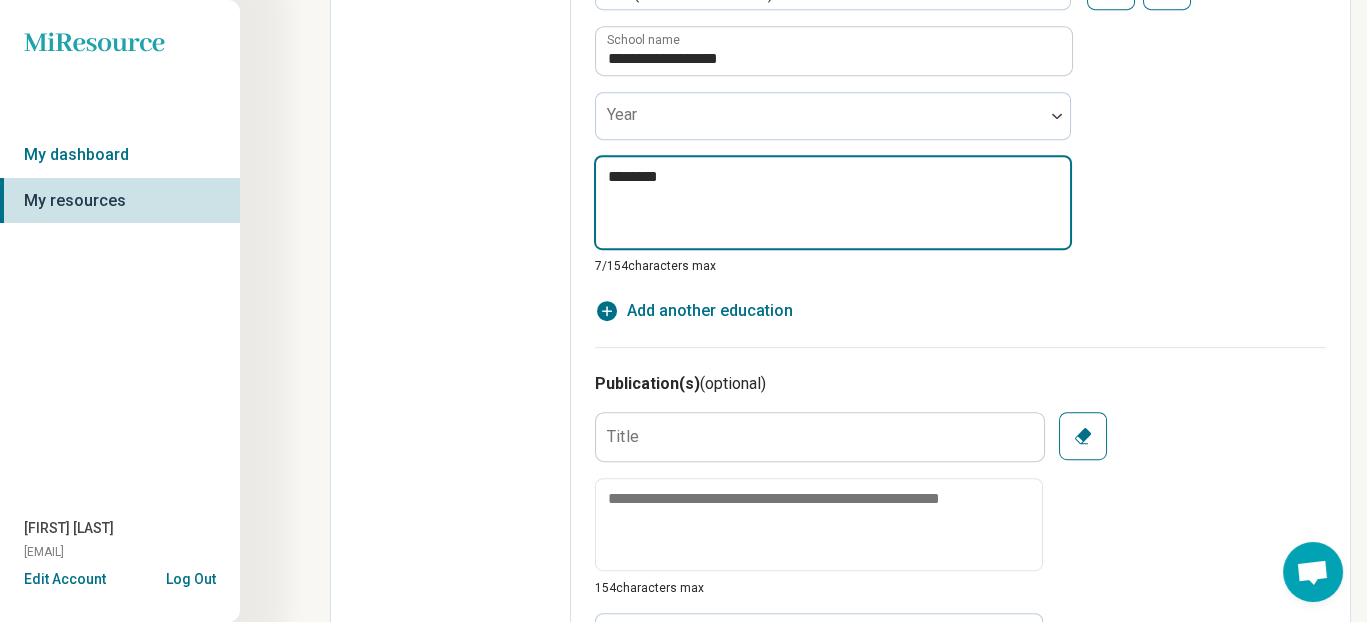 type on "*" 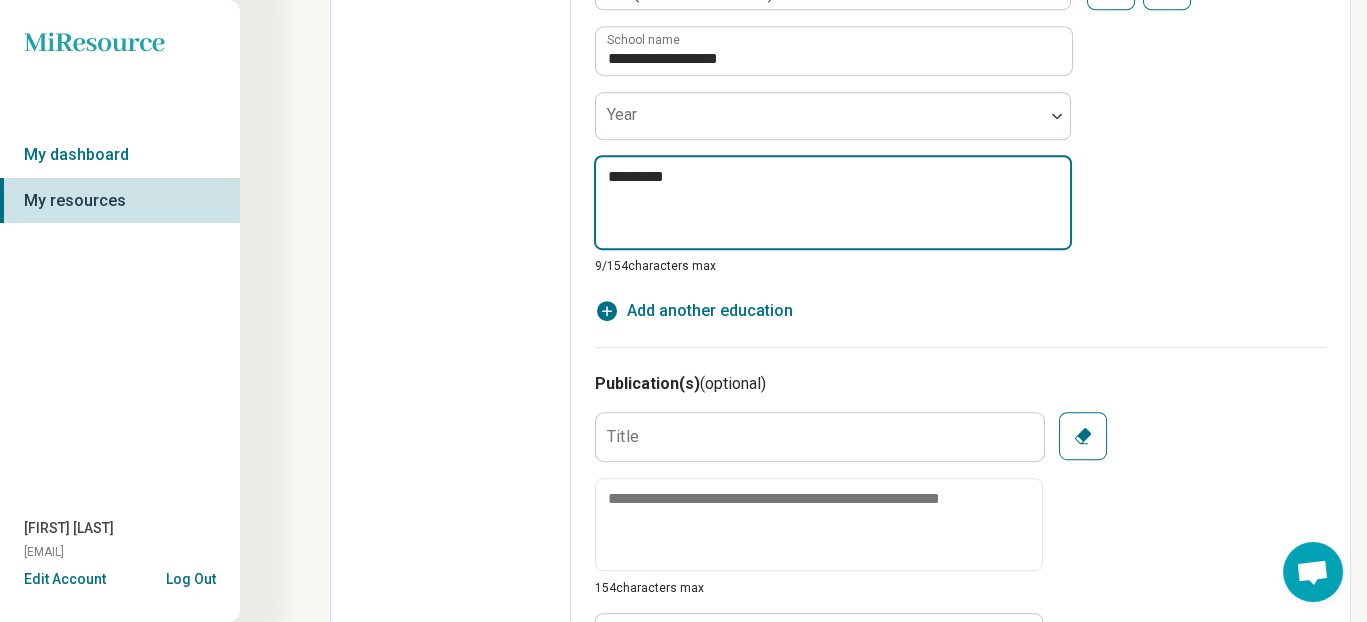 type on "*" 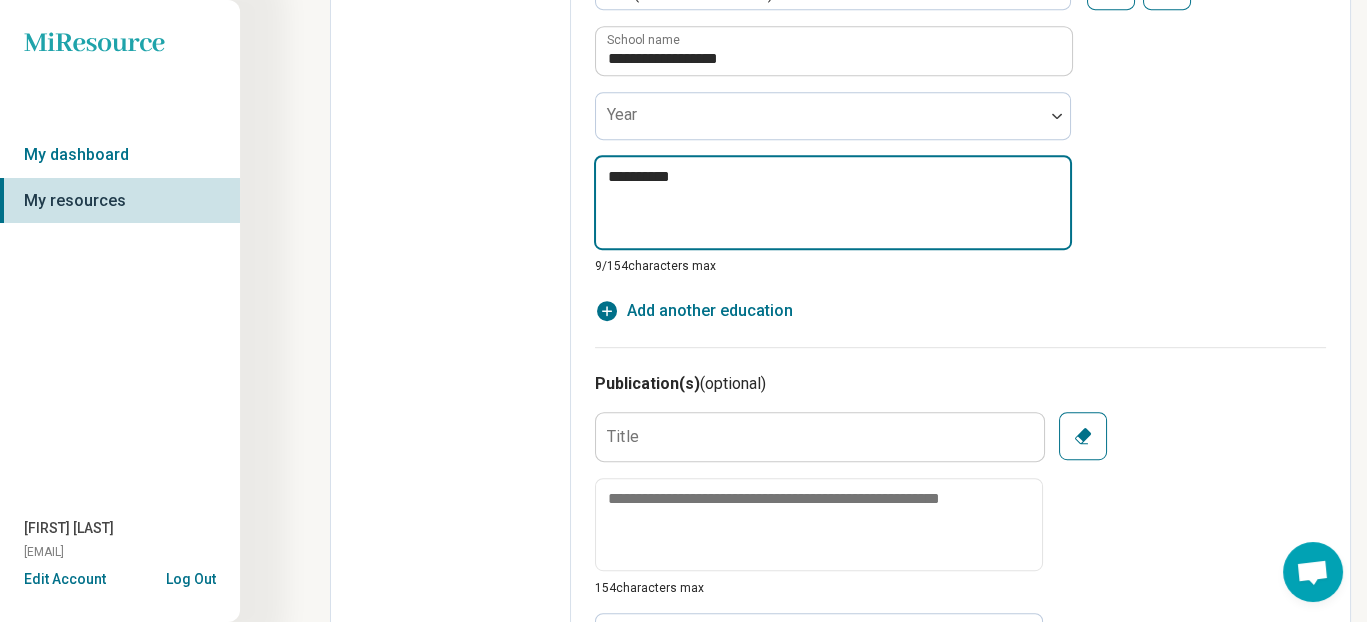 type on "*" 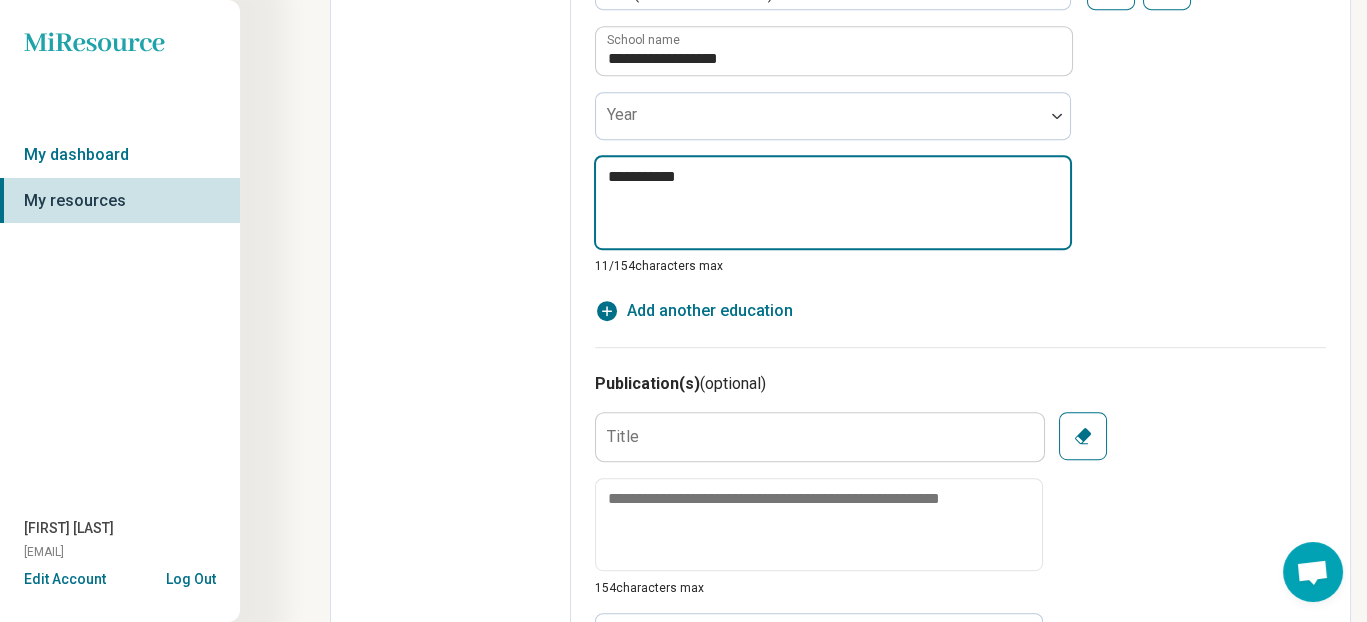 type on "*" 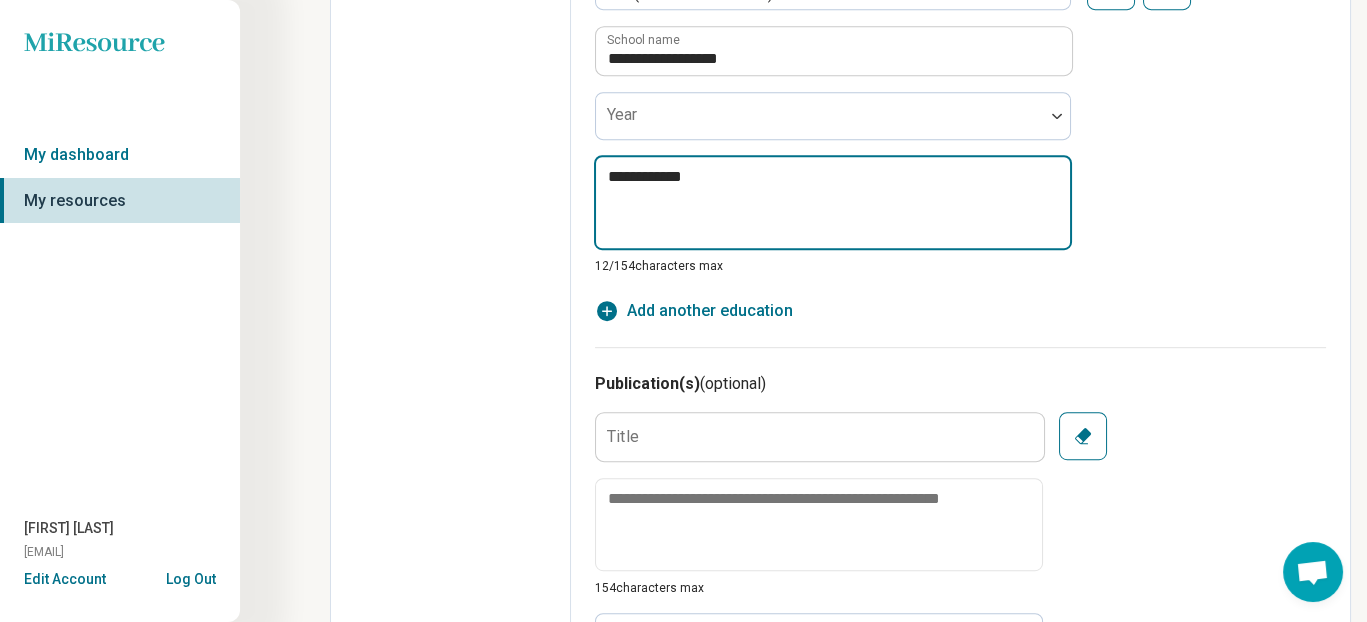 type on "*" 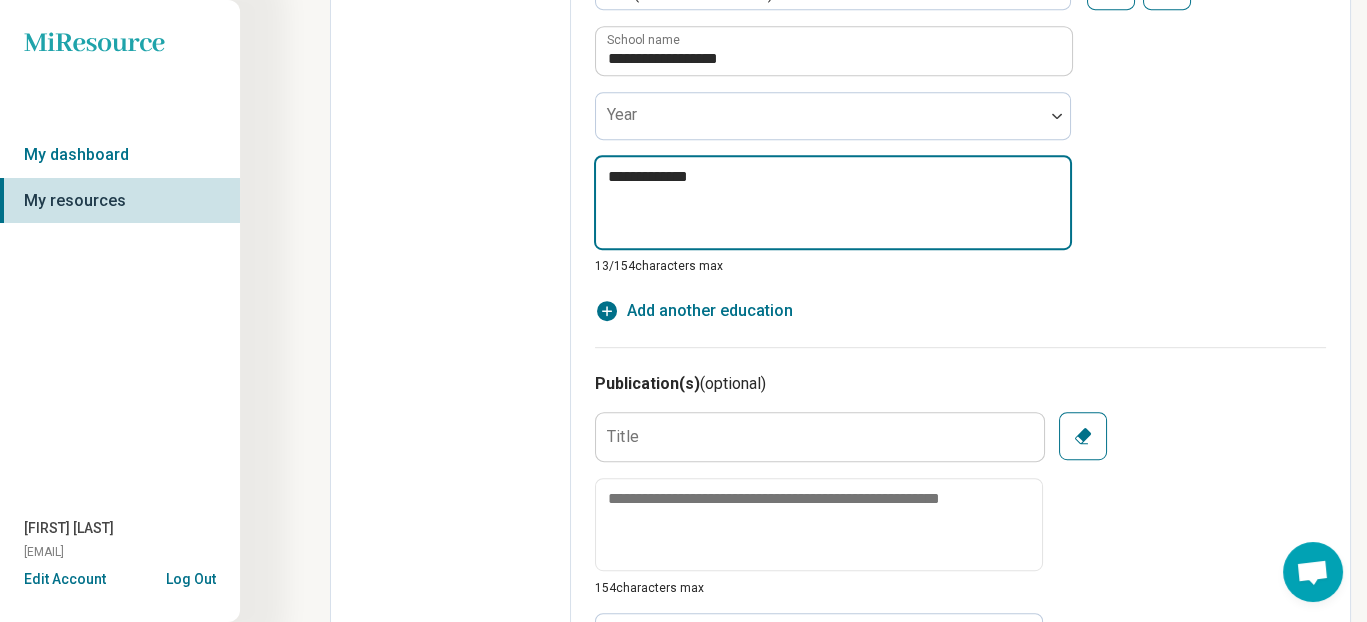 type on "*" 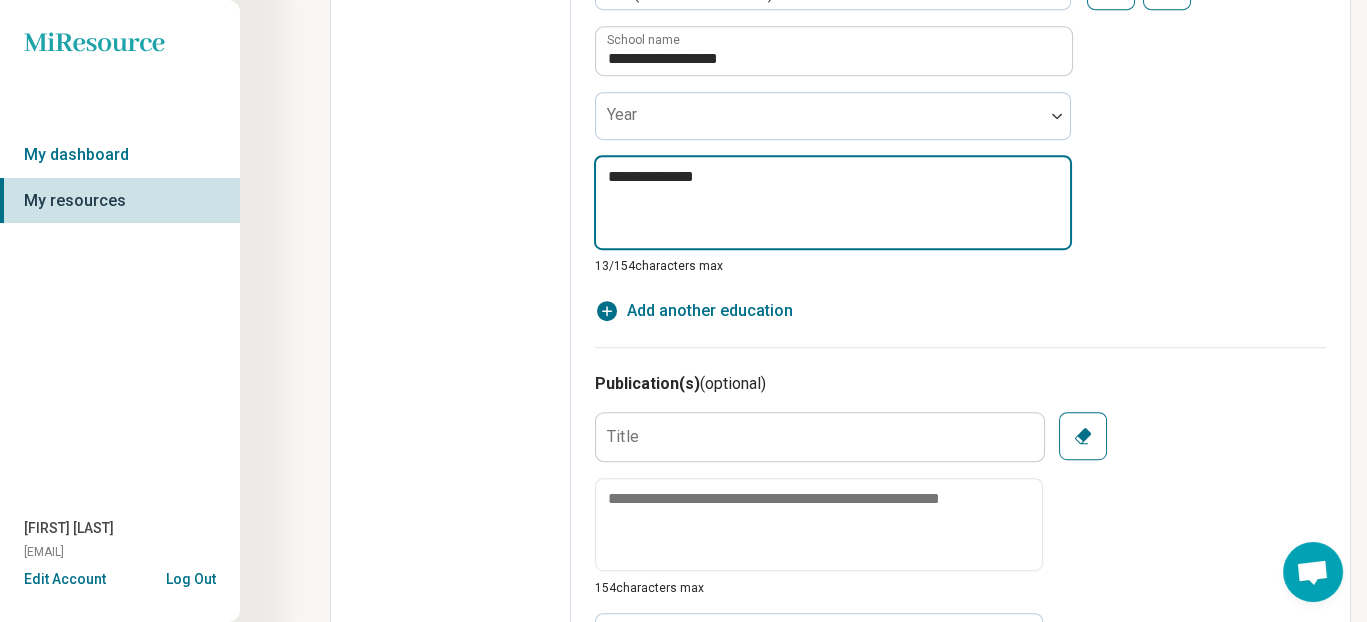 type on "*" 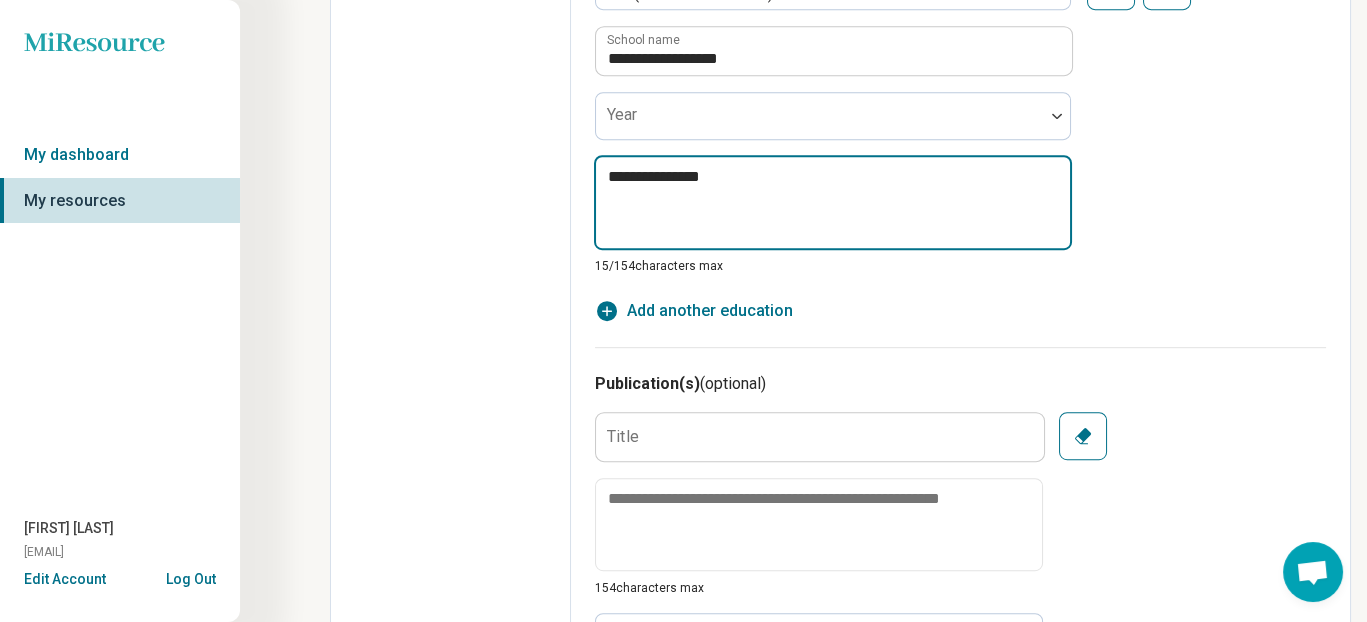 type on "*" 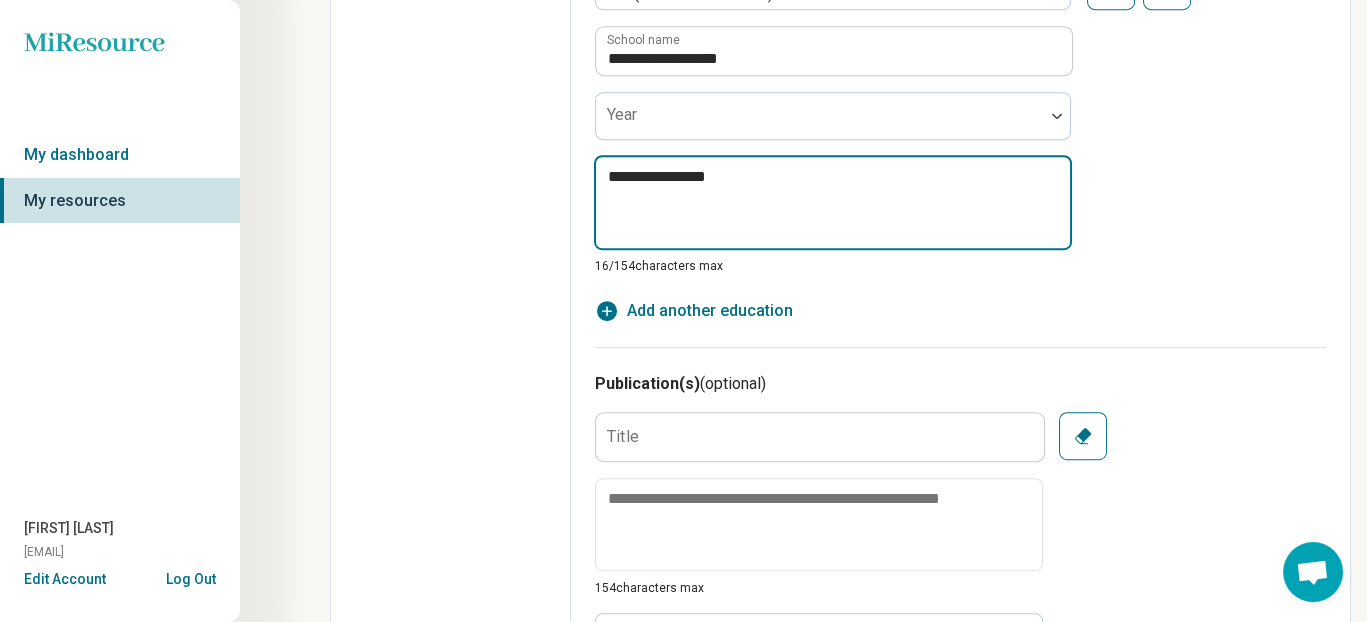 type on "*" 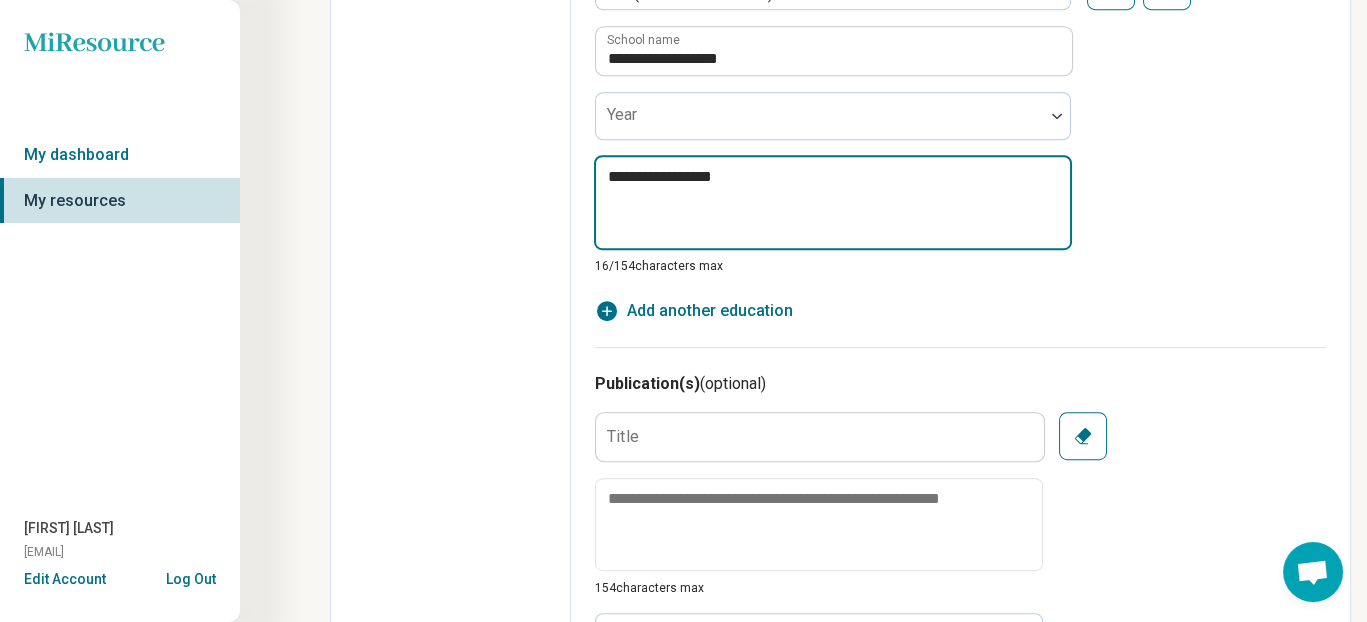 type on "*" 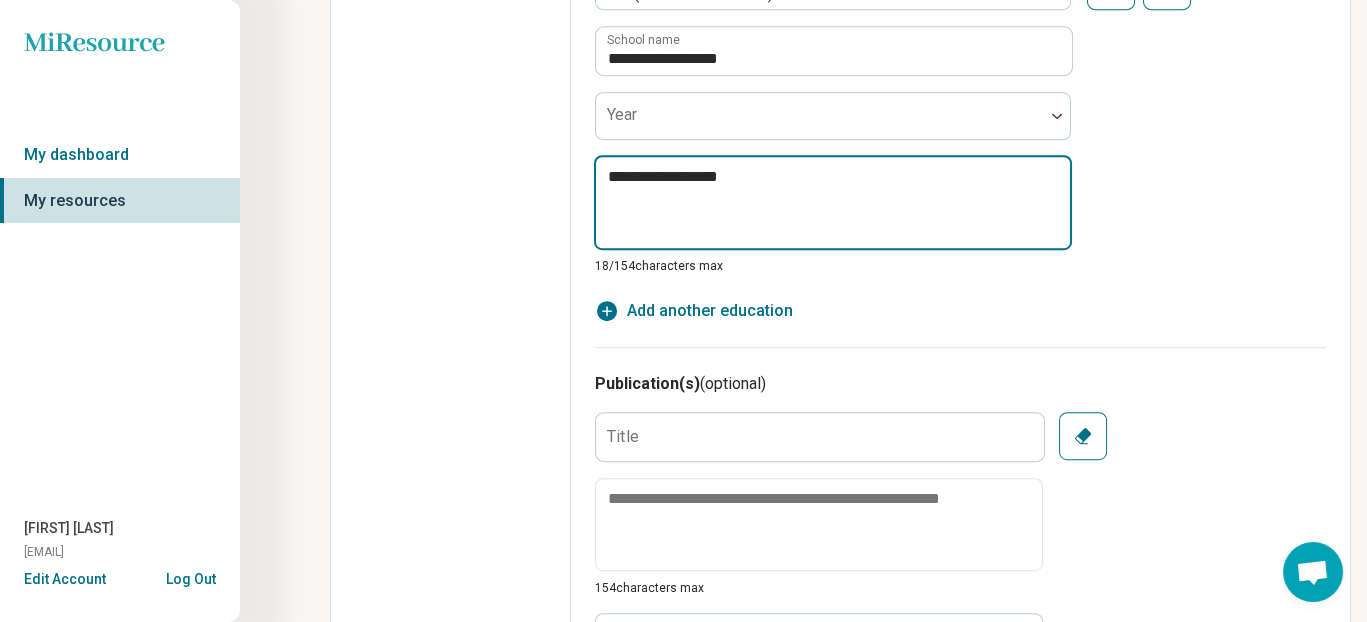 type on "*" 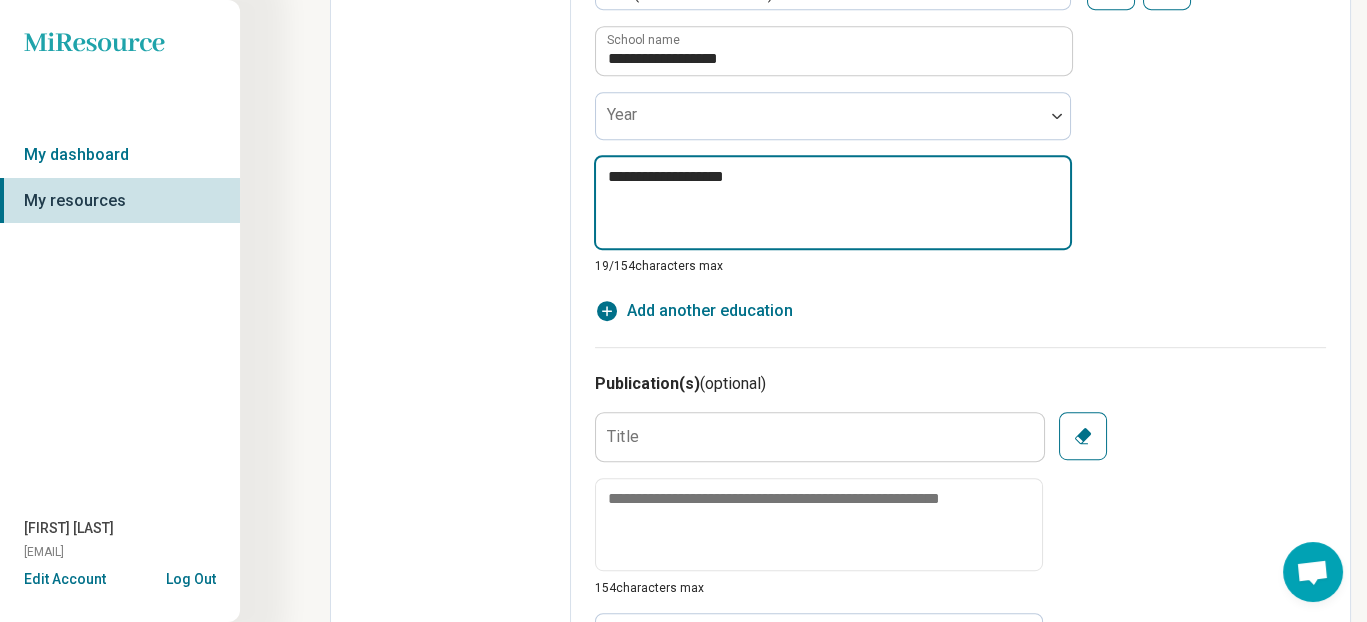 type on "*" 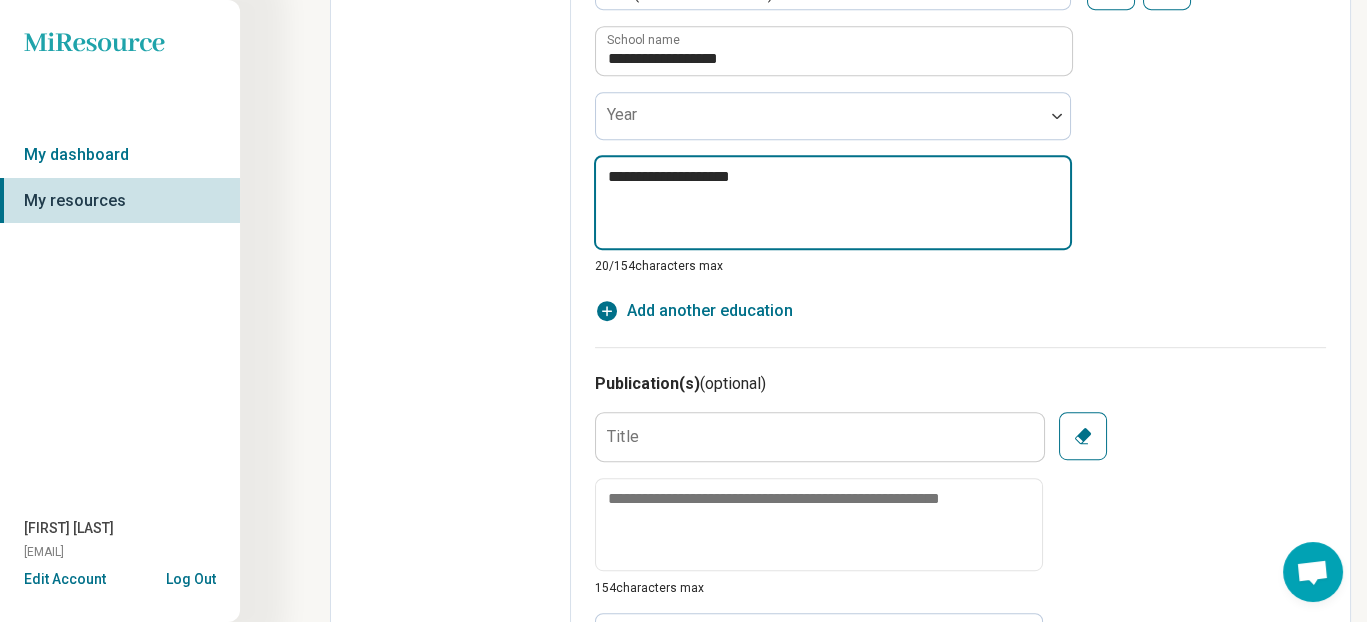 type on "*" 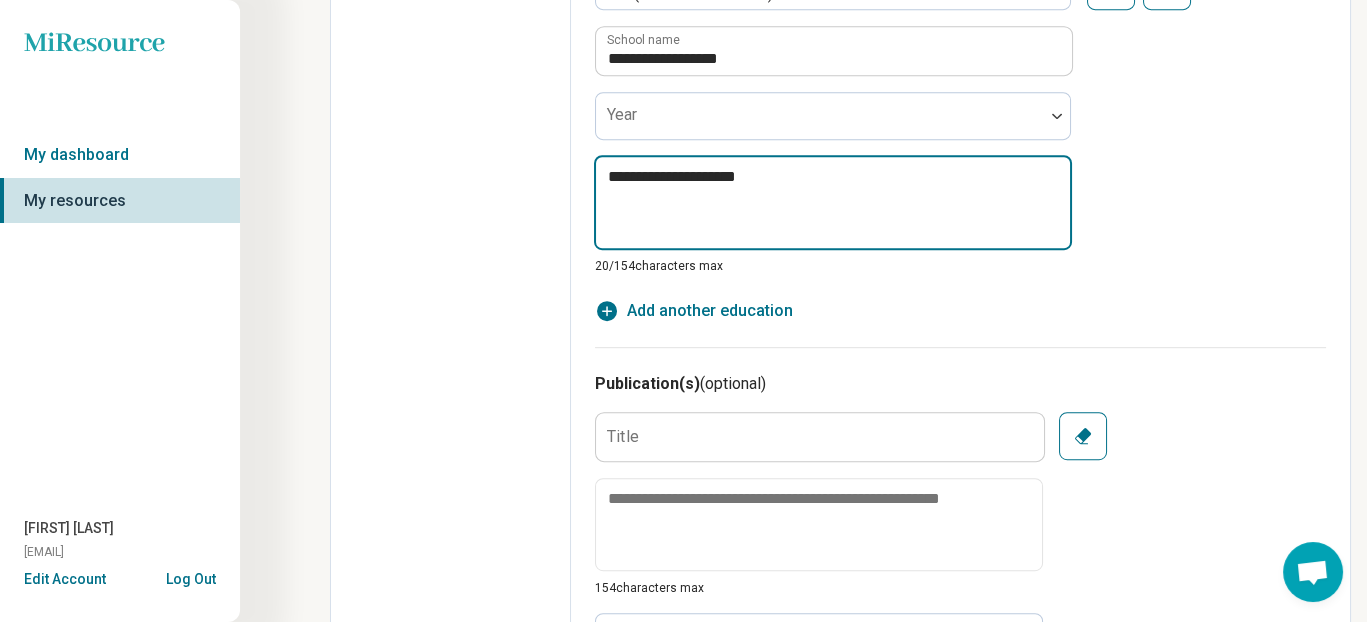 type on "*" 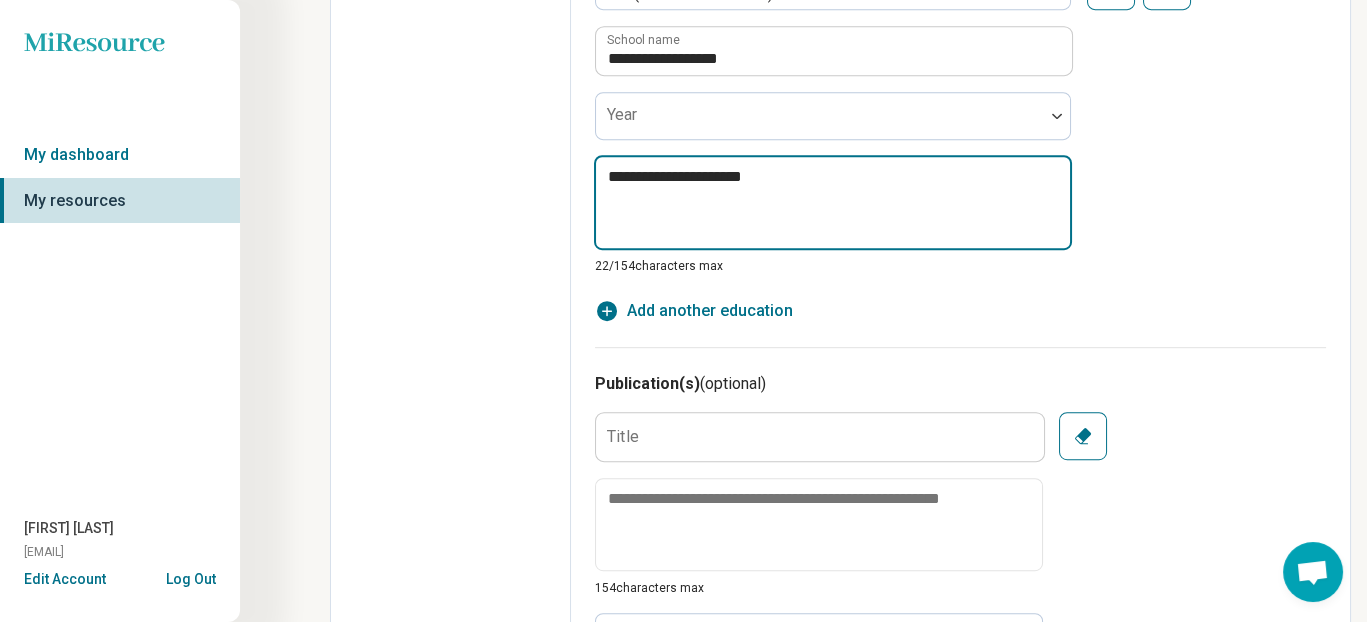 type on "*" 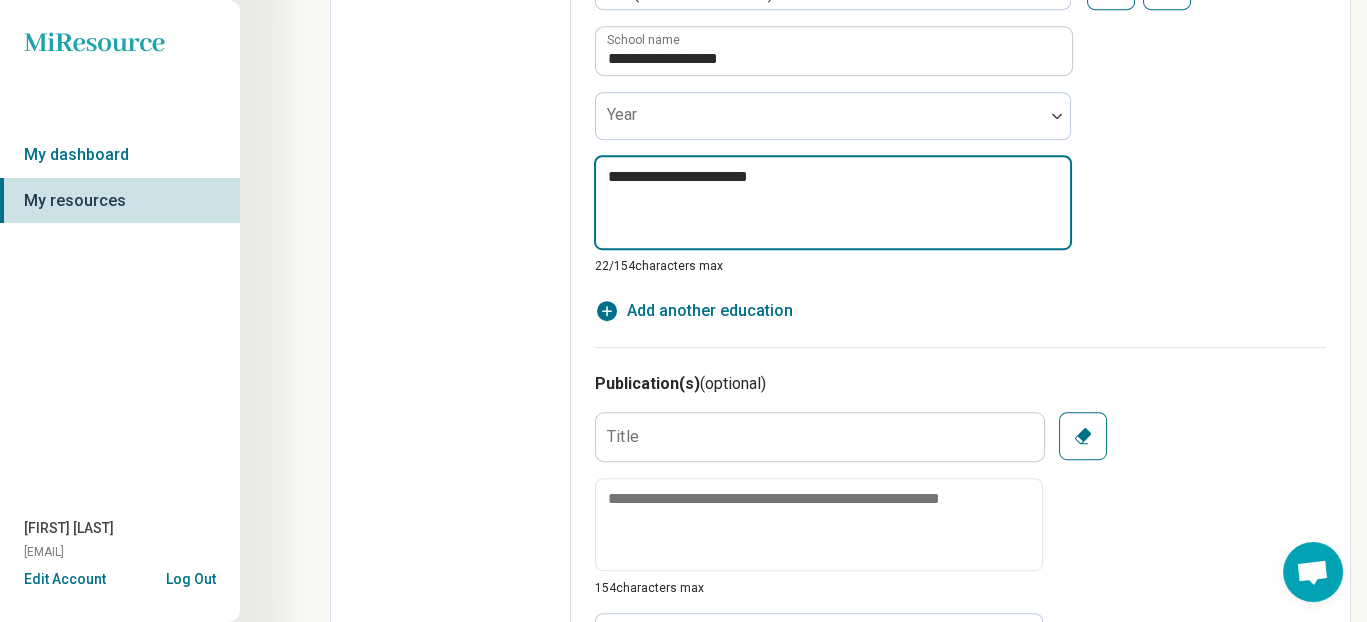type on "*" 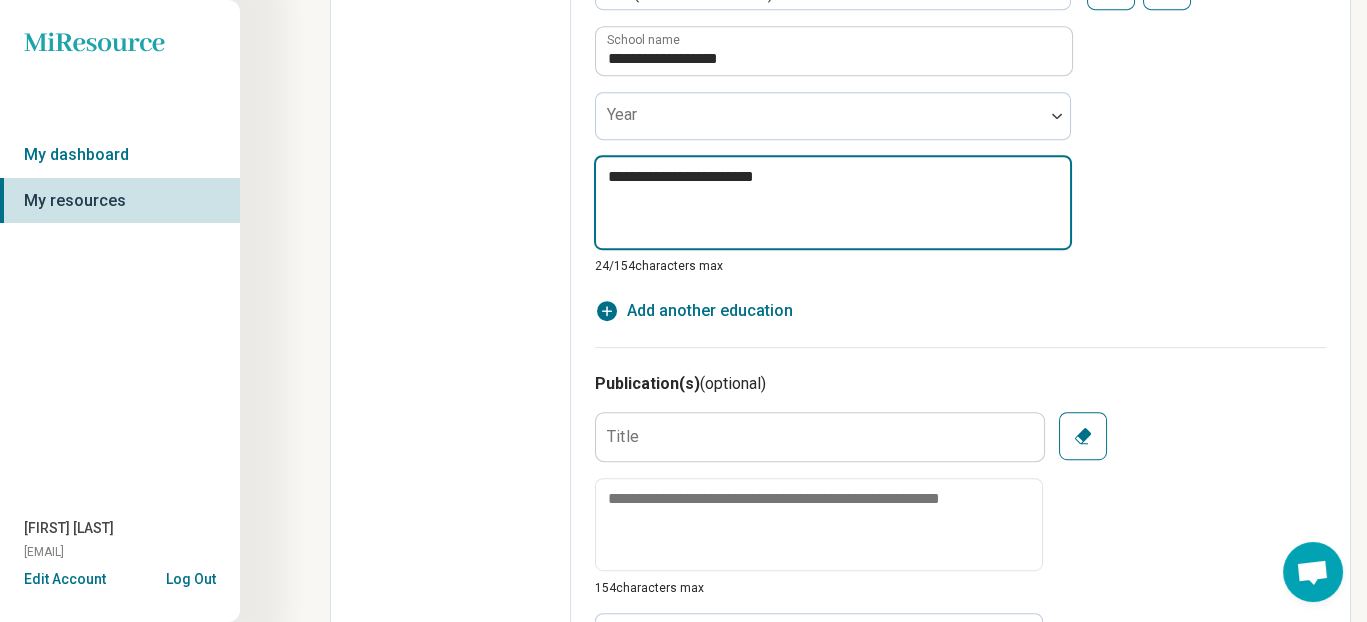 type on "*" 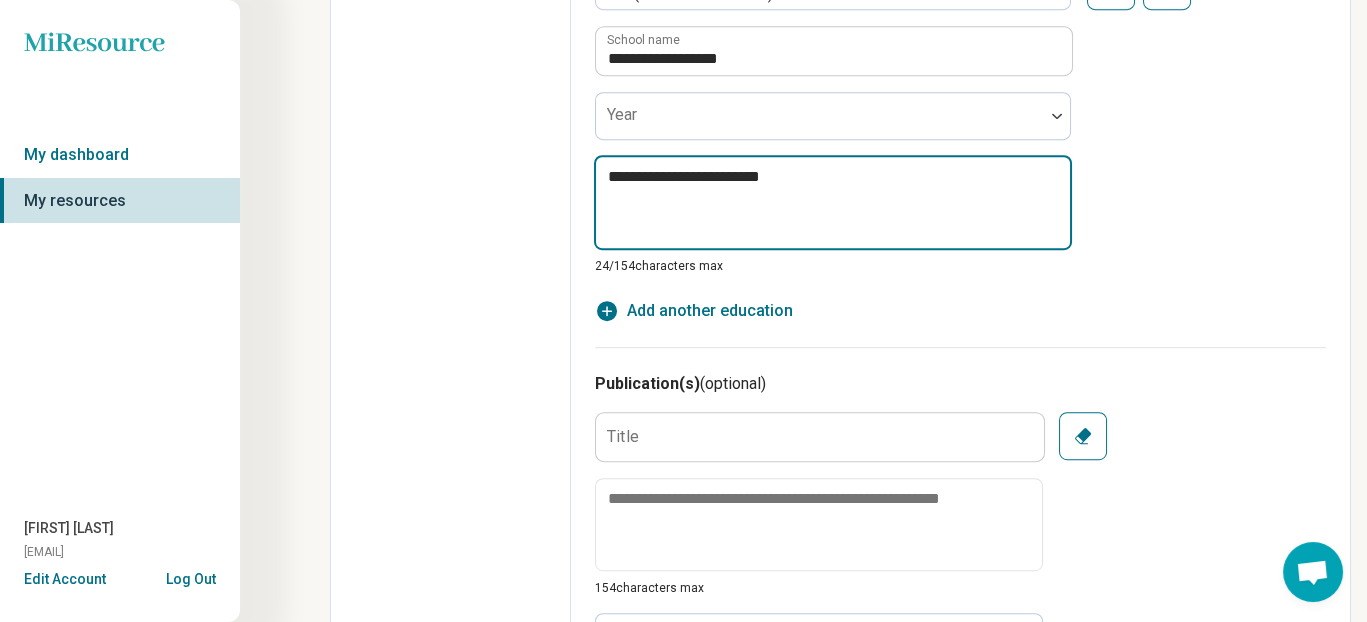 type on "*" 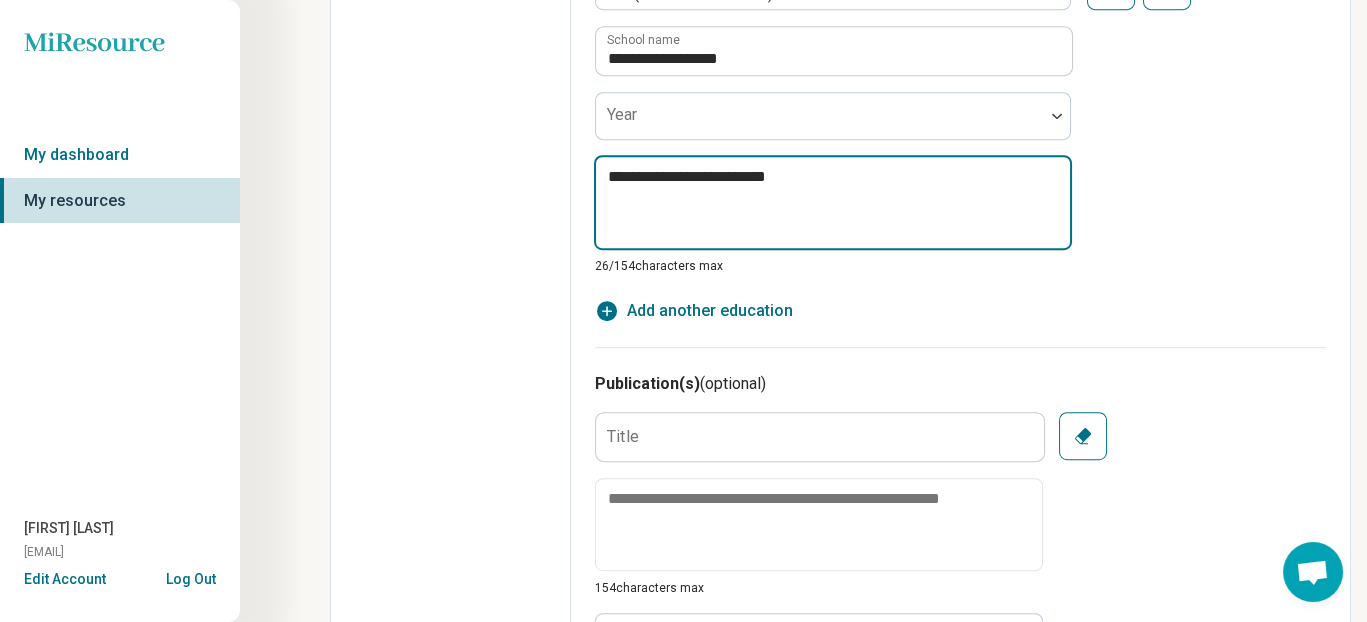 type on "*" 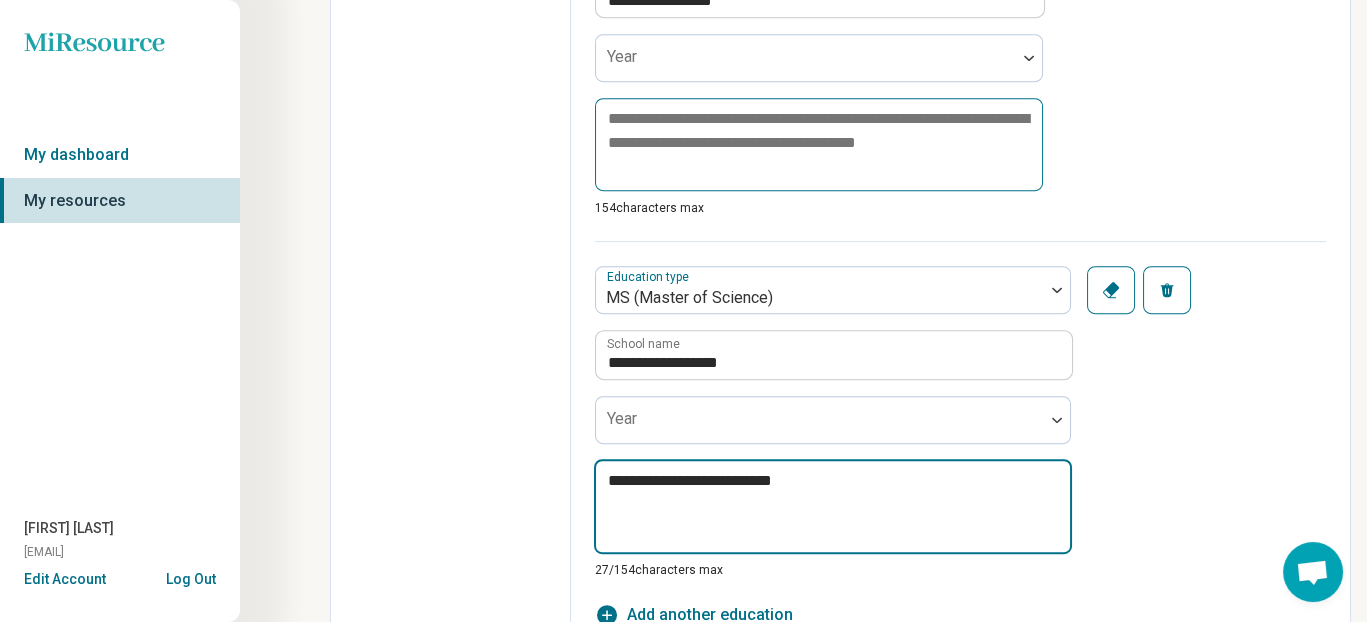scroll, scrollTop: 1876, scrollLeft: 0, axis: vertical 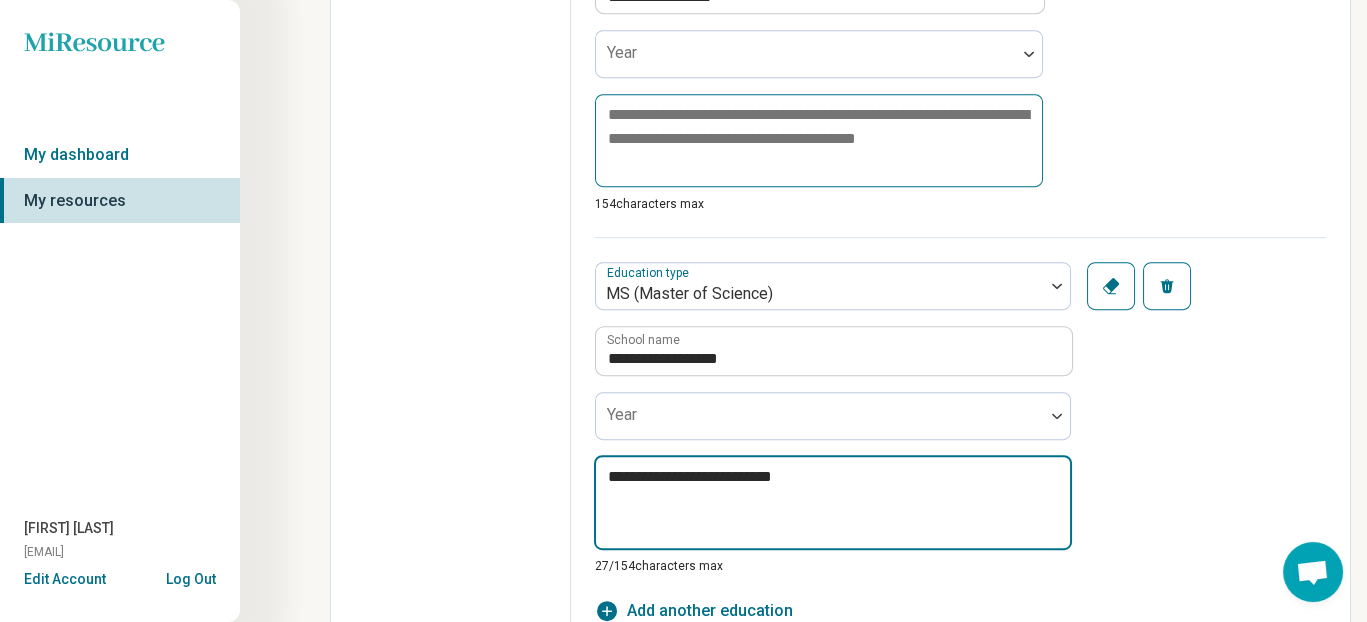 type on "**********" 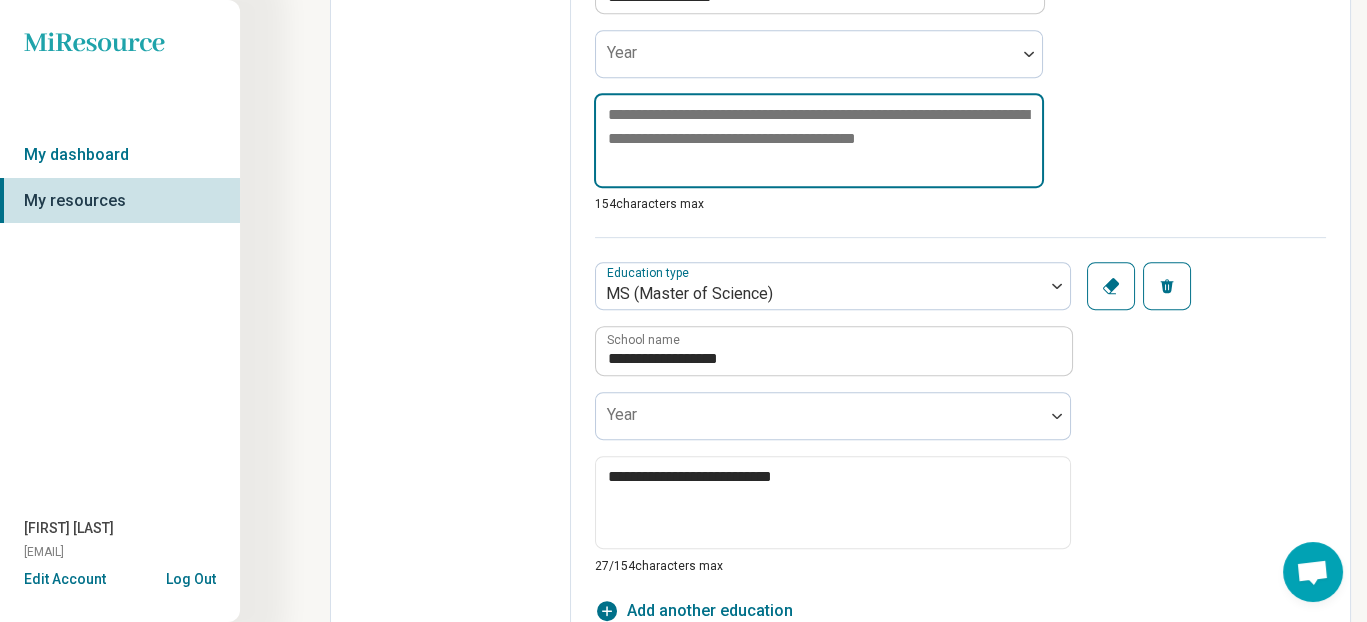 click at bounding box center (819, 140) 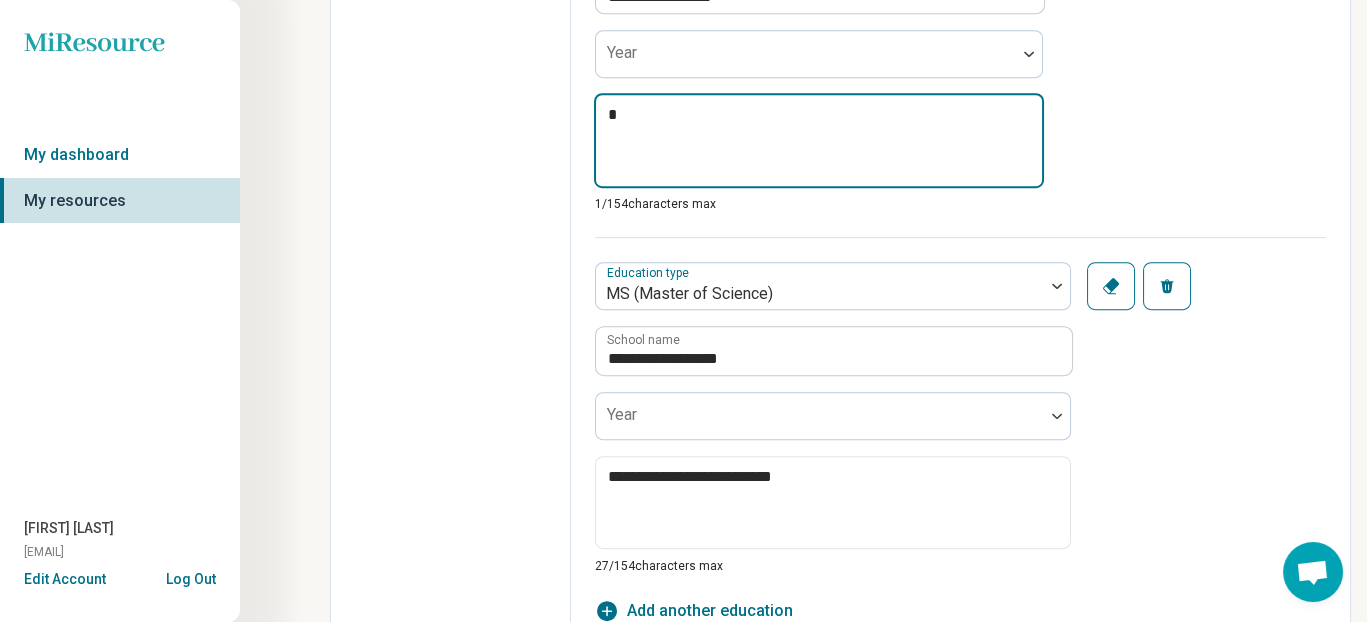 type on "*" 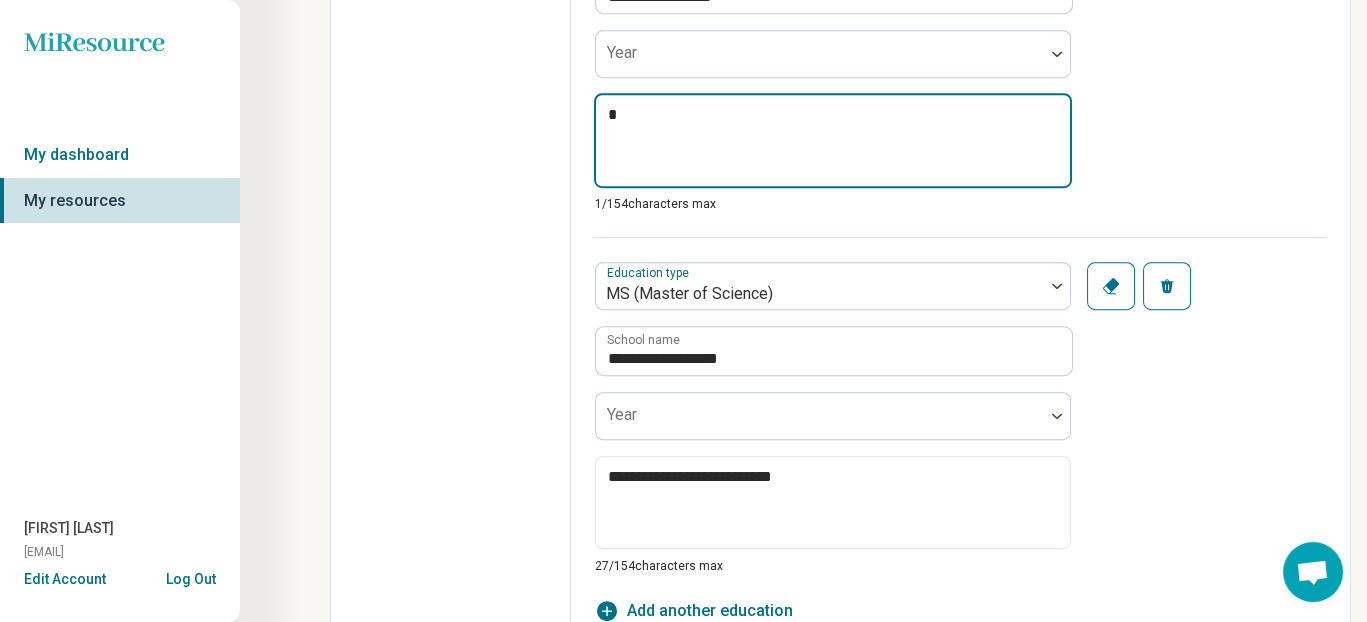 type on "*" 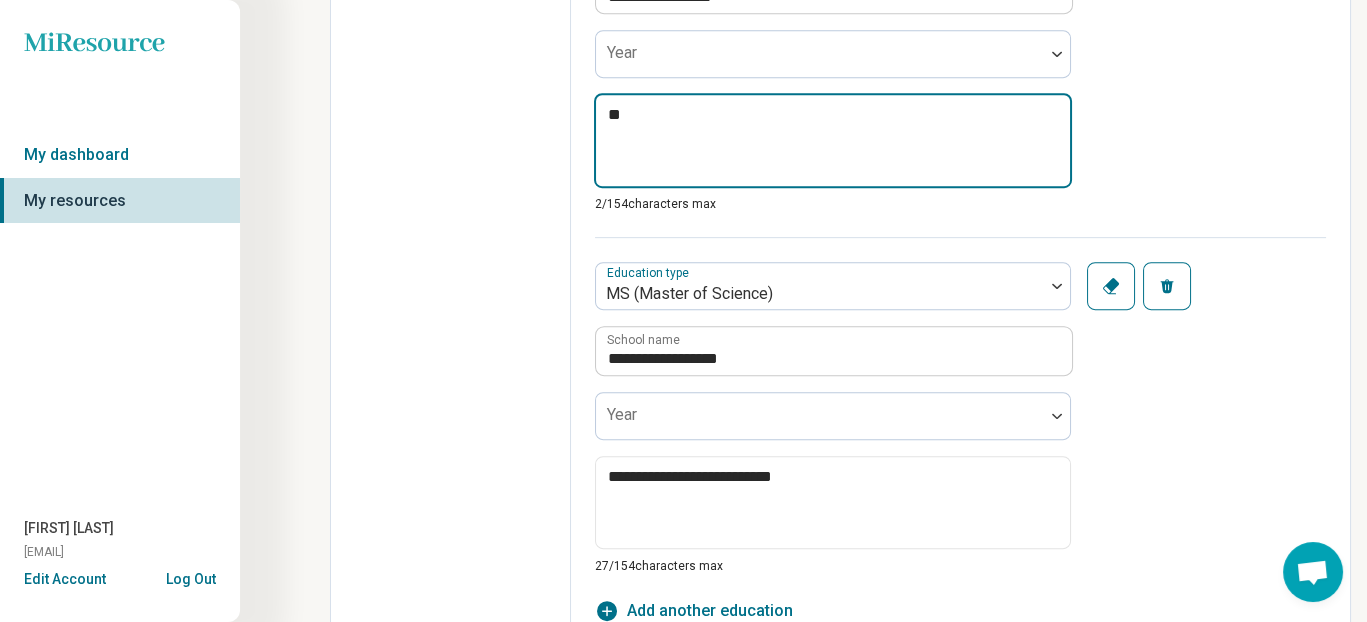 type on "*" 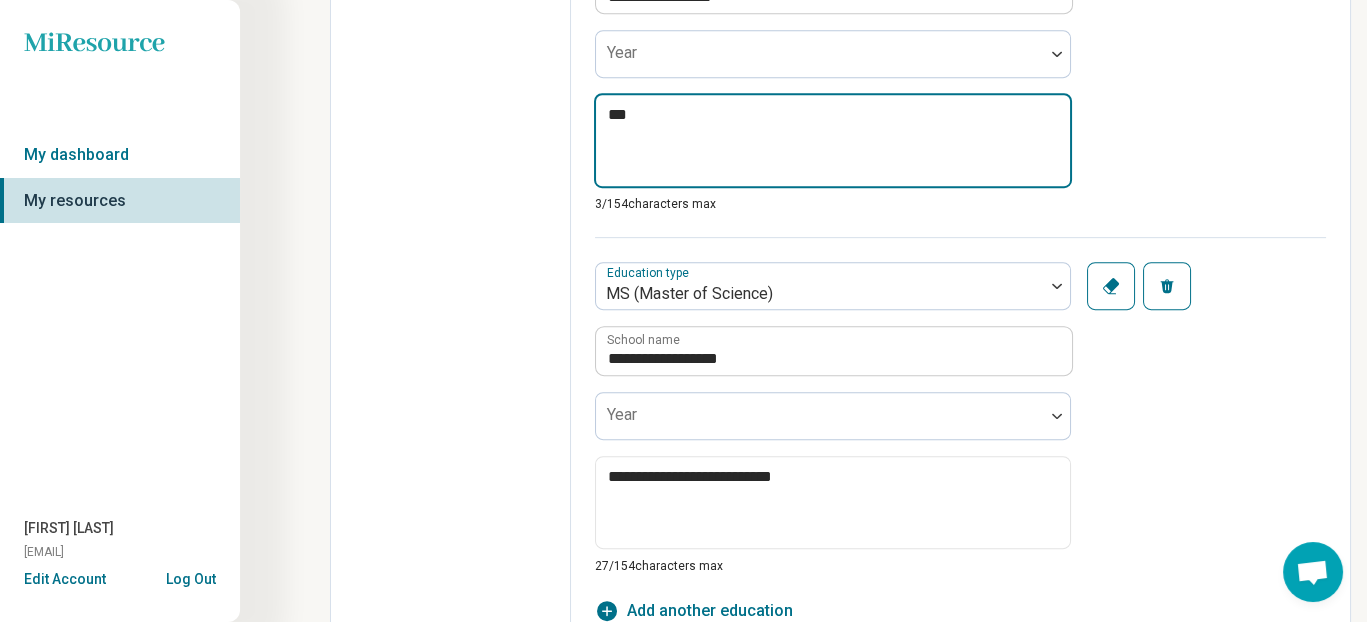 type on "*" 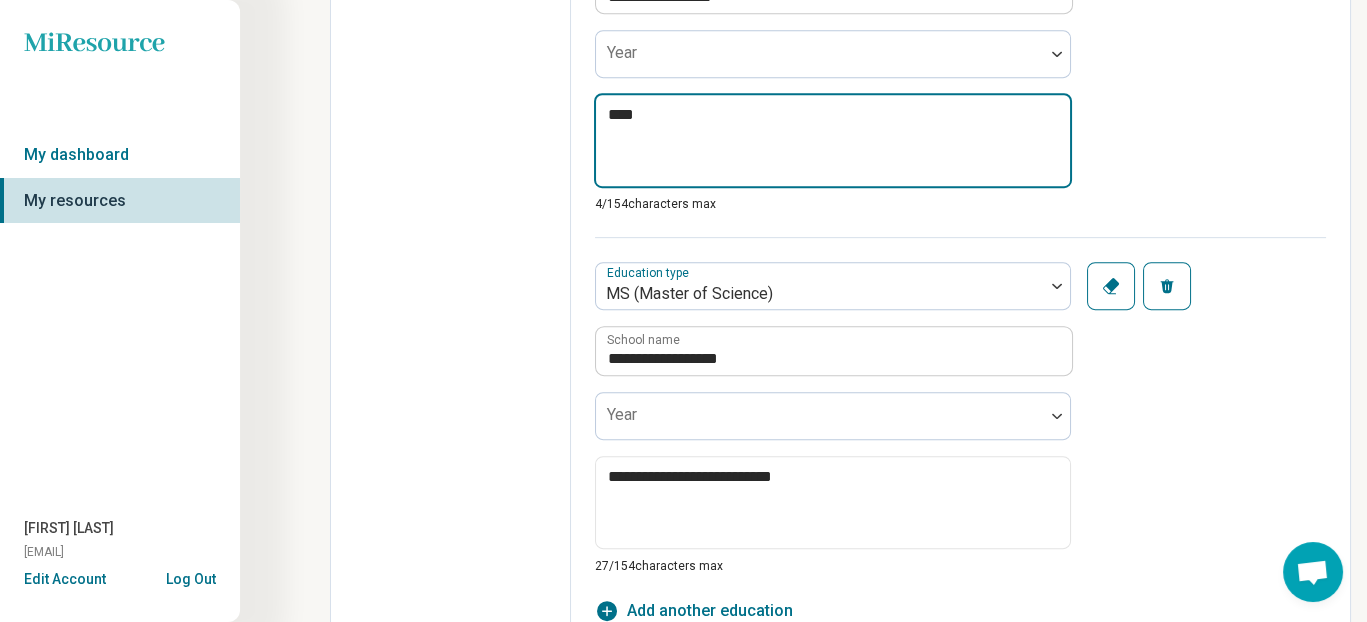 type on "*" 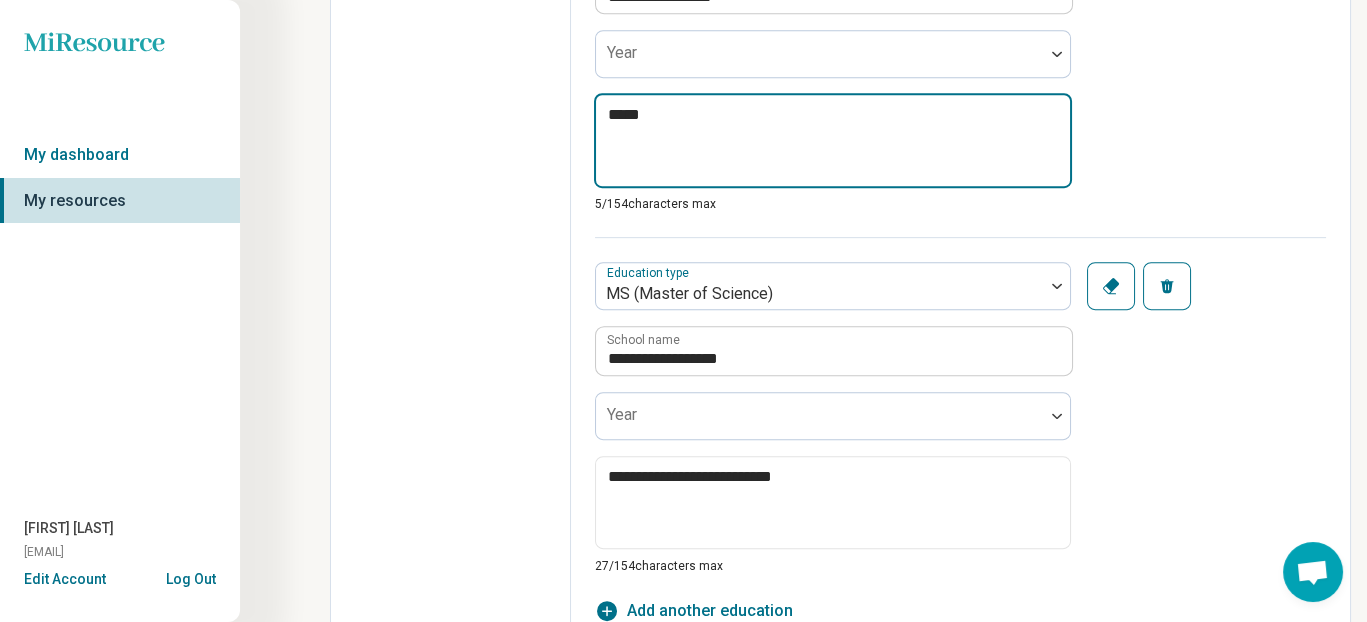 type on "*" 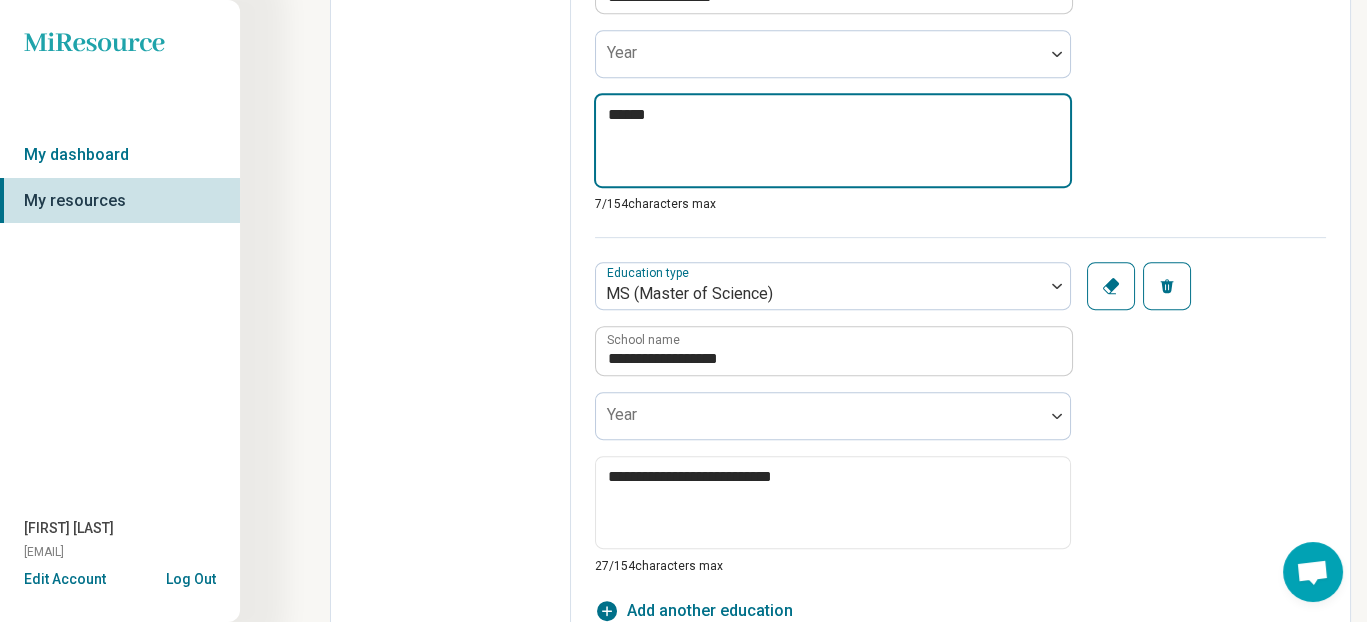 type on "*" 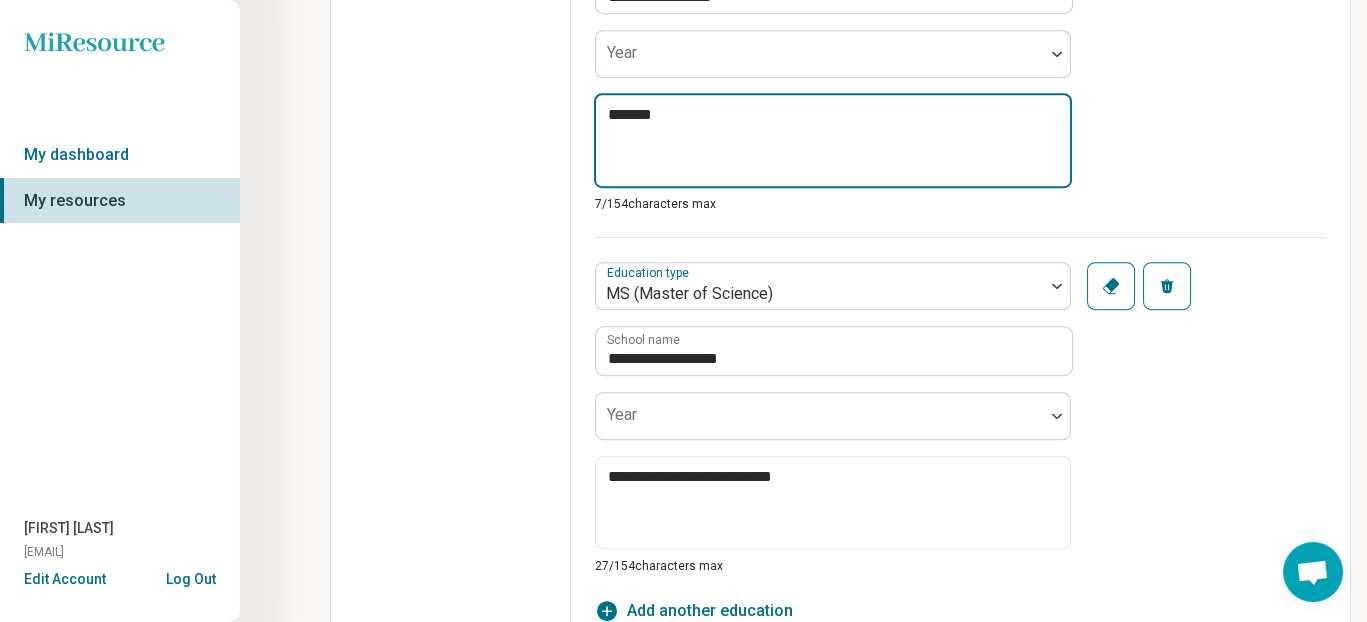 type on "*" 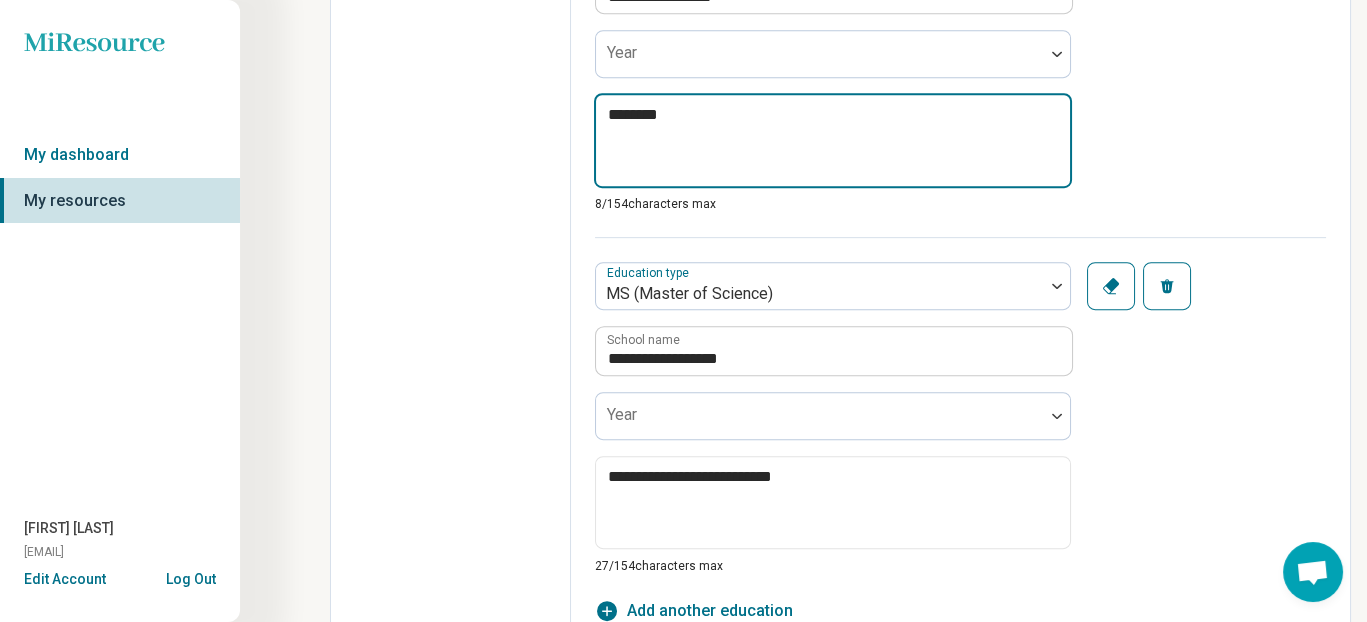 type on "*" 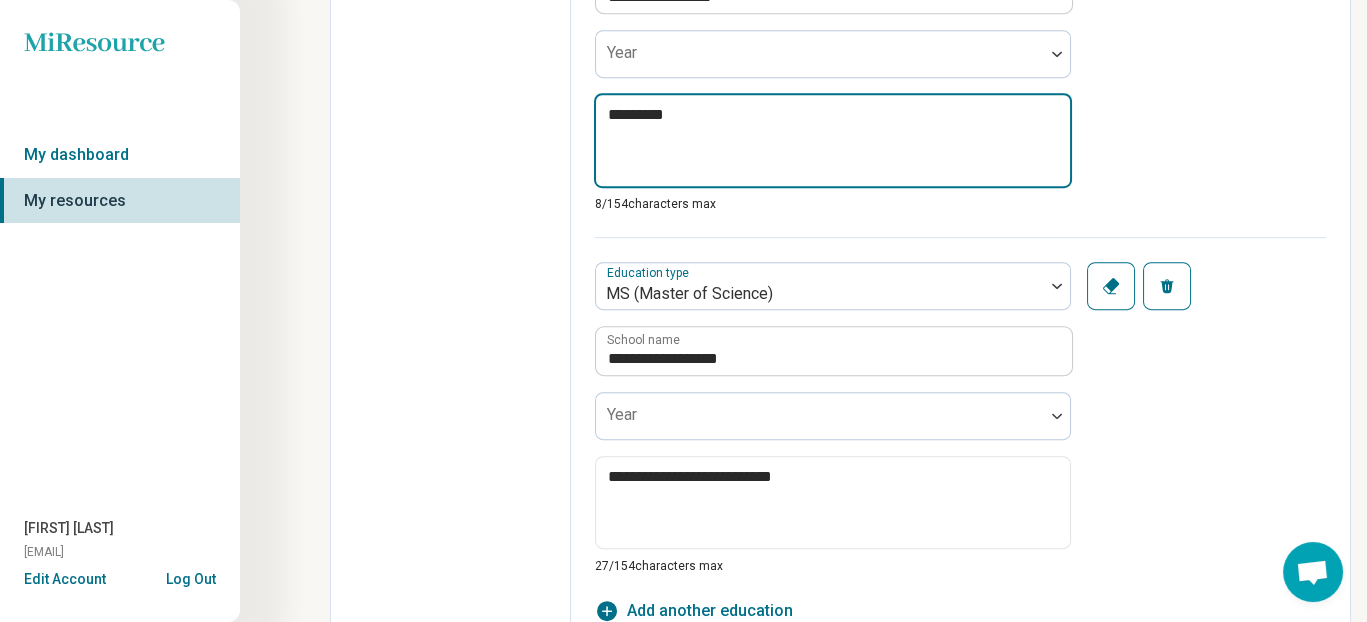 type on "*" 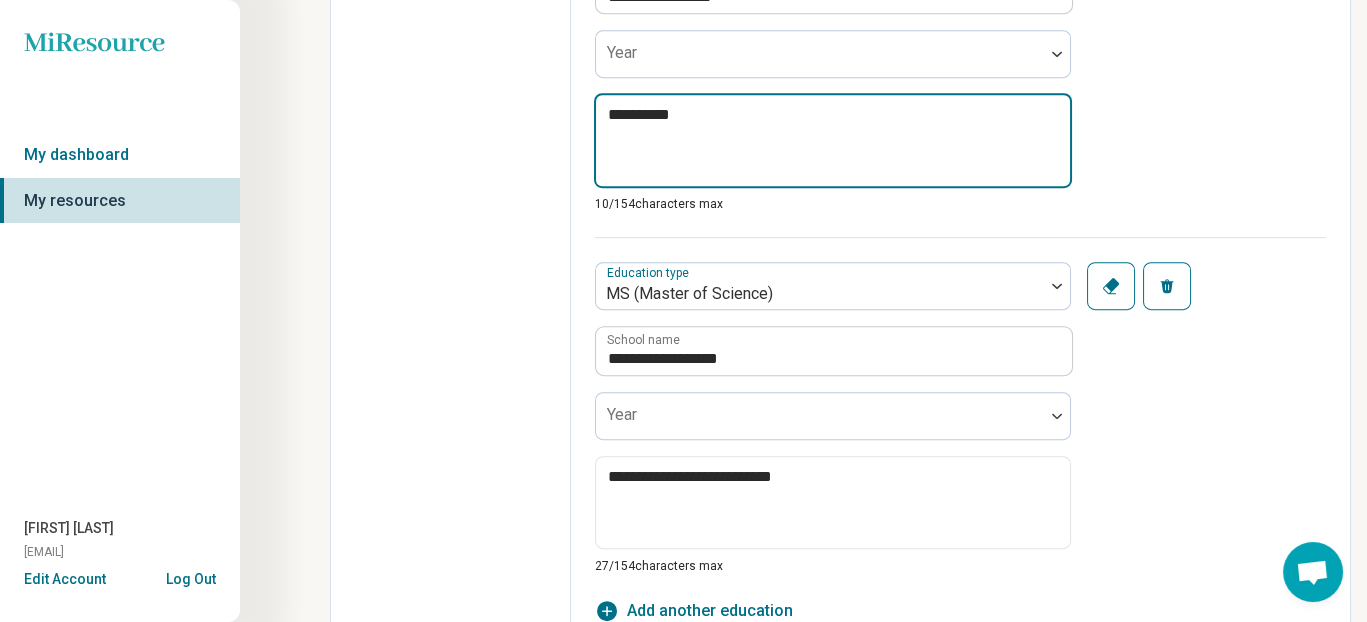 type on "*" 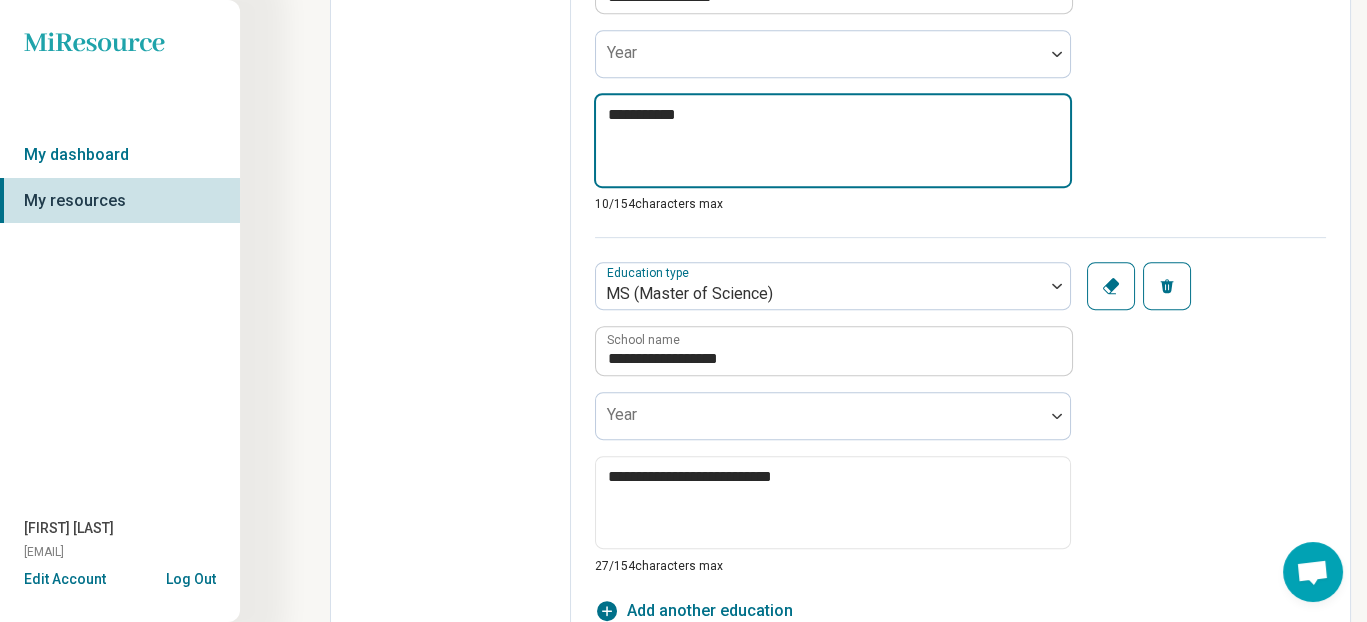 type on "*" 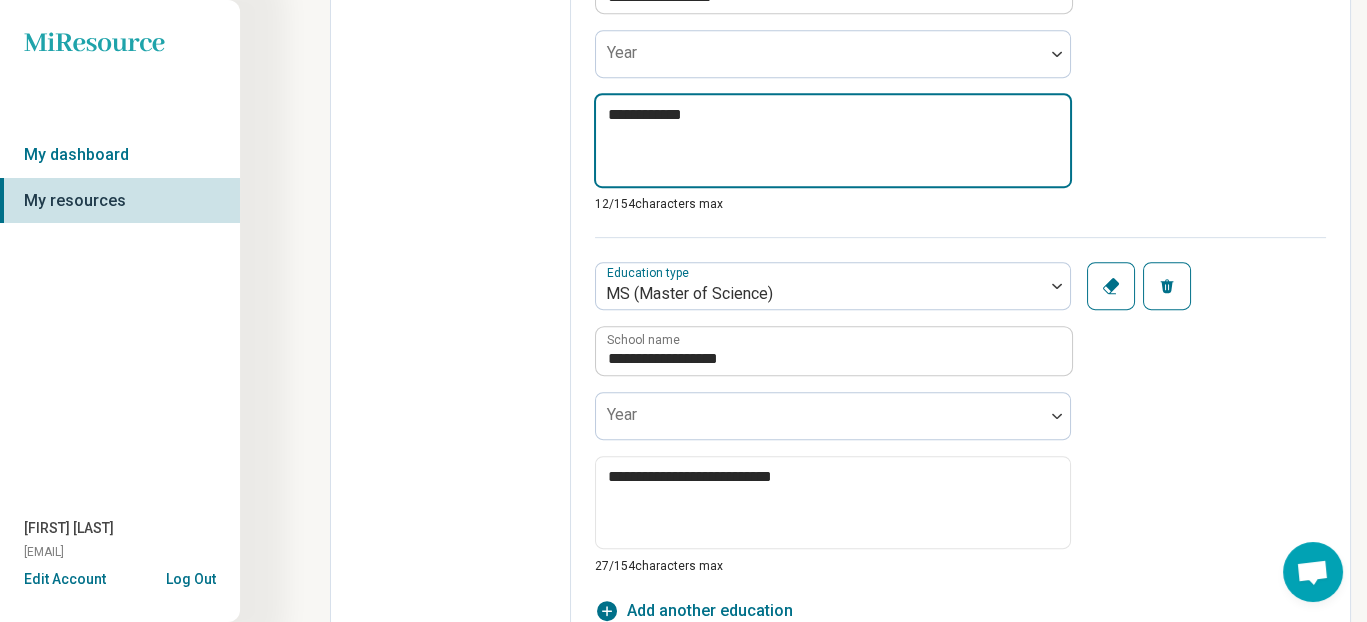 type on "*" 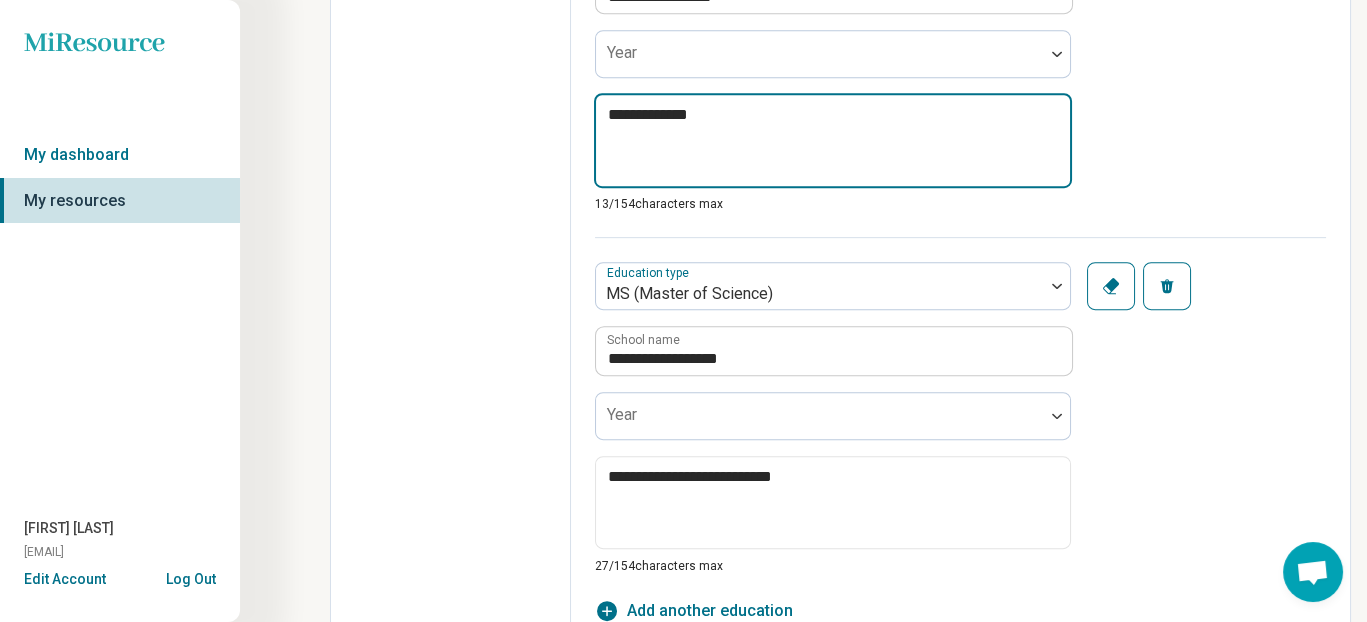 type on "*" 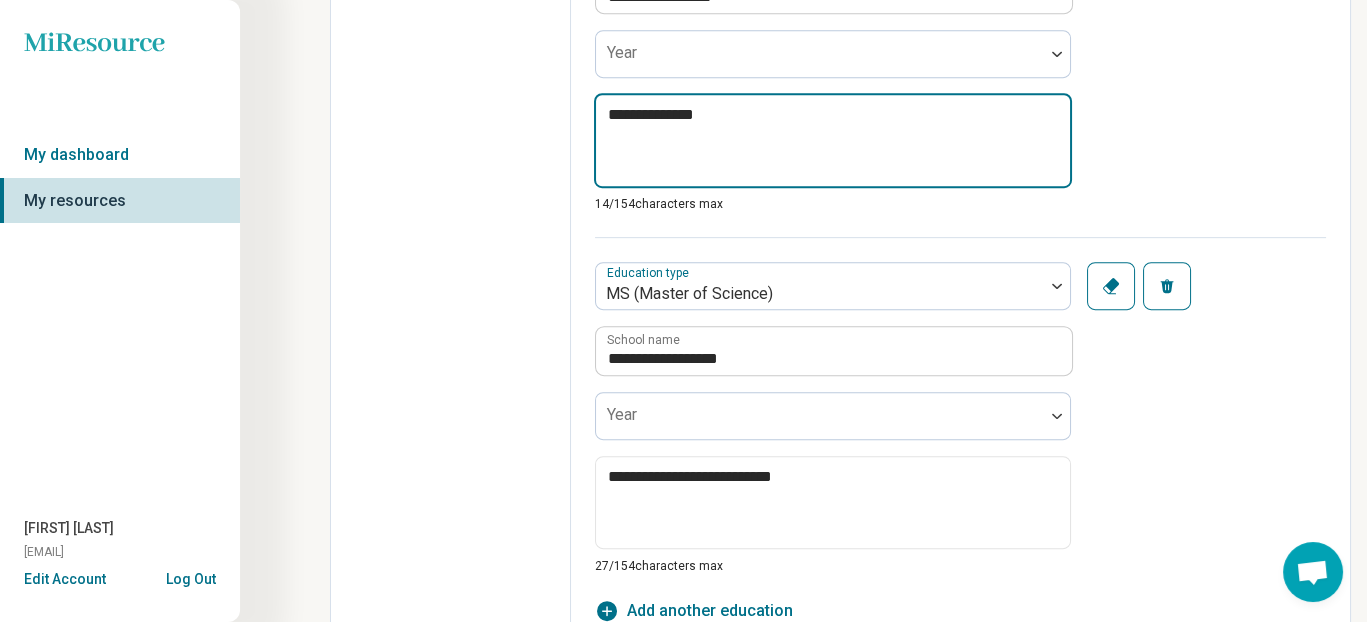 type on "*" 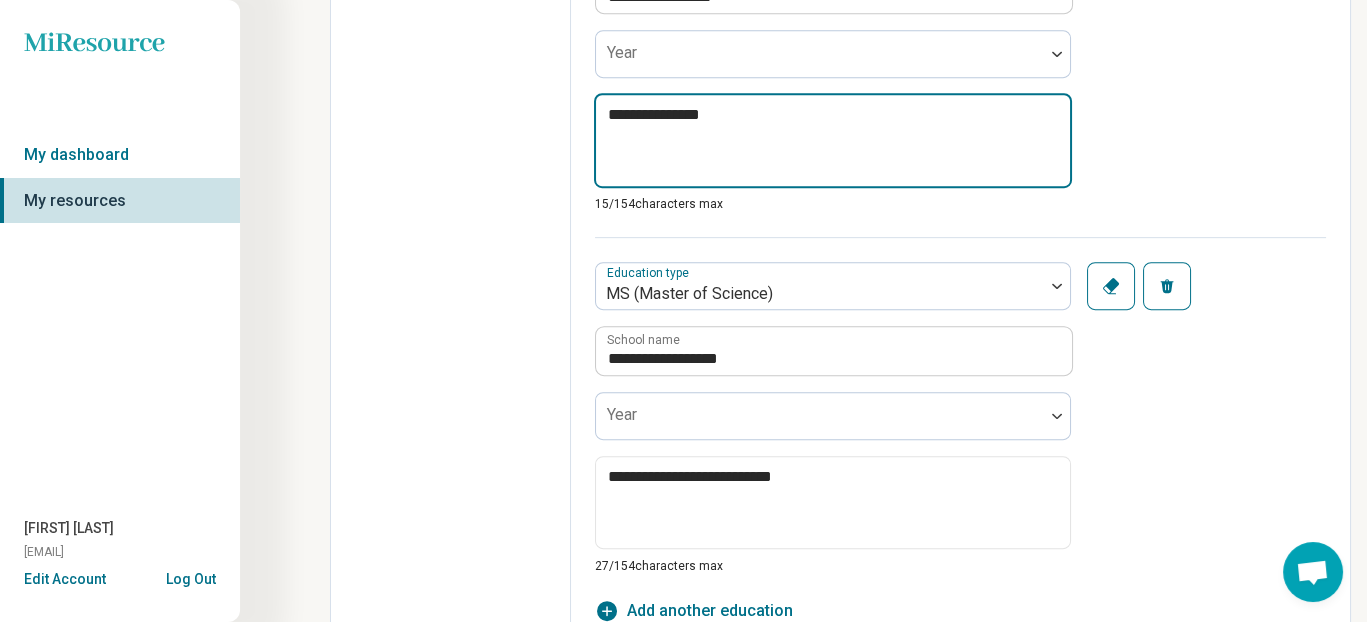 type on "*" 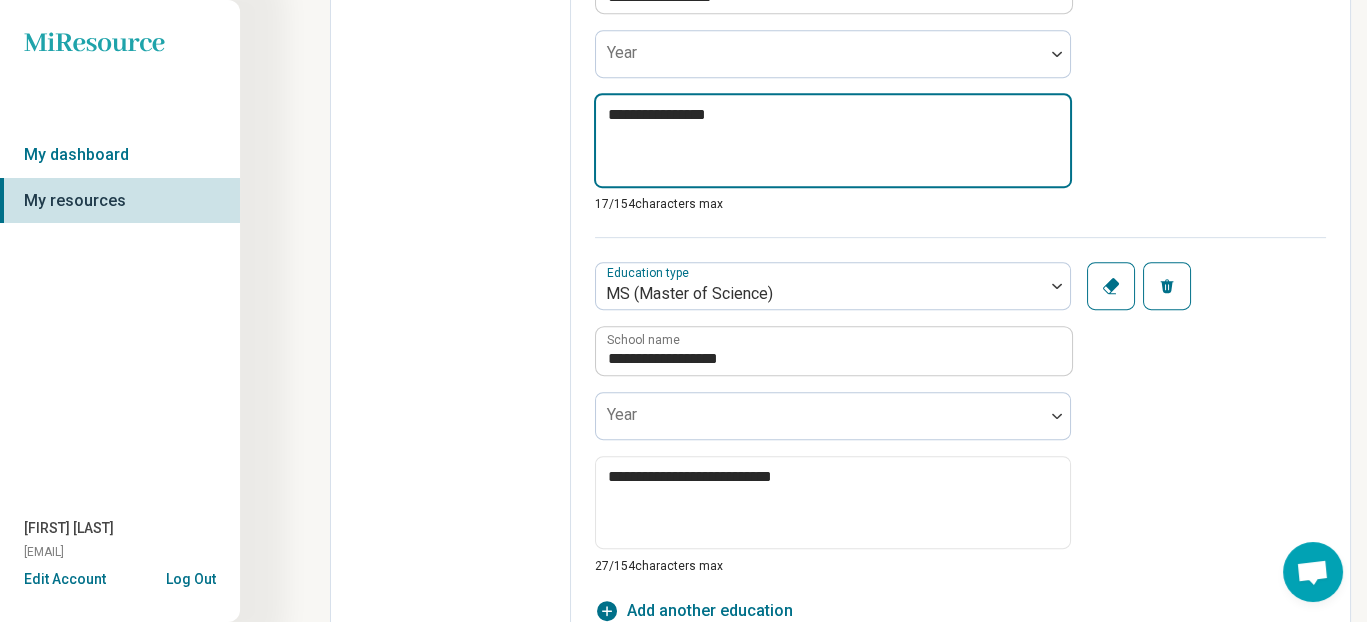 type on "*" 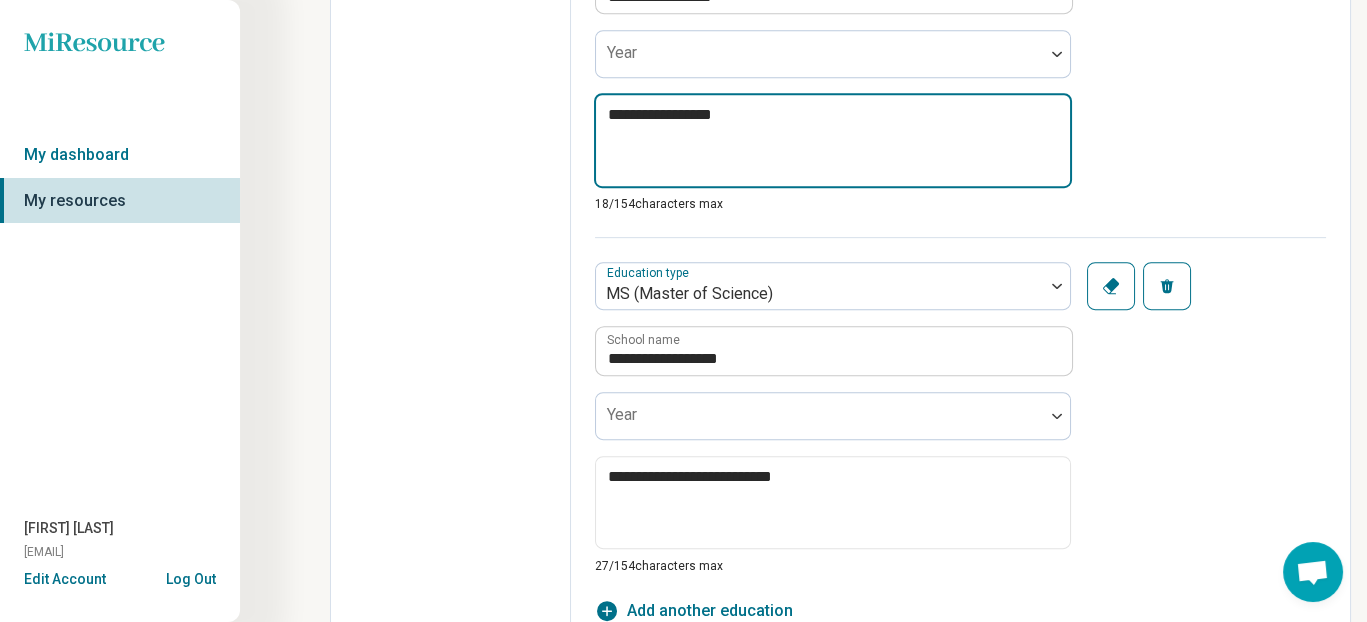 type on "*" 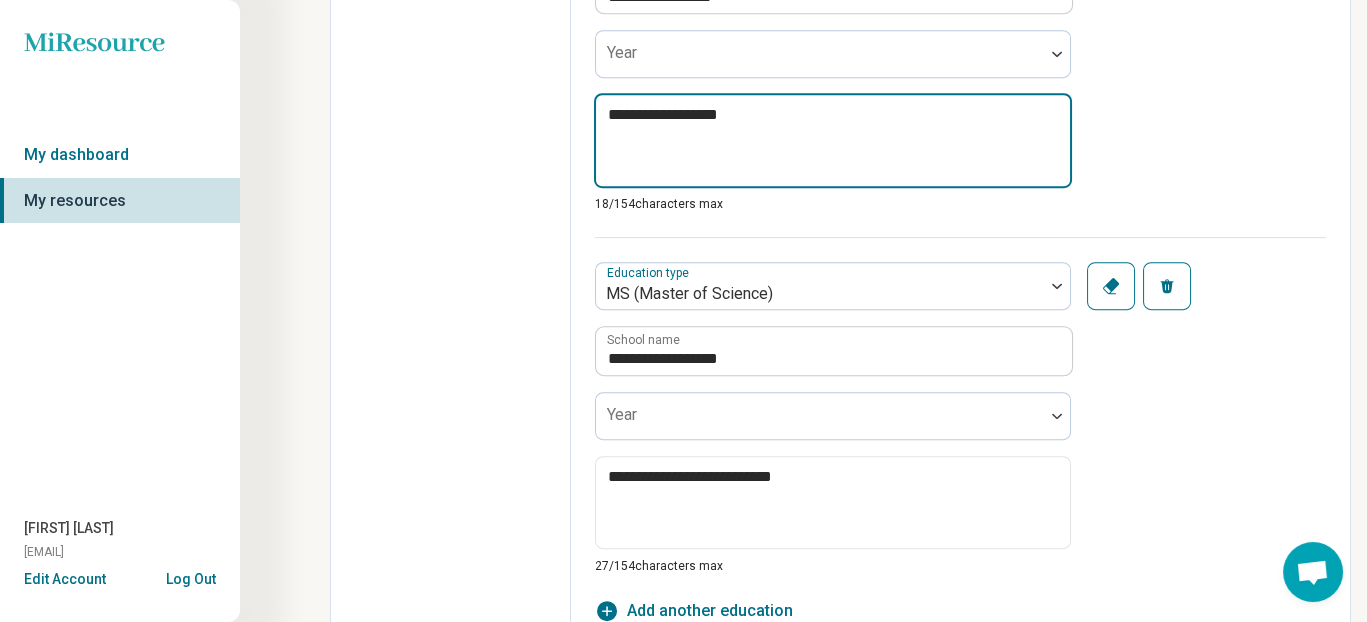 type on "*" 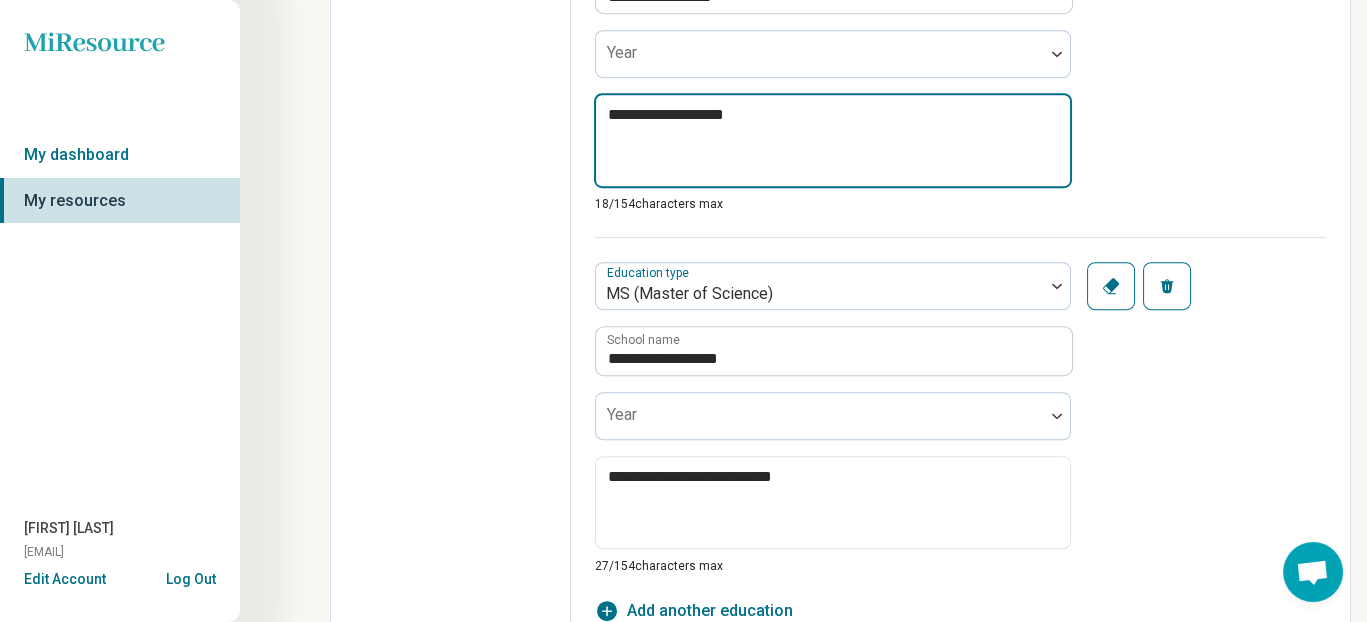type on "*" 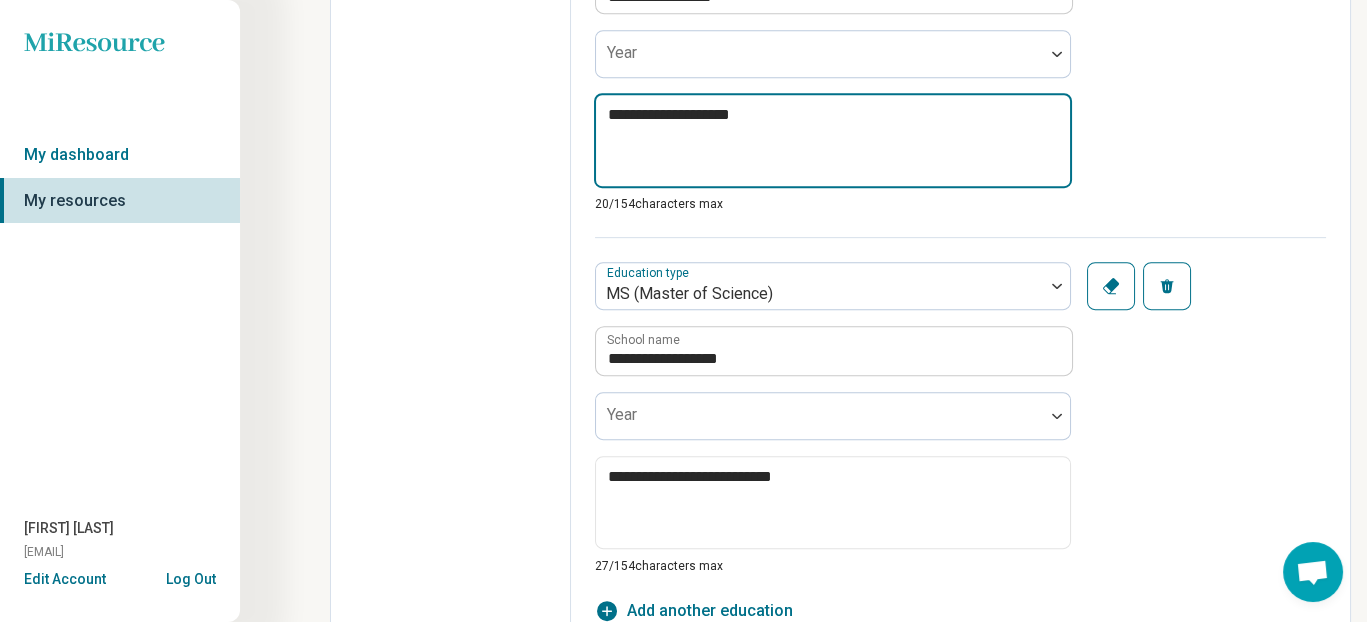 type on "*" 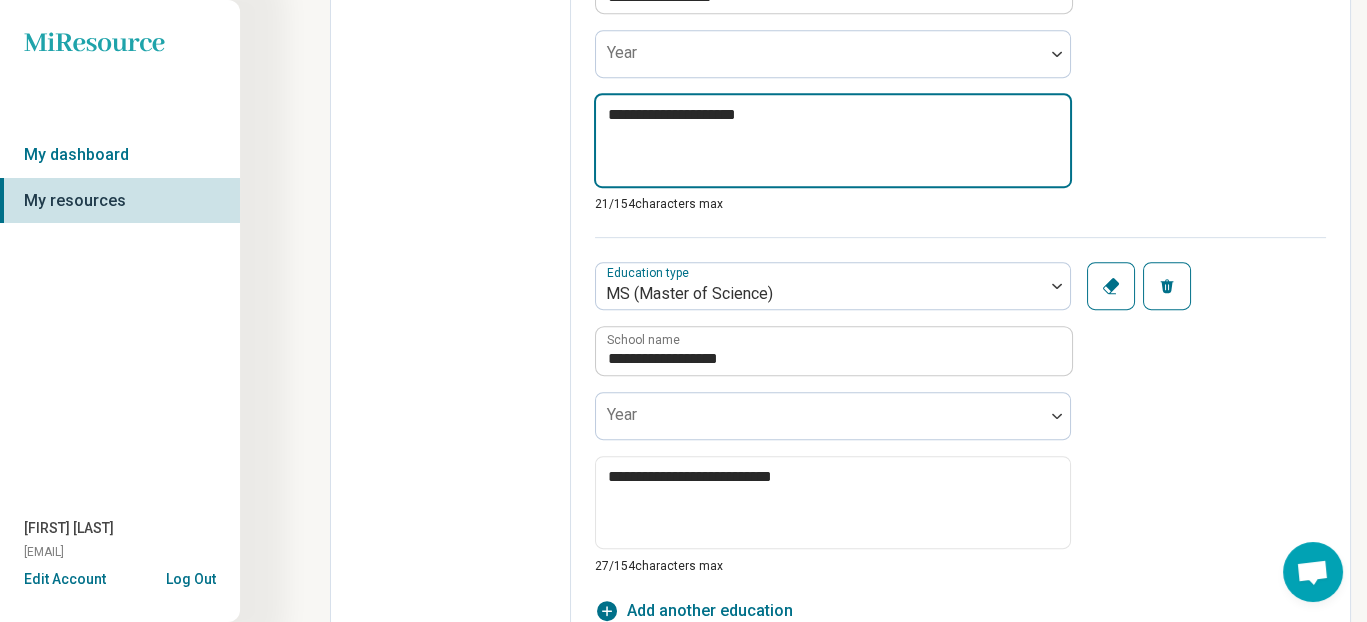 type on "*" 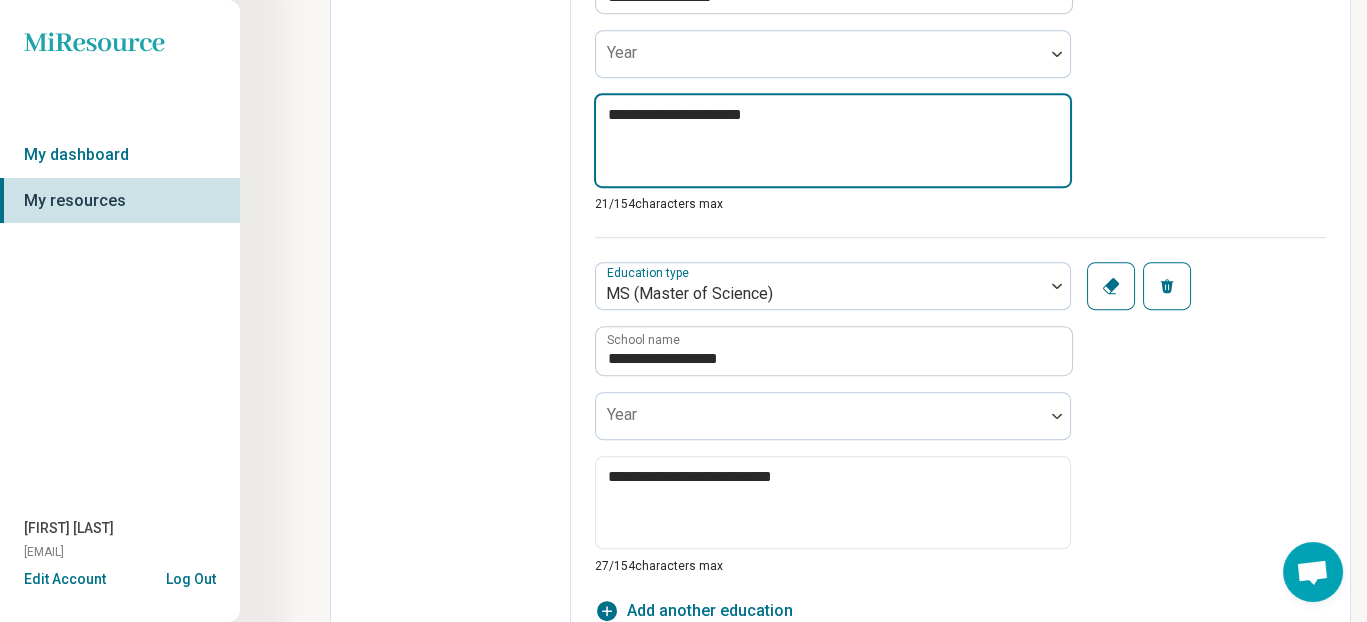 type on "*" 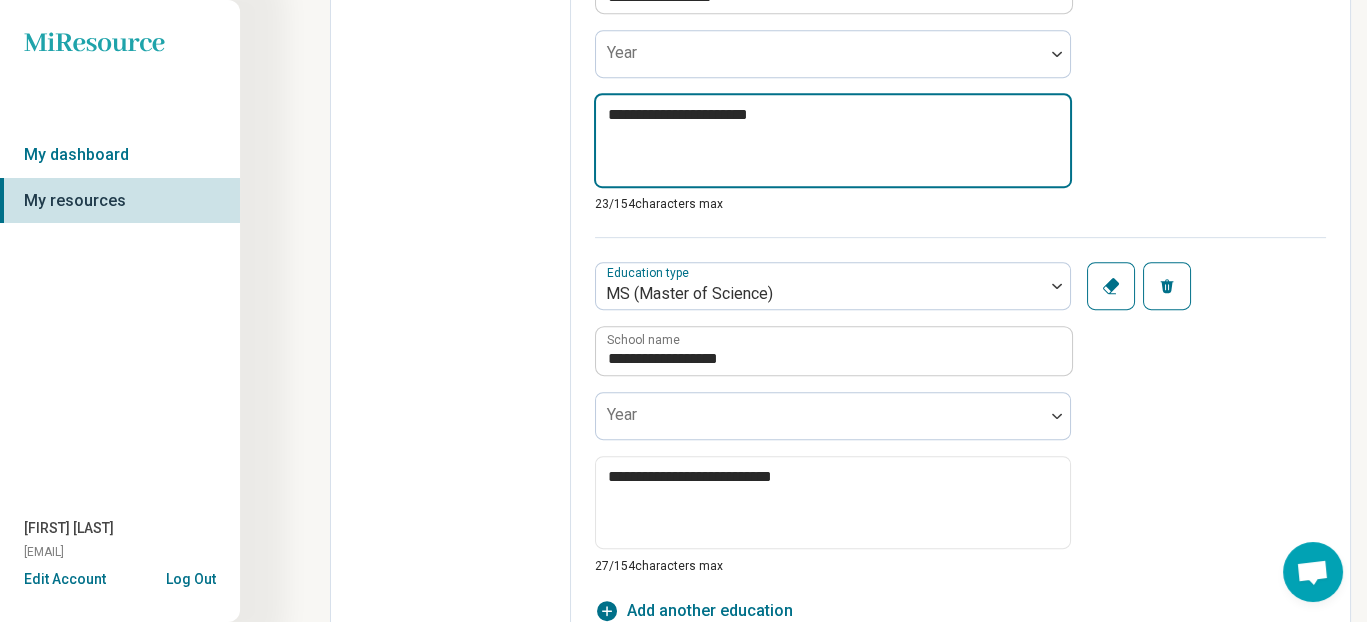 type on "*" 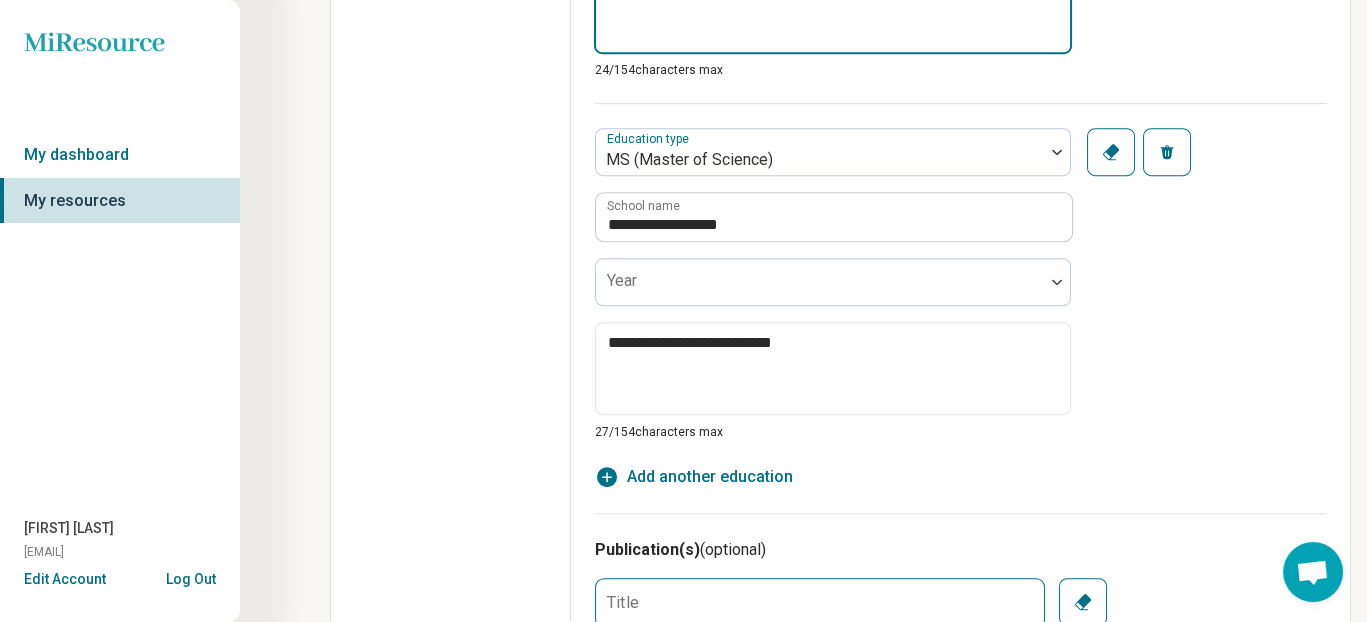 scroll, scrollTop: 2176, scrollLeft: 0, axis: vertical 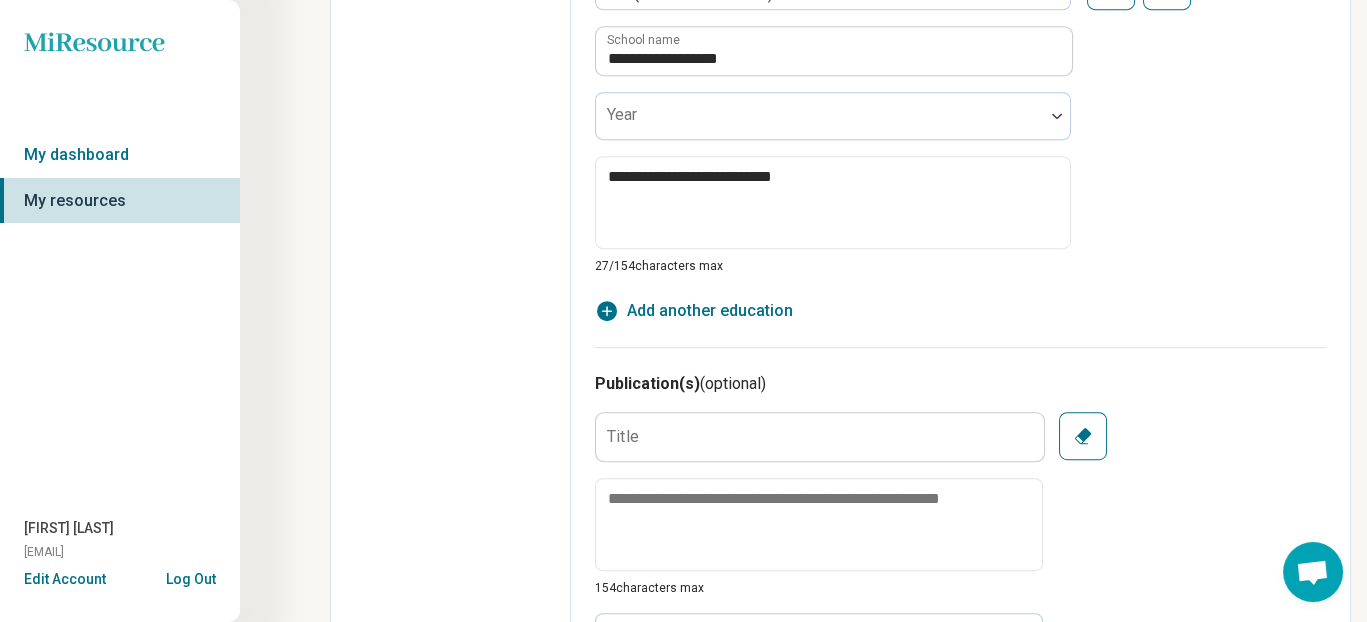 type on "**********" 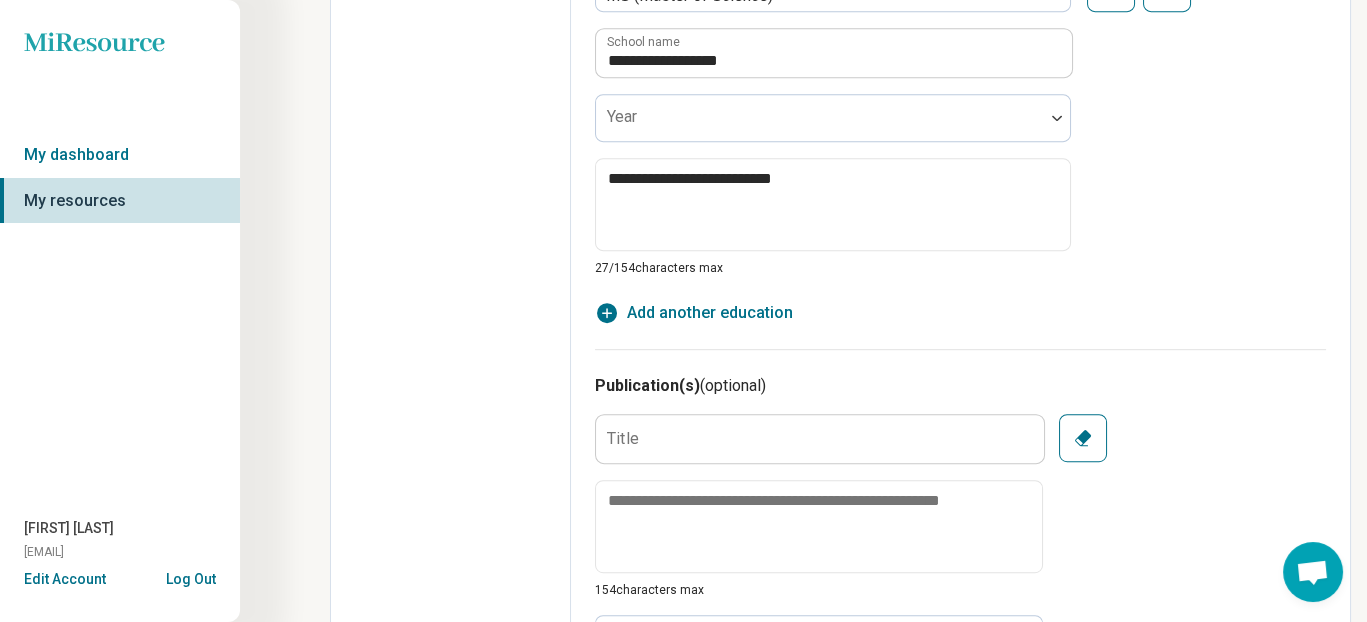 click on "Add another education" at bounding box center [710, 313] 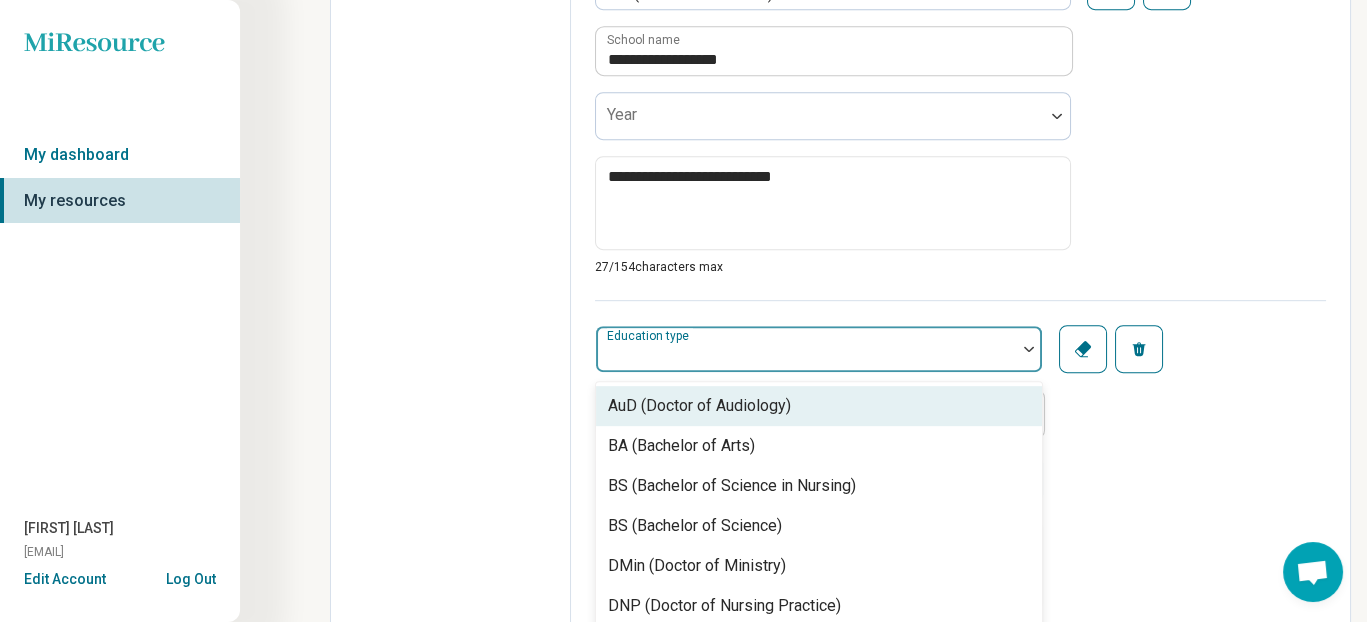 click on "Education type" at bounding box center (819, 349) 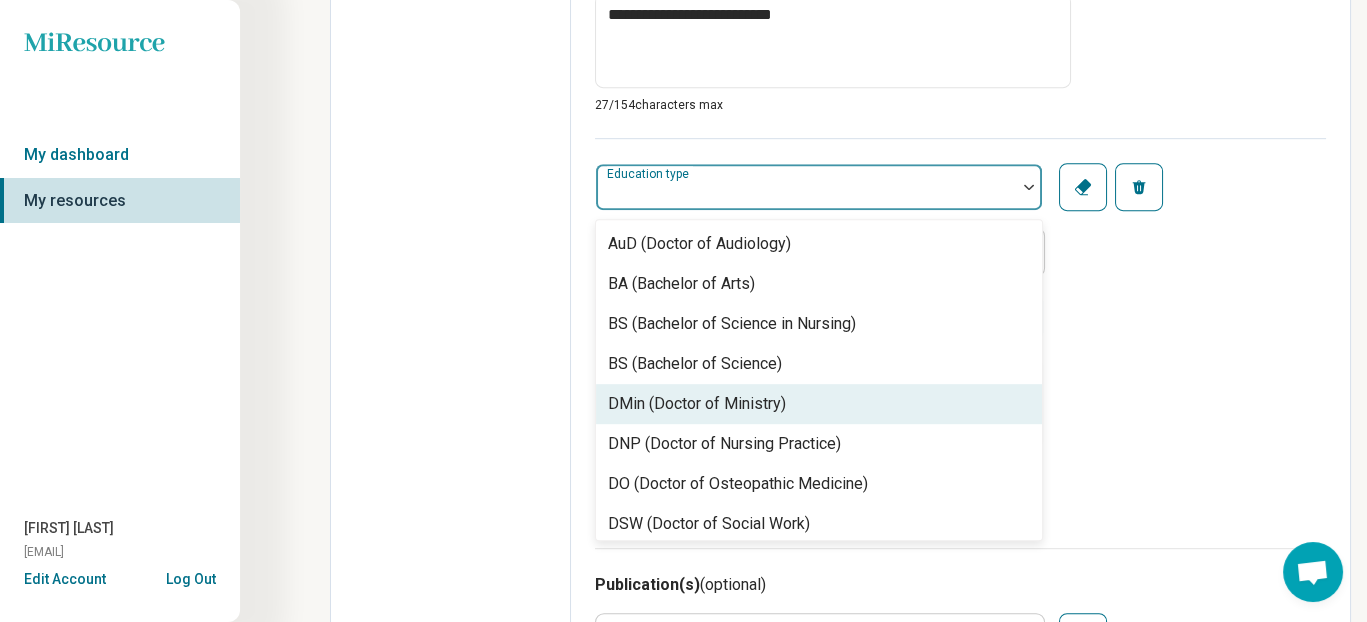 scroll, scrollTop: 2420, scrollLeft: 0, axis: vertical 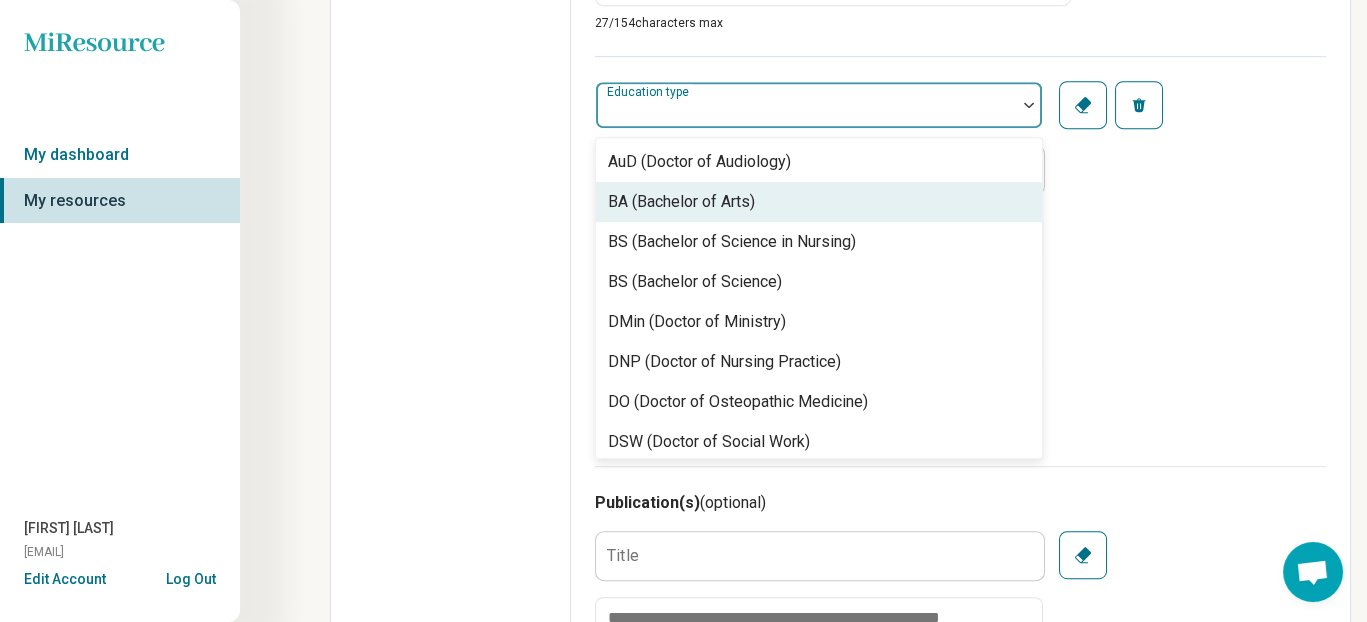click on "BA (Bachelor of Arts)" at bounding box center (681, 202) 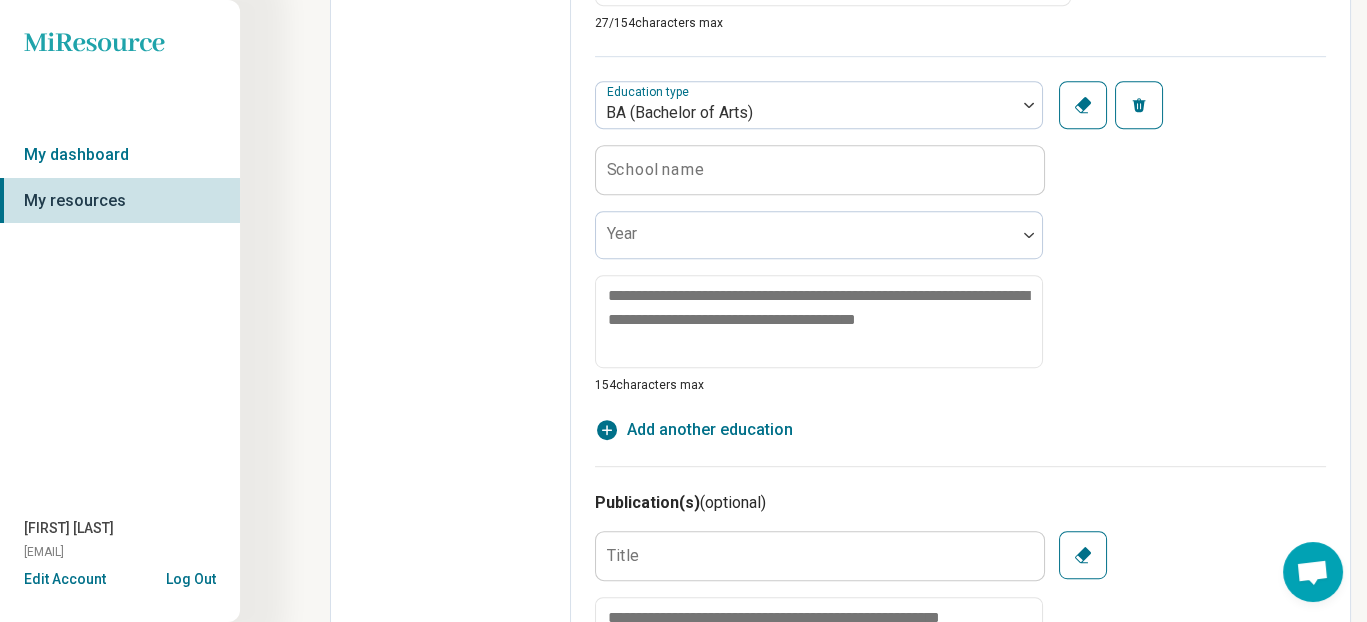 click on "School name" at bounding box center [656, 169] 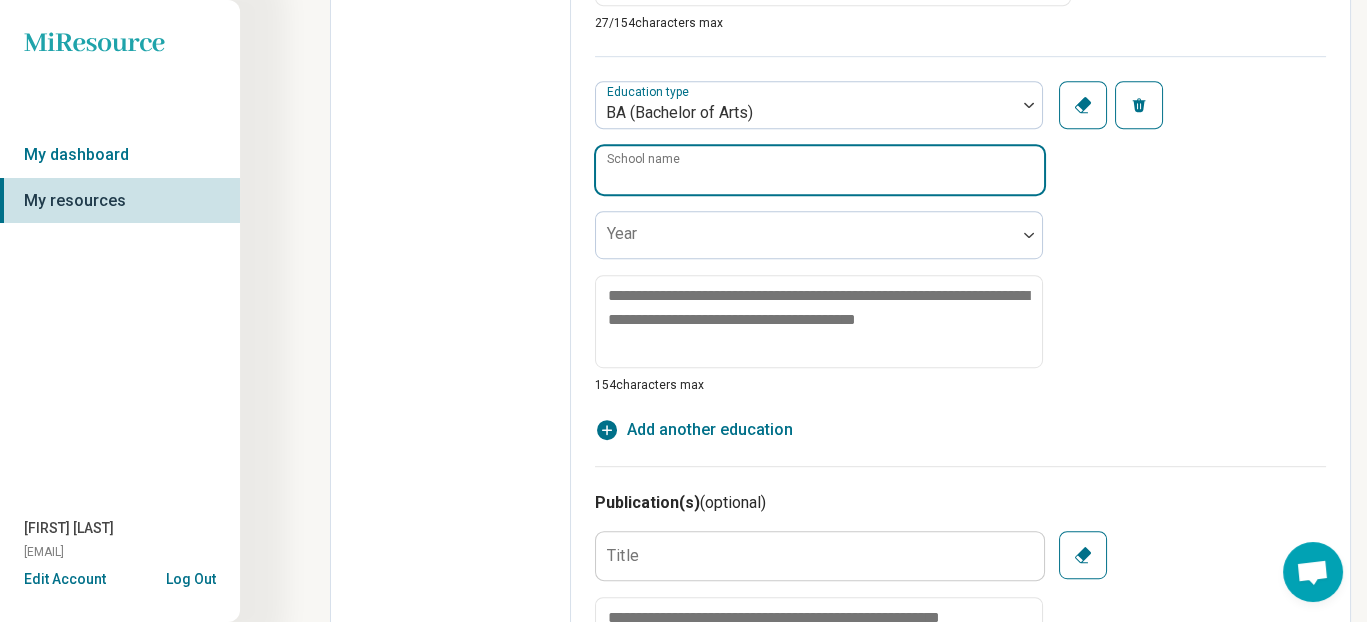 click on "School name" at bounding box center [820, 170] 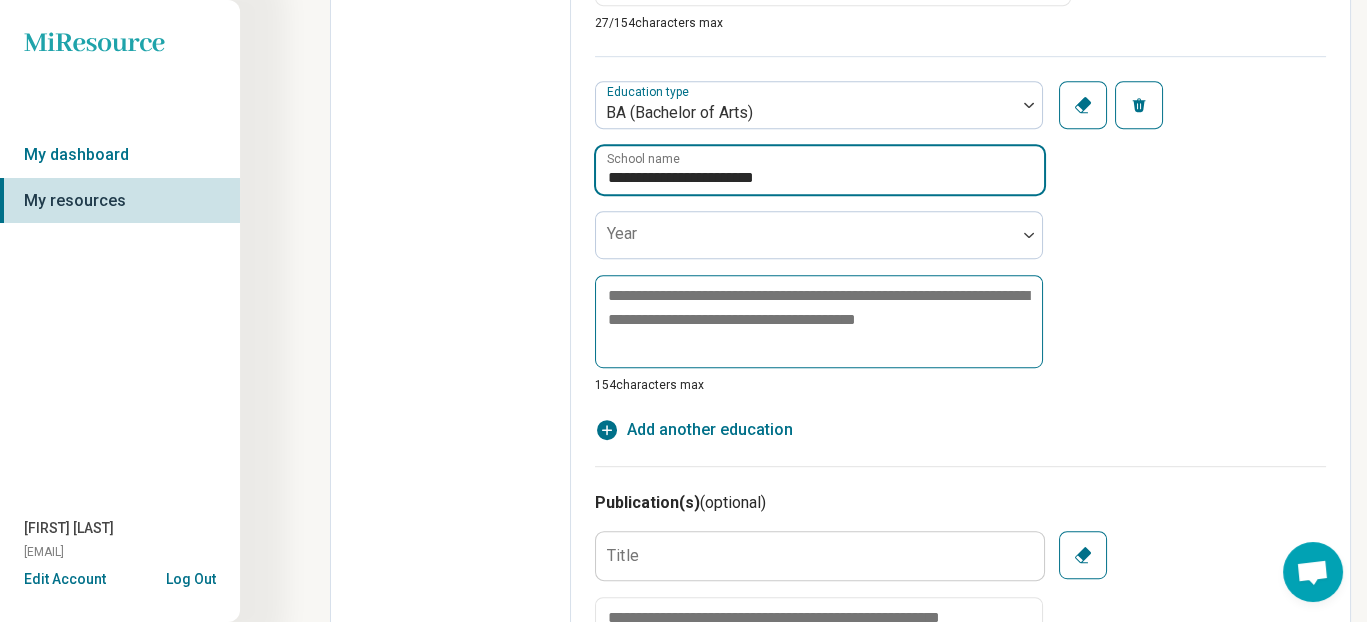 type on "**********" 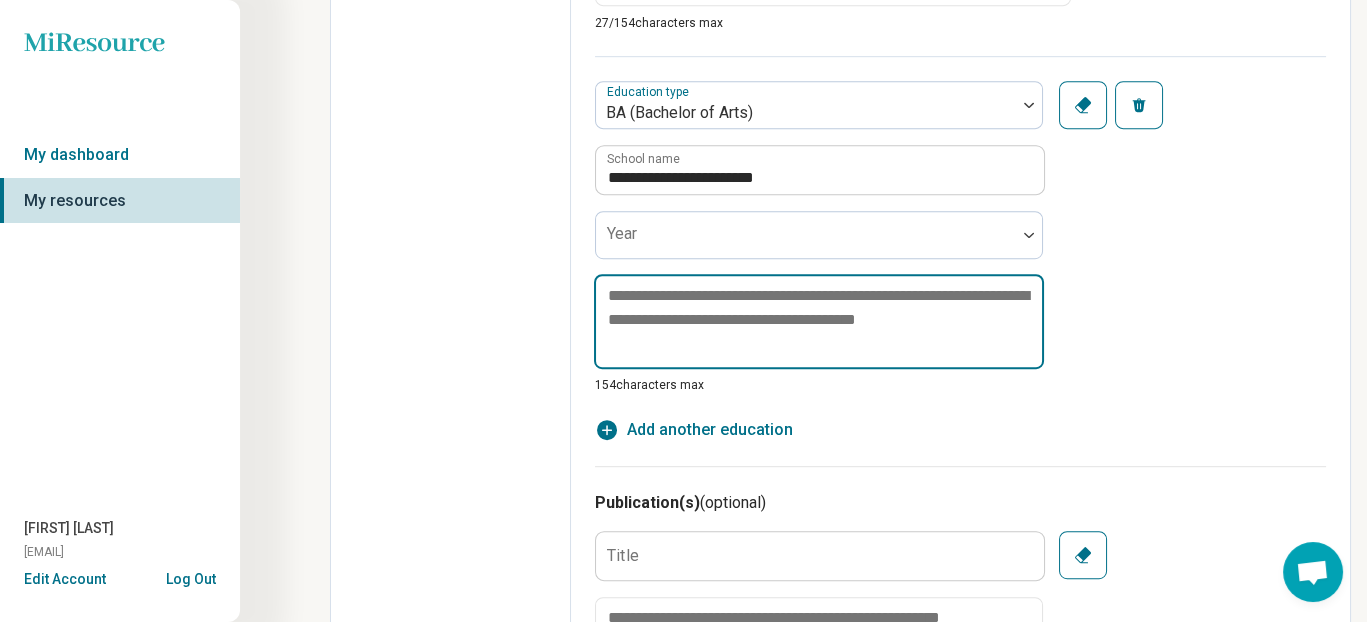 click at bounding box center (819, 321) 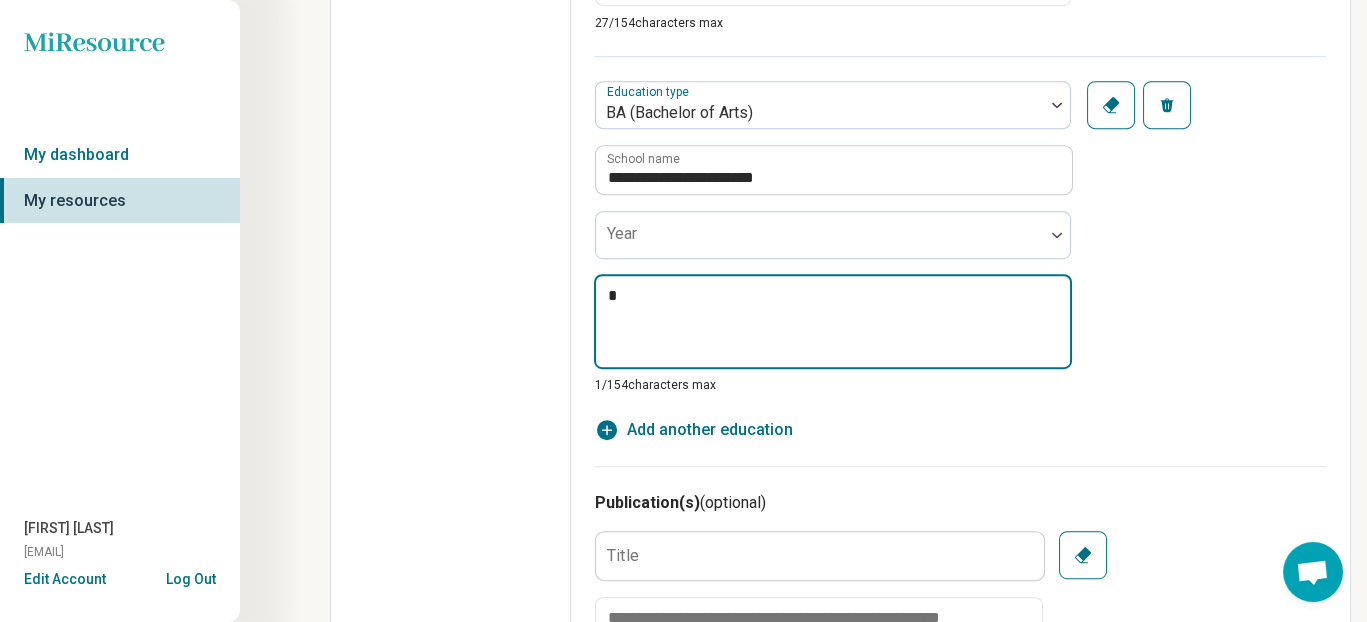 type on "*" 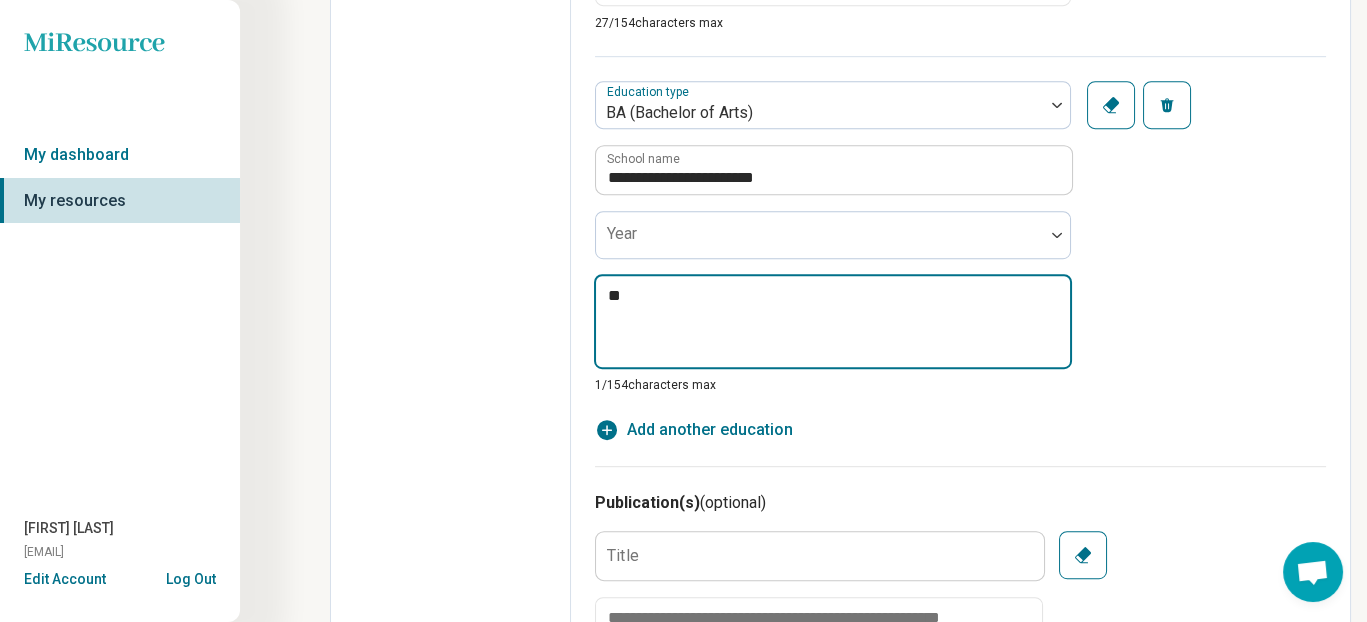 type on "*" 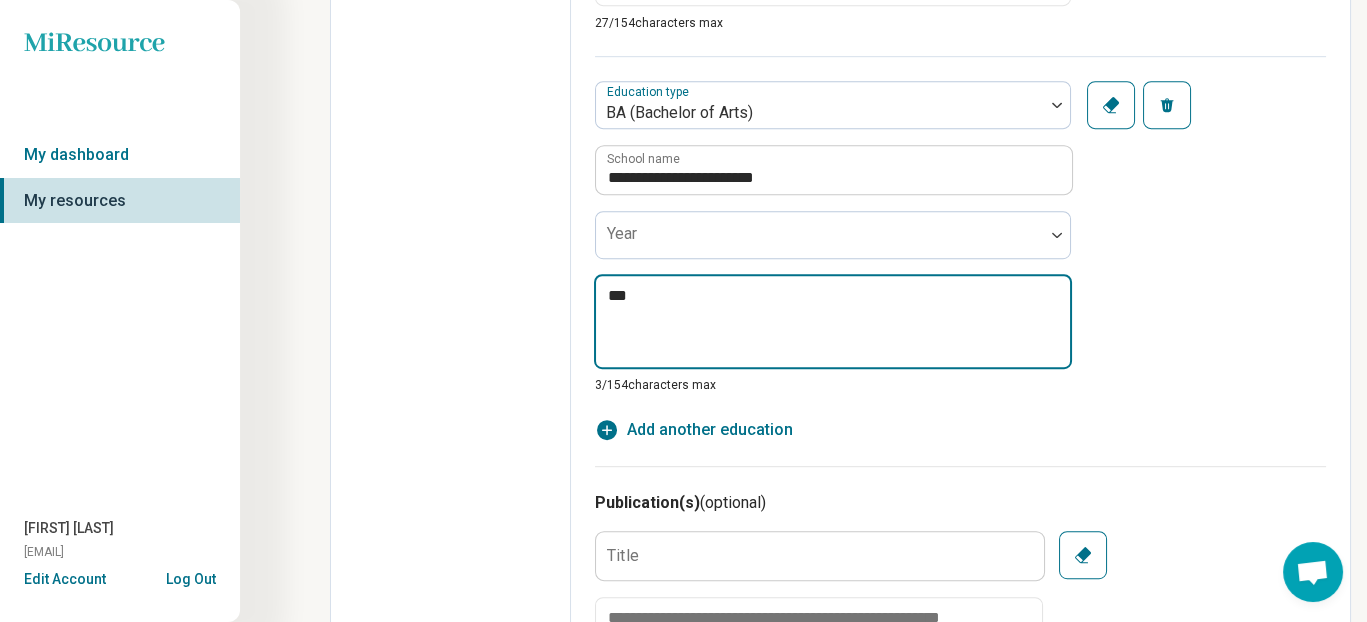 type on "*" 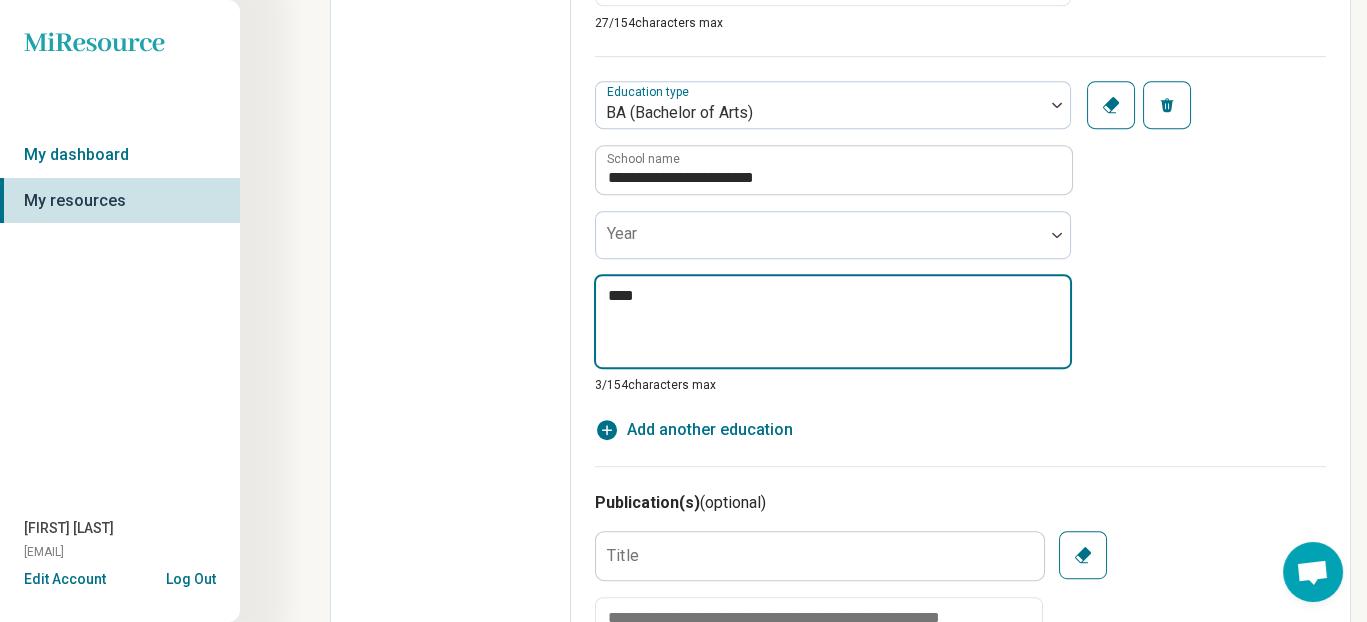 type on "*" 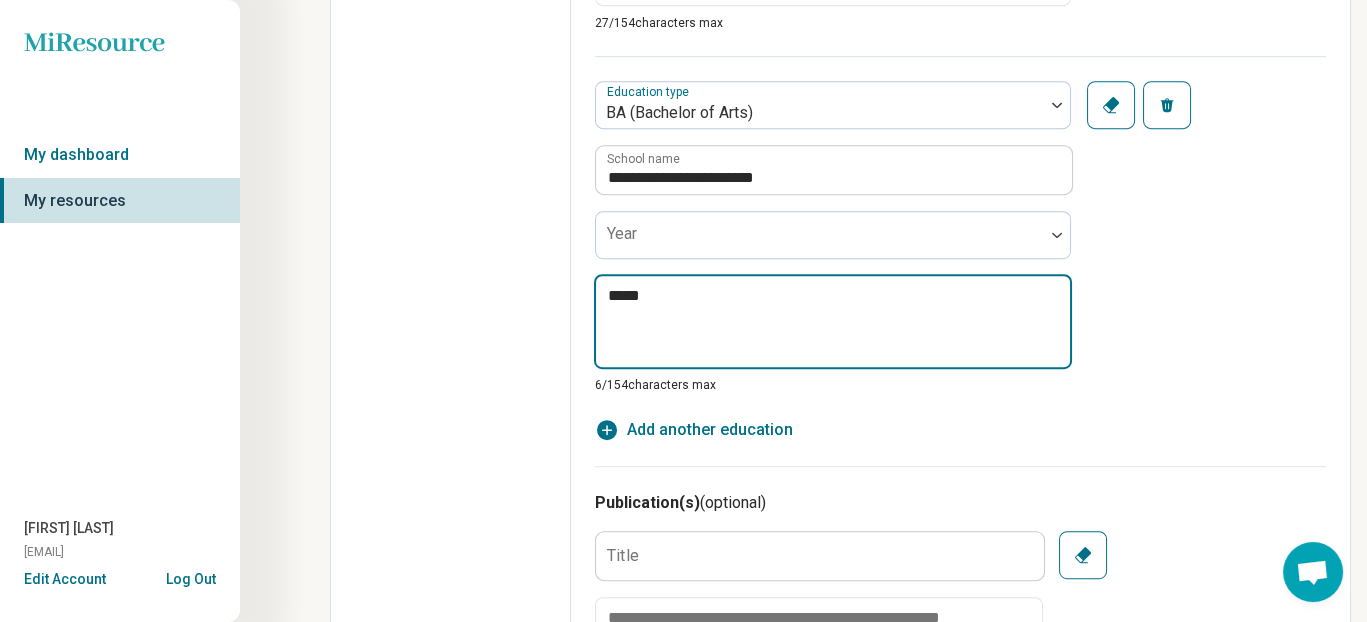 type on "*" 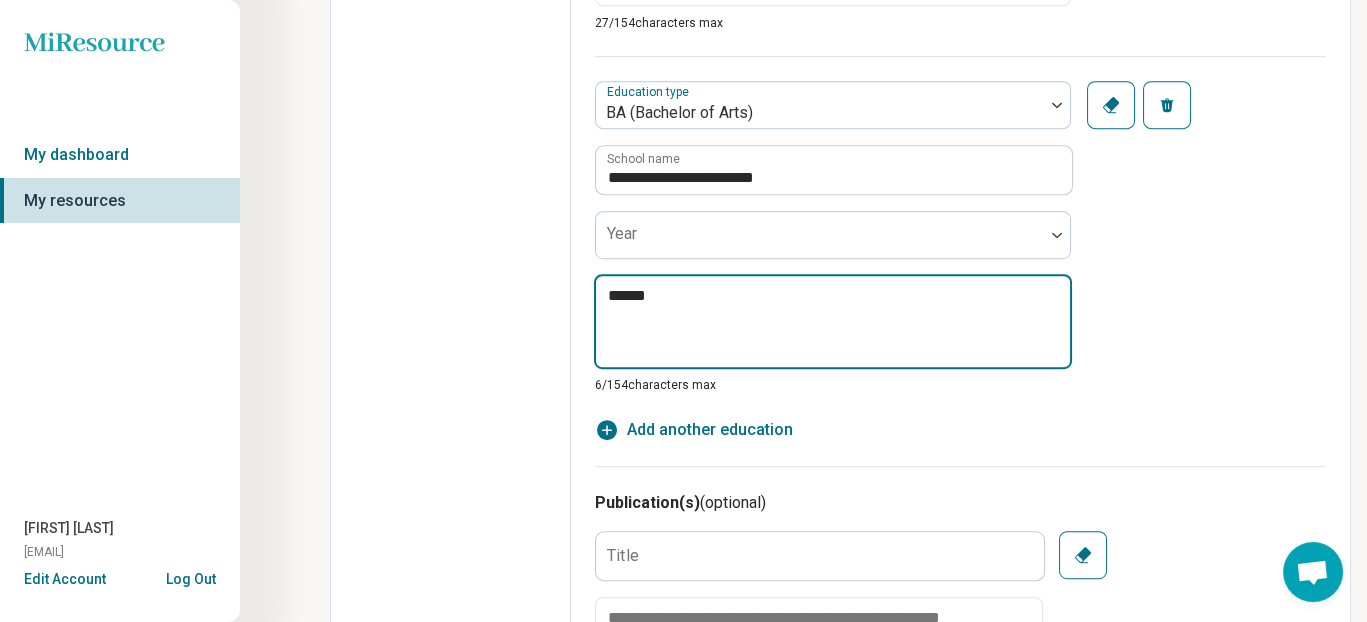 type on "*" 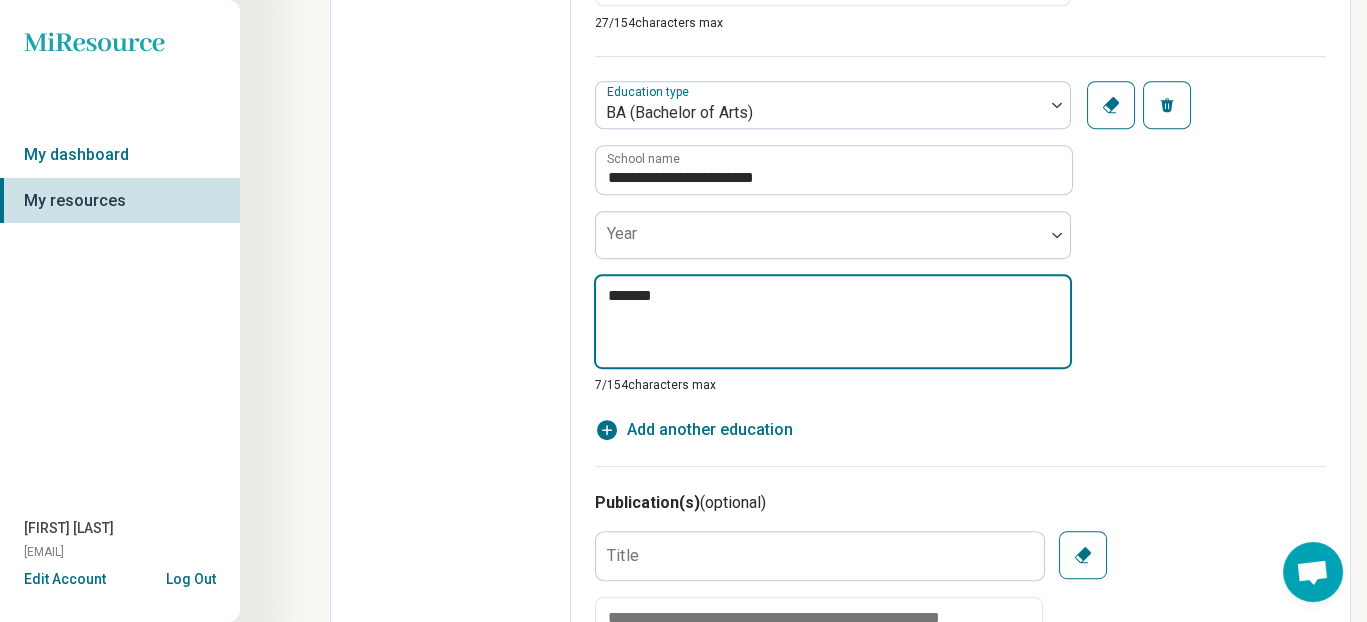 type on "*" 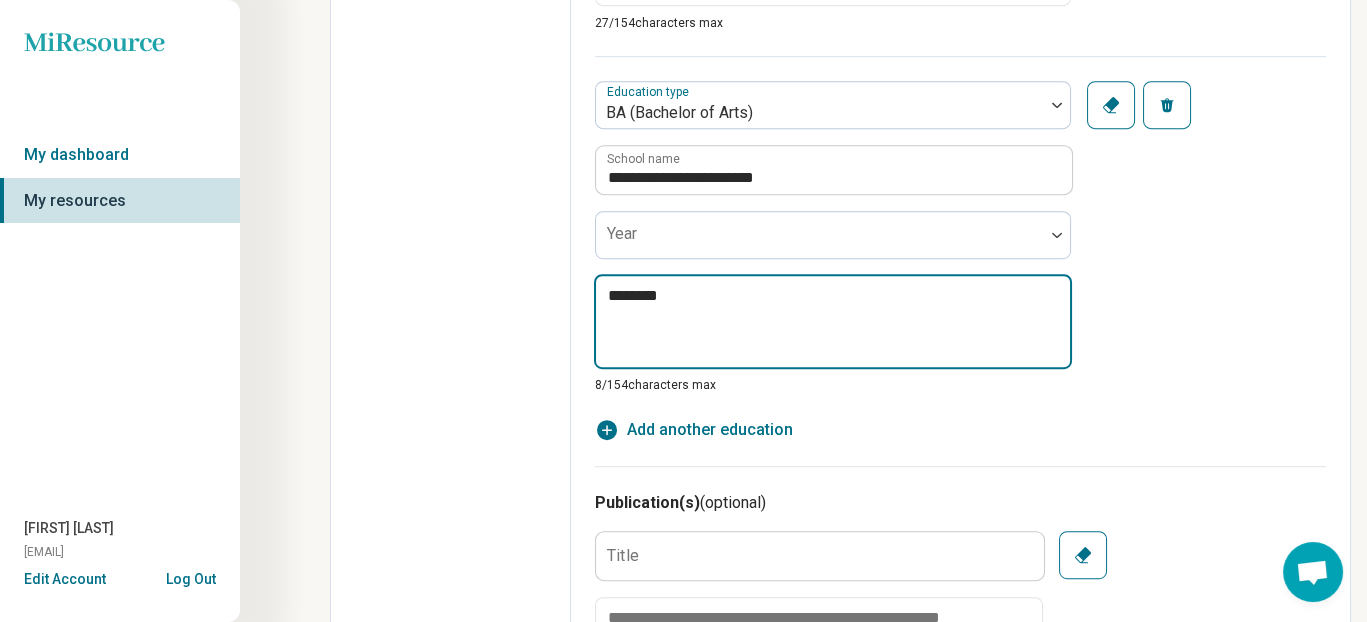 type on "*" 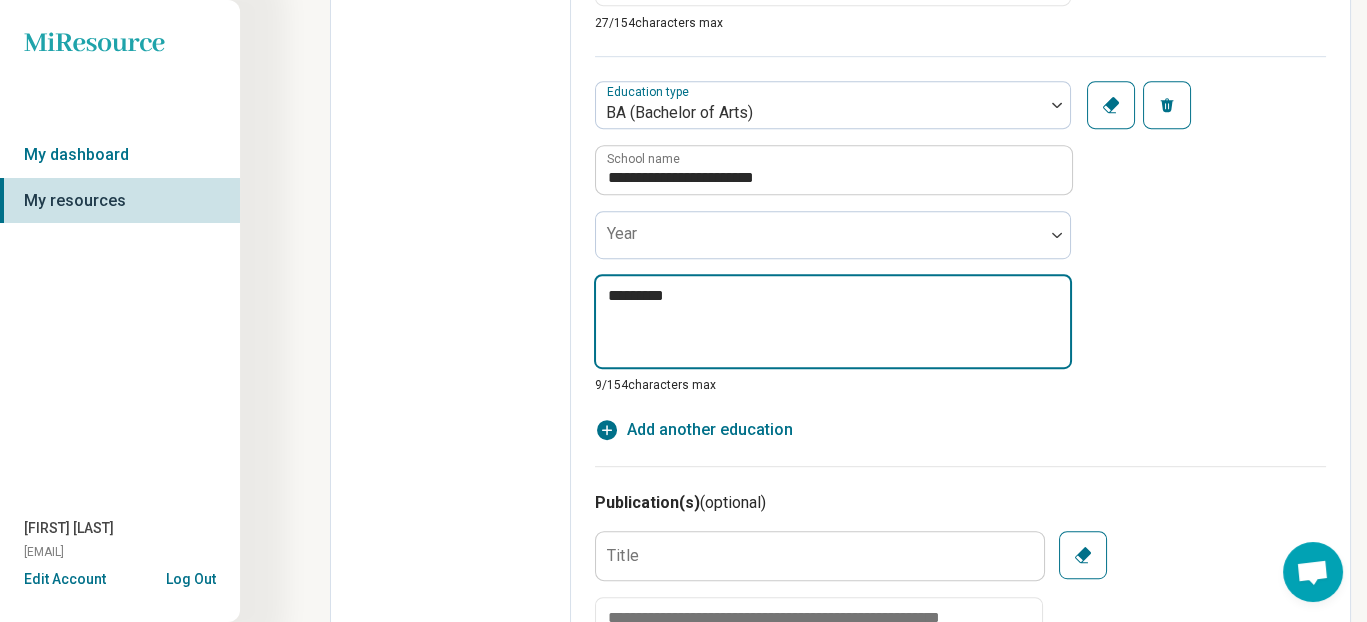 type on "*" 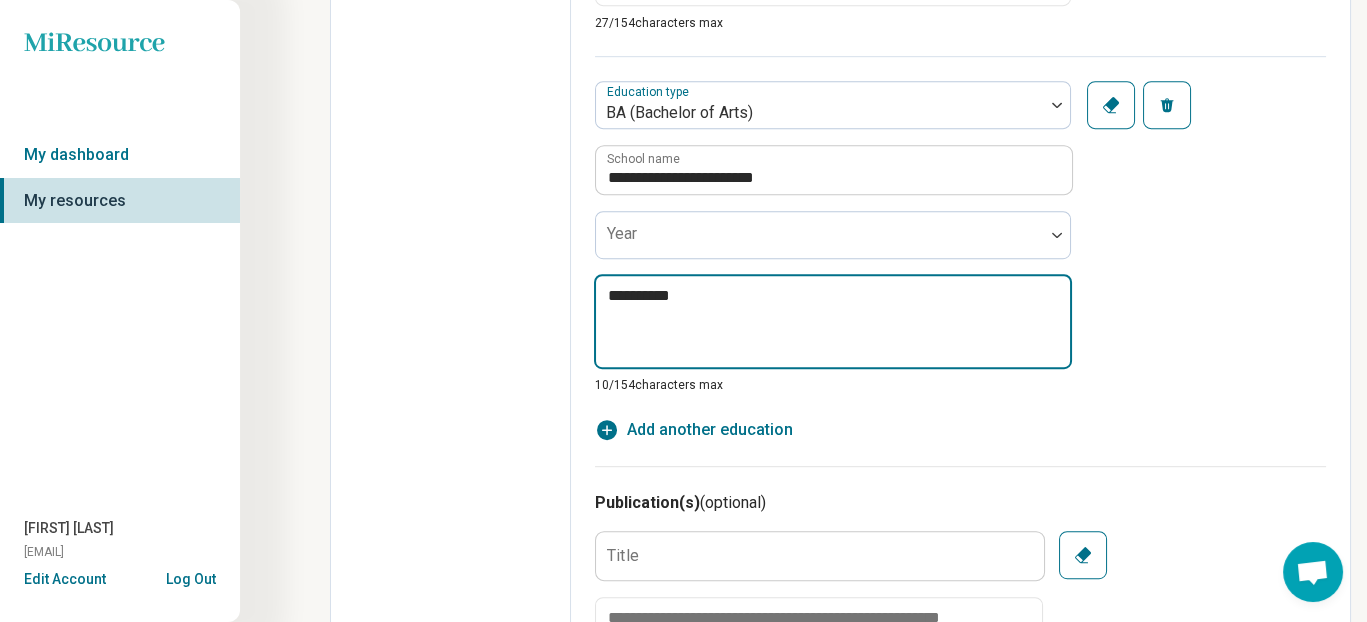 type on "*" 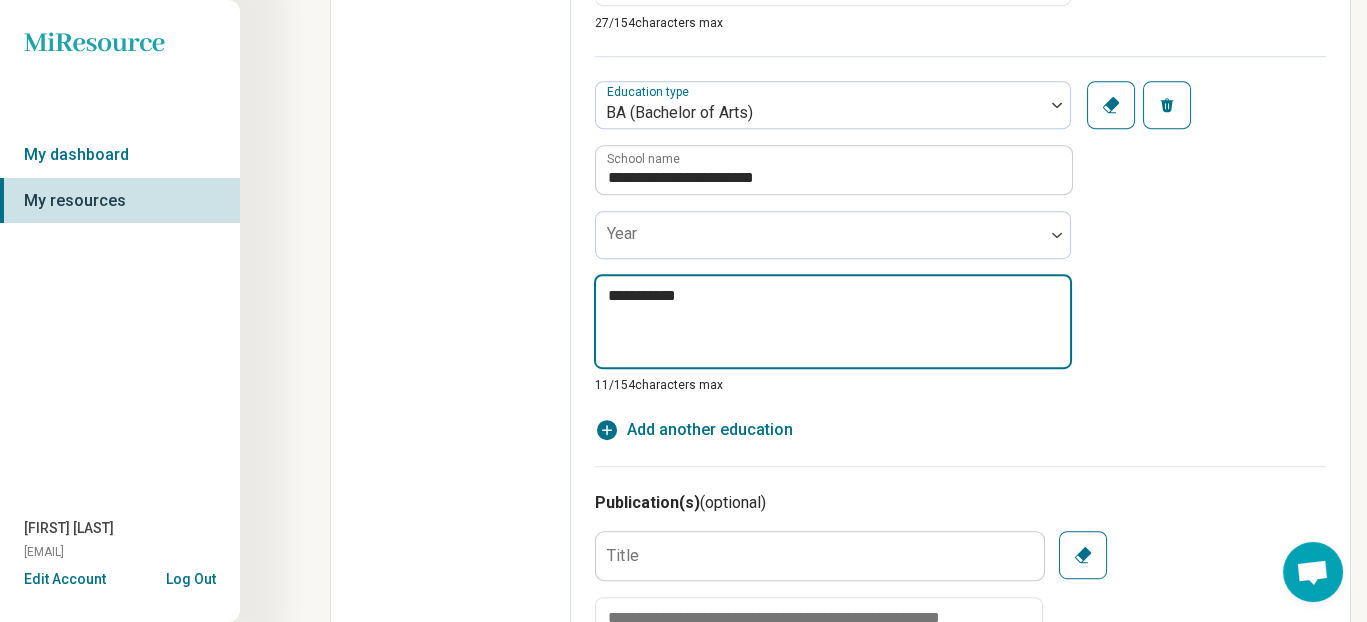 type on "*" 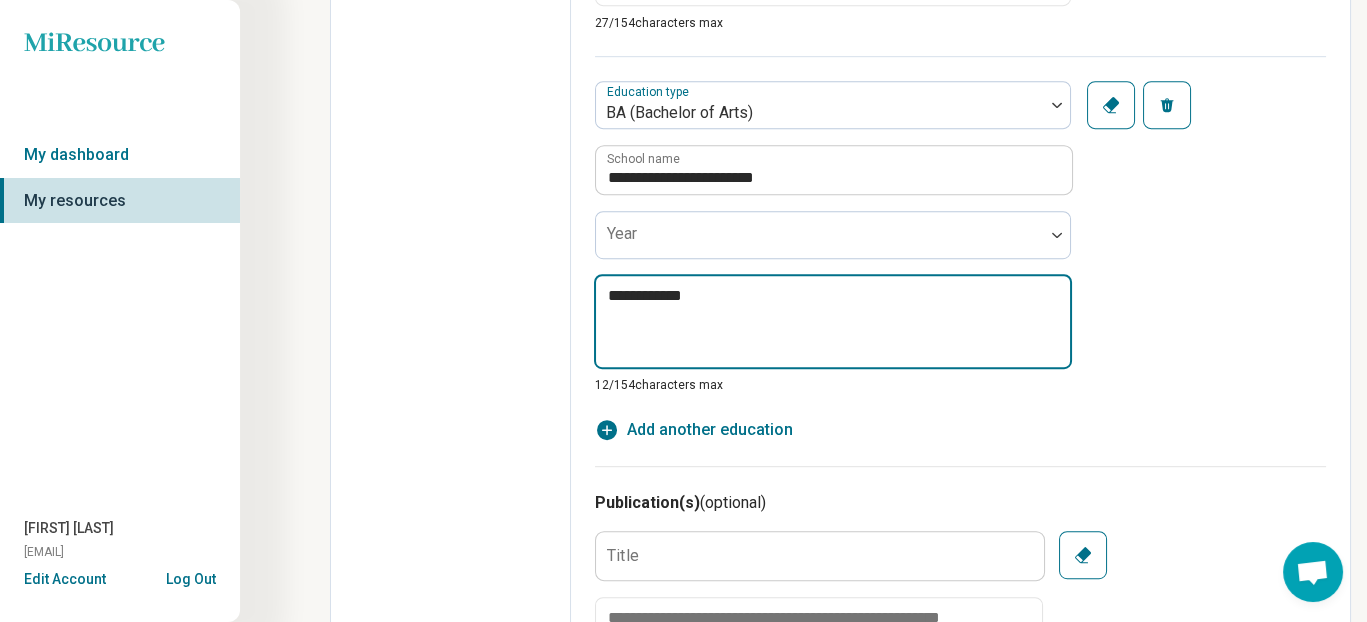 type on "*" 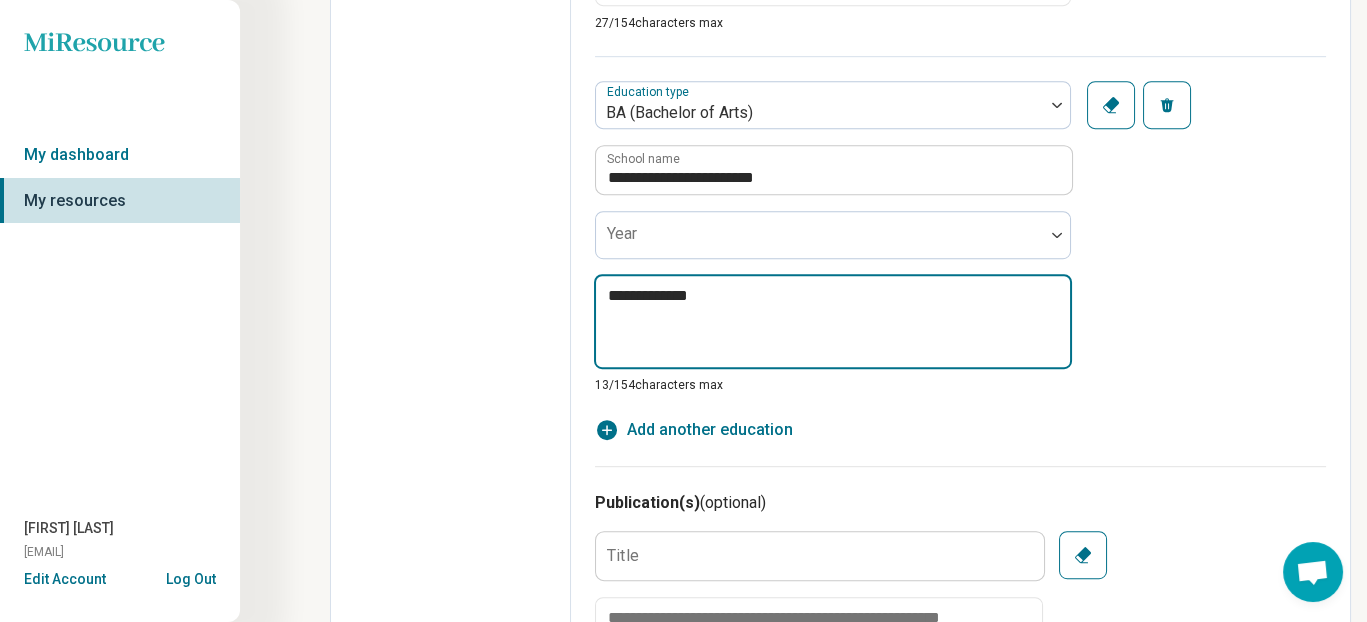 type on "*" 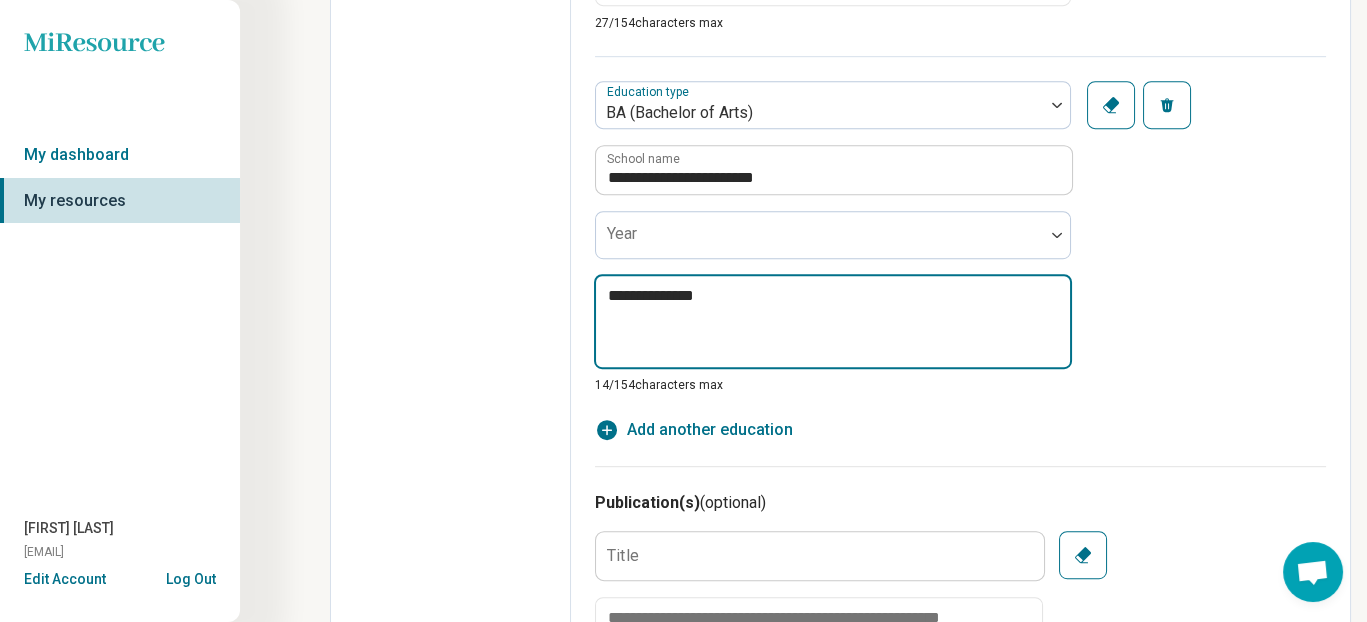 type on "*" 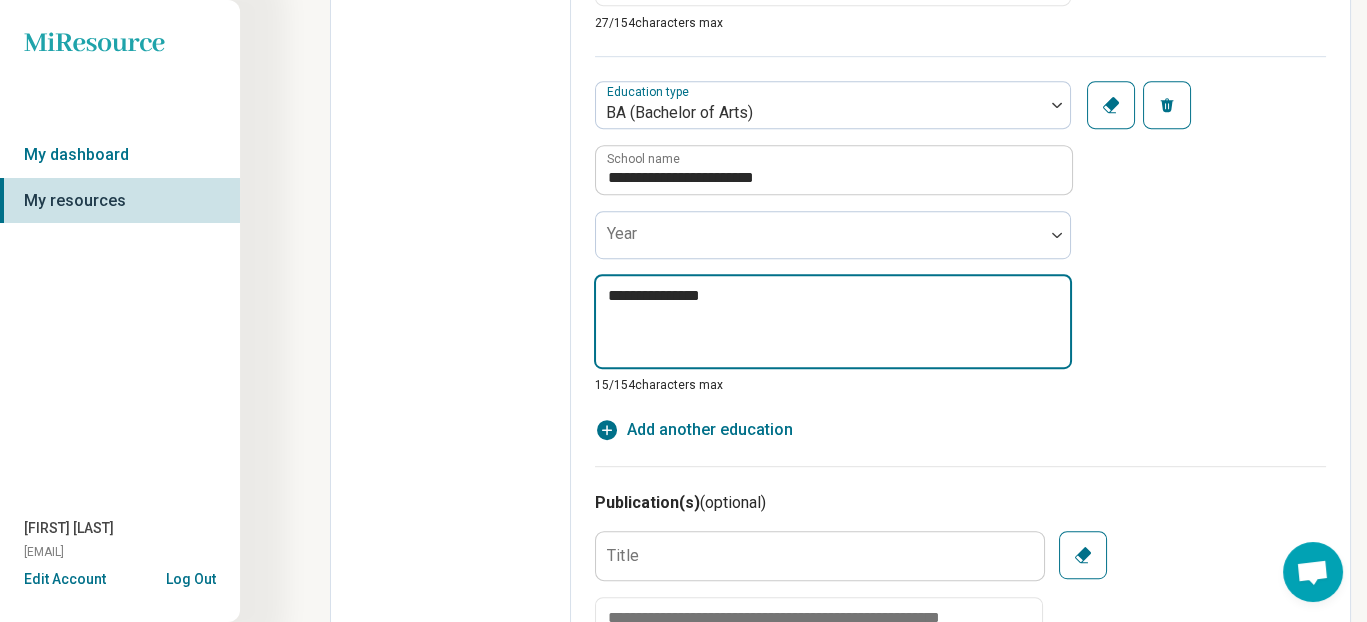 type on "*" 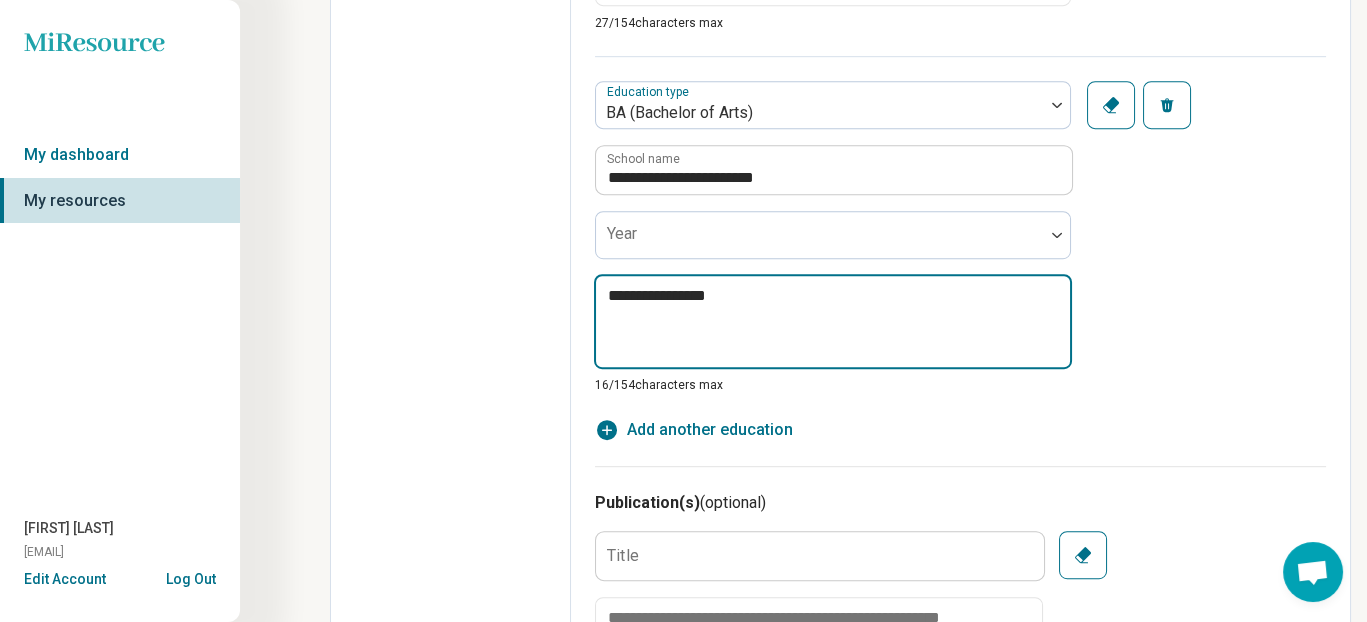 type on "*" 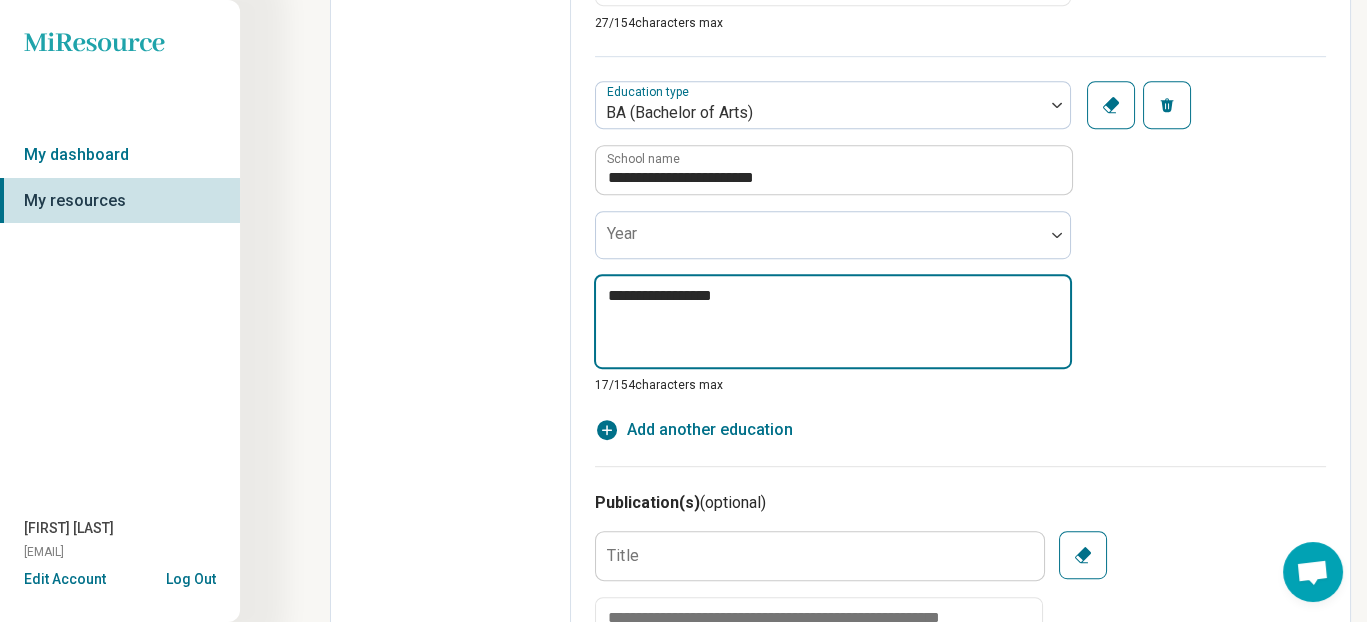 type on "*" 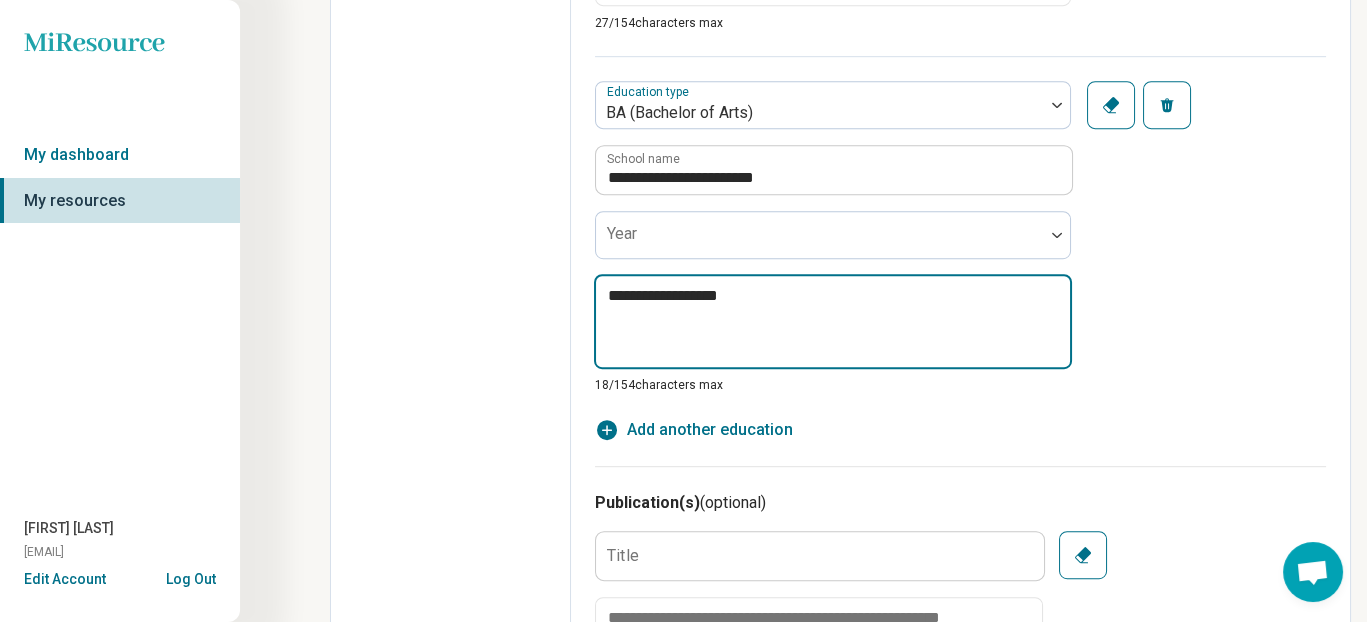 type on "*" 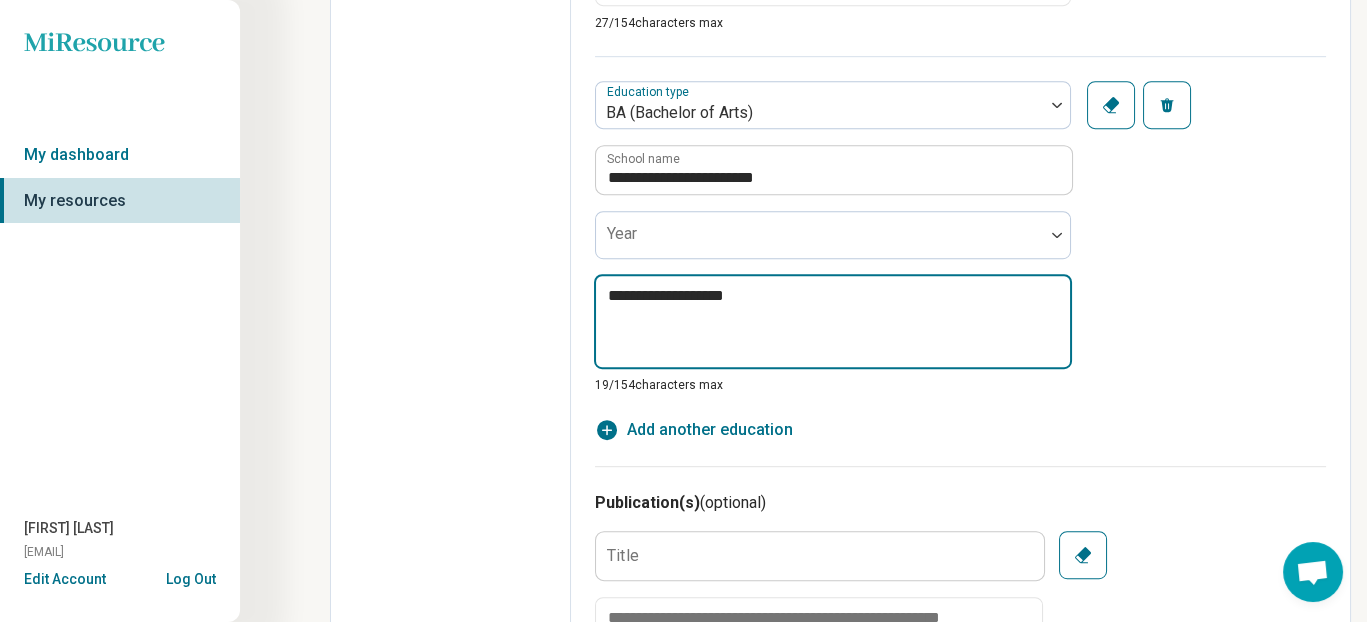 type on "*" 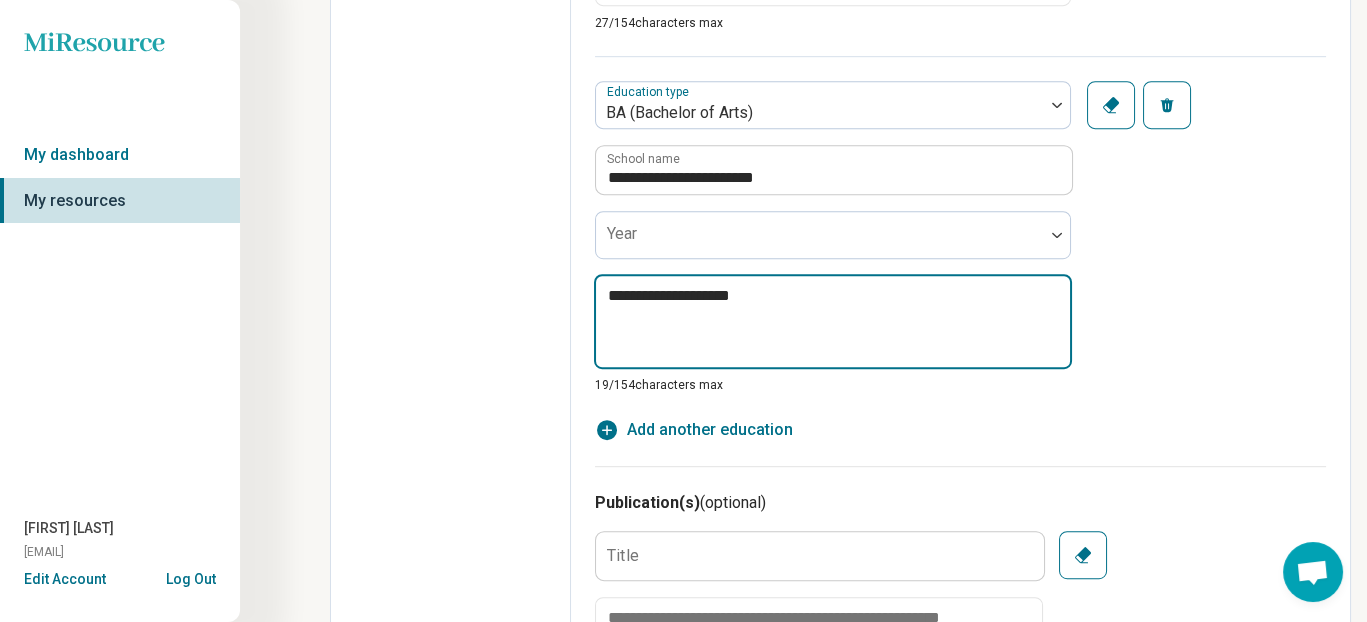 type on "*" 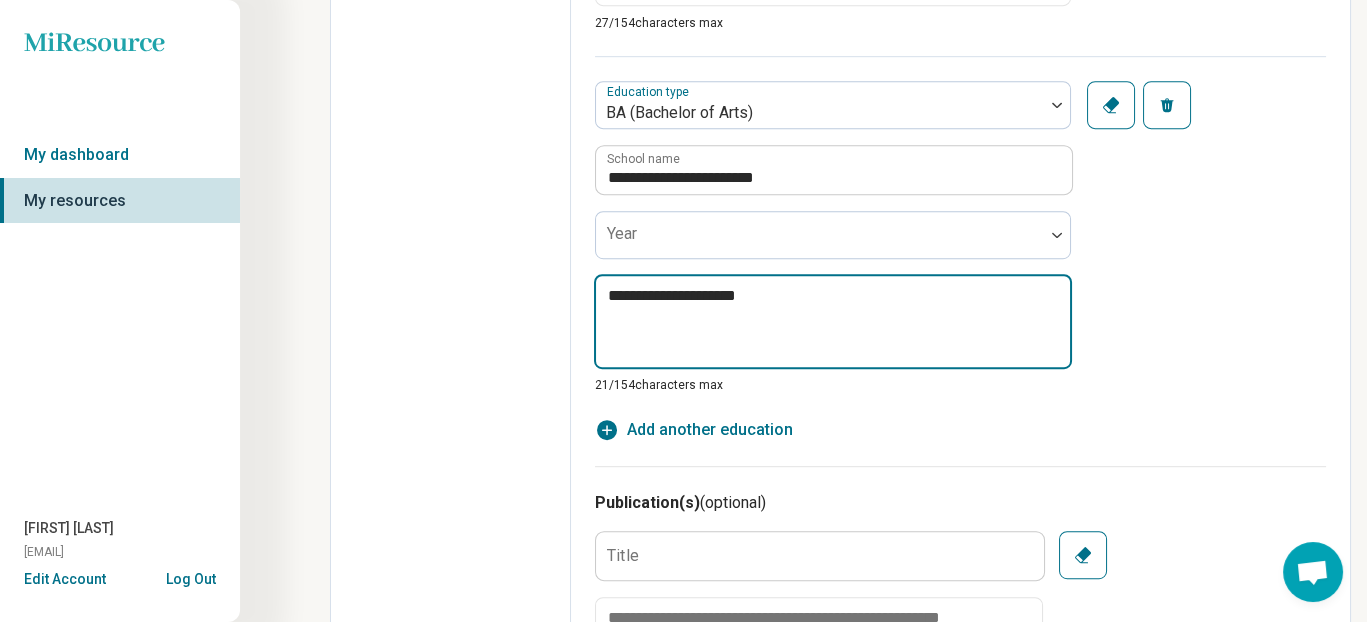 type on "*" 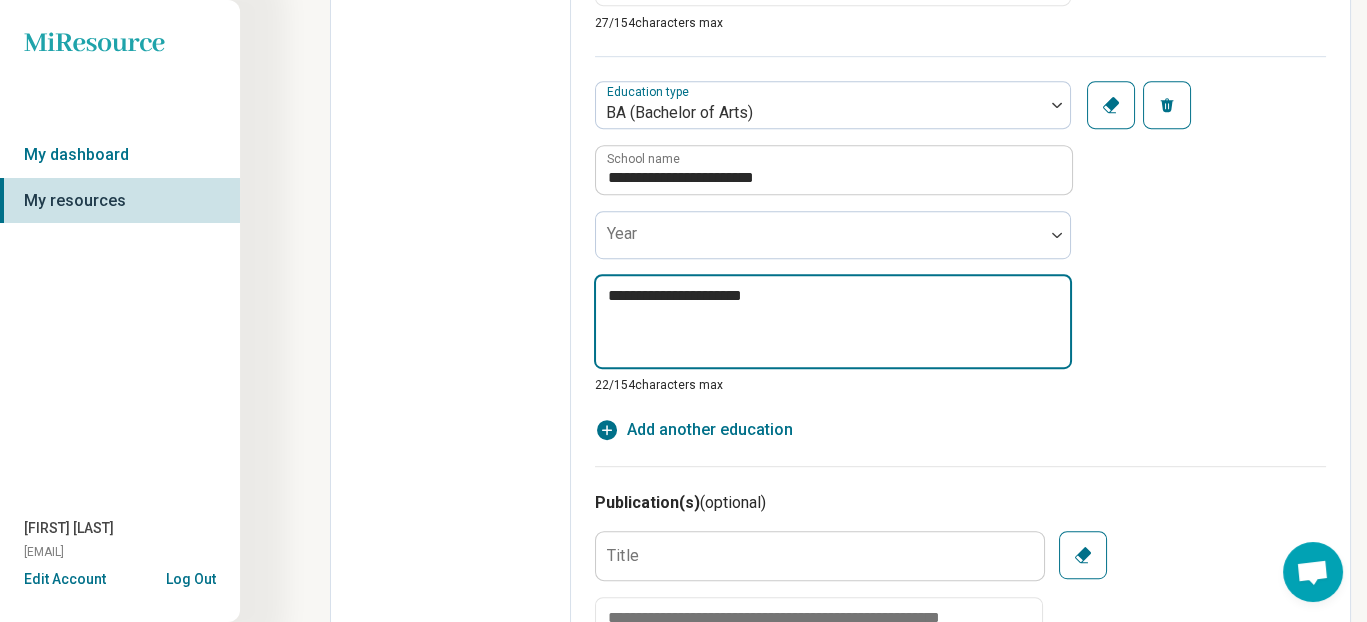 type on "*" 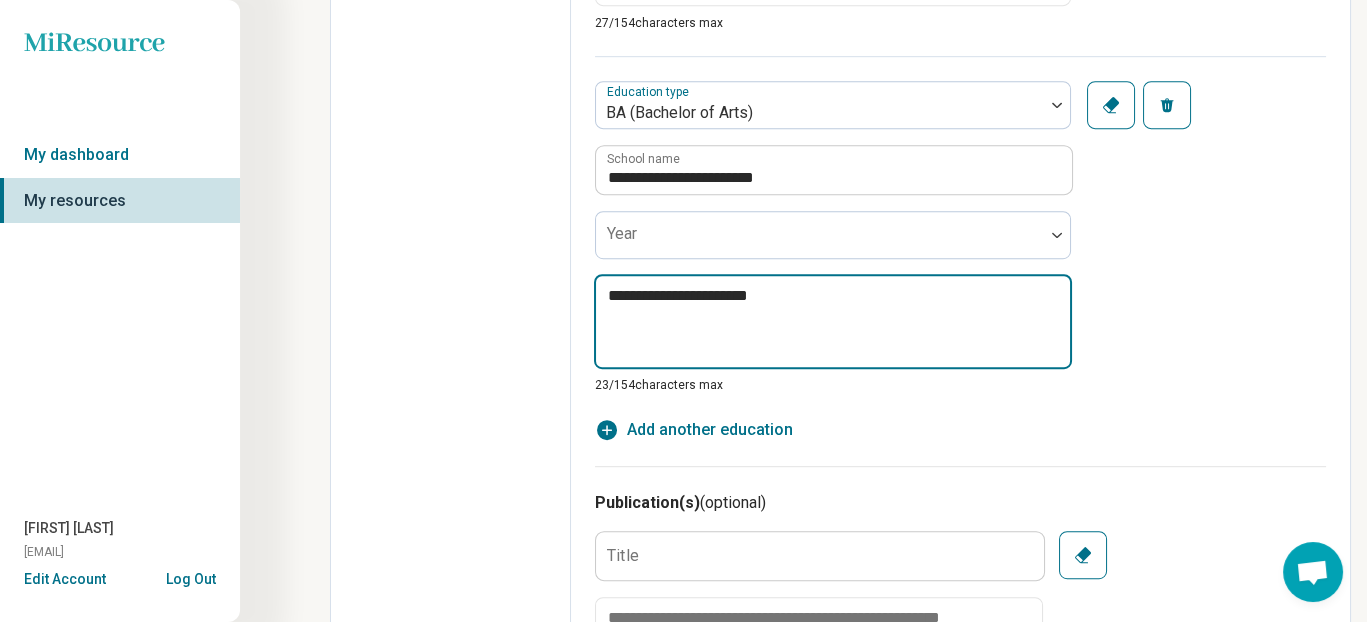 type on "*" 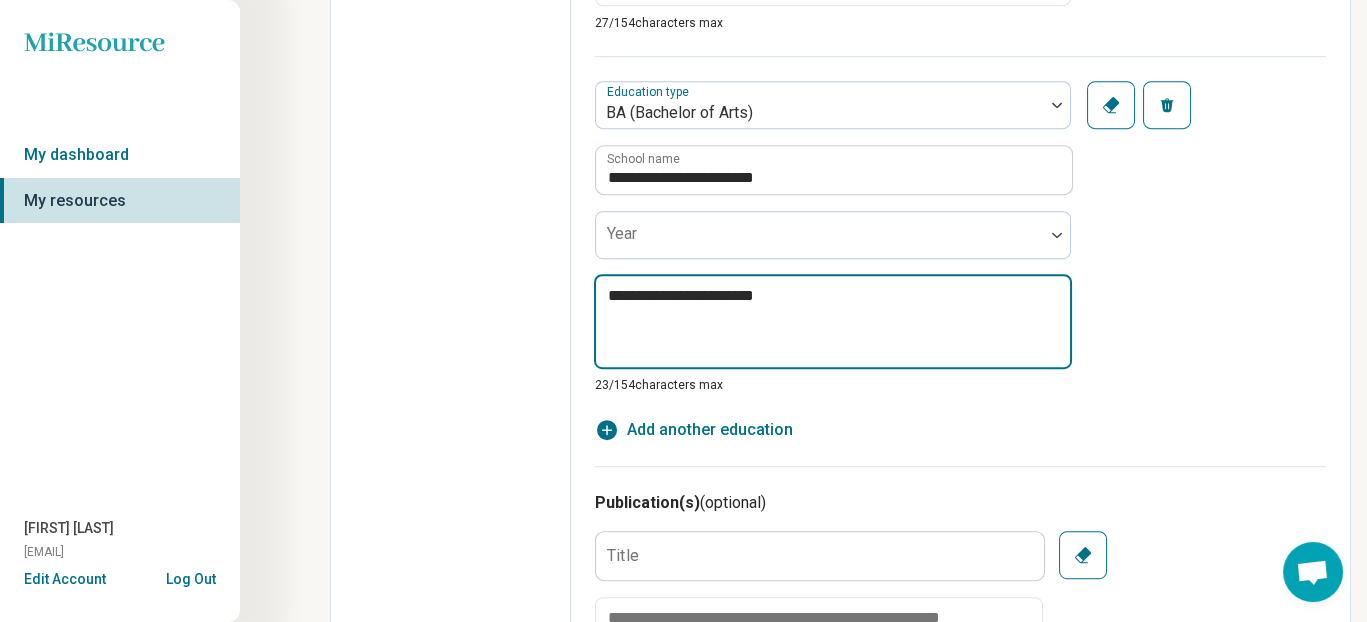 type on "*" 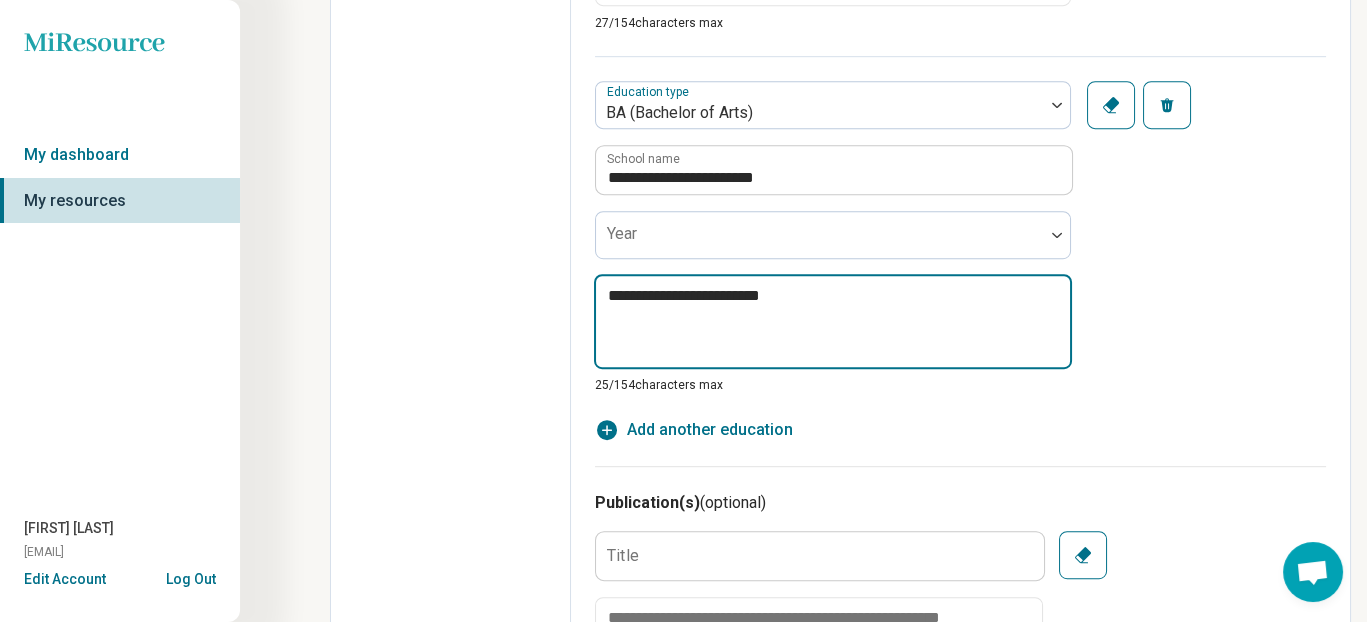 type on "*" 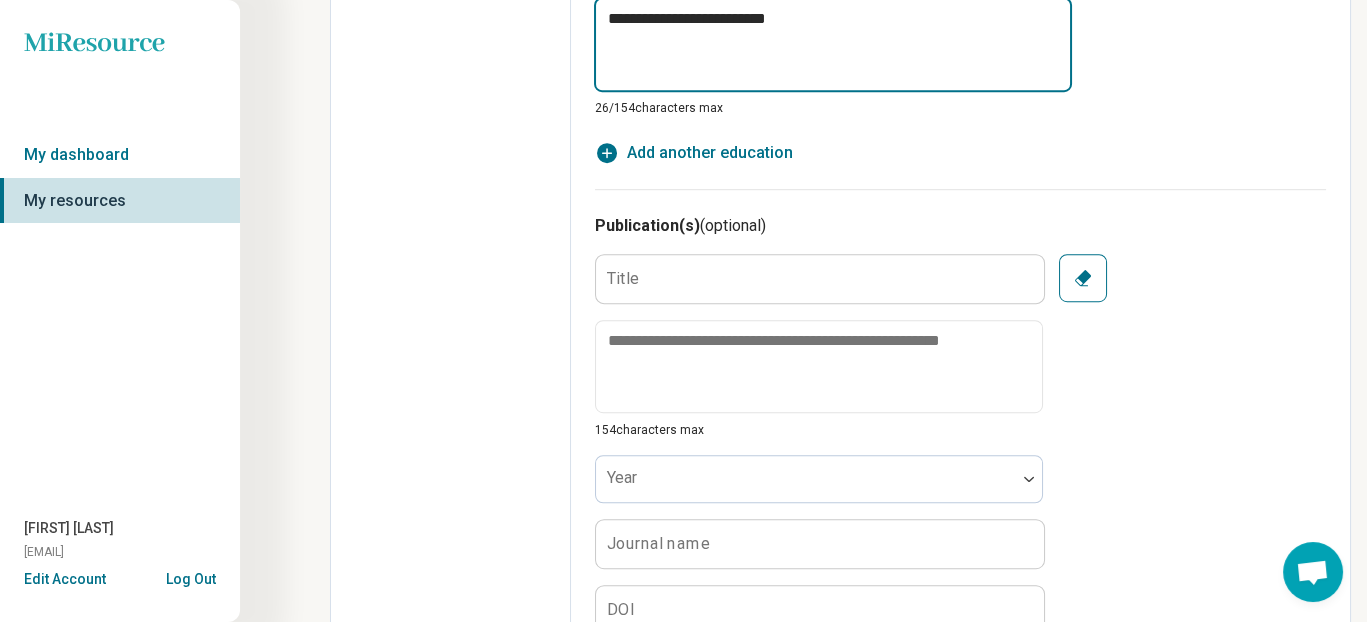 scroll, scrollTop: 2720, scrollLeft: 0, axis: vertical 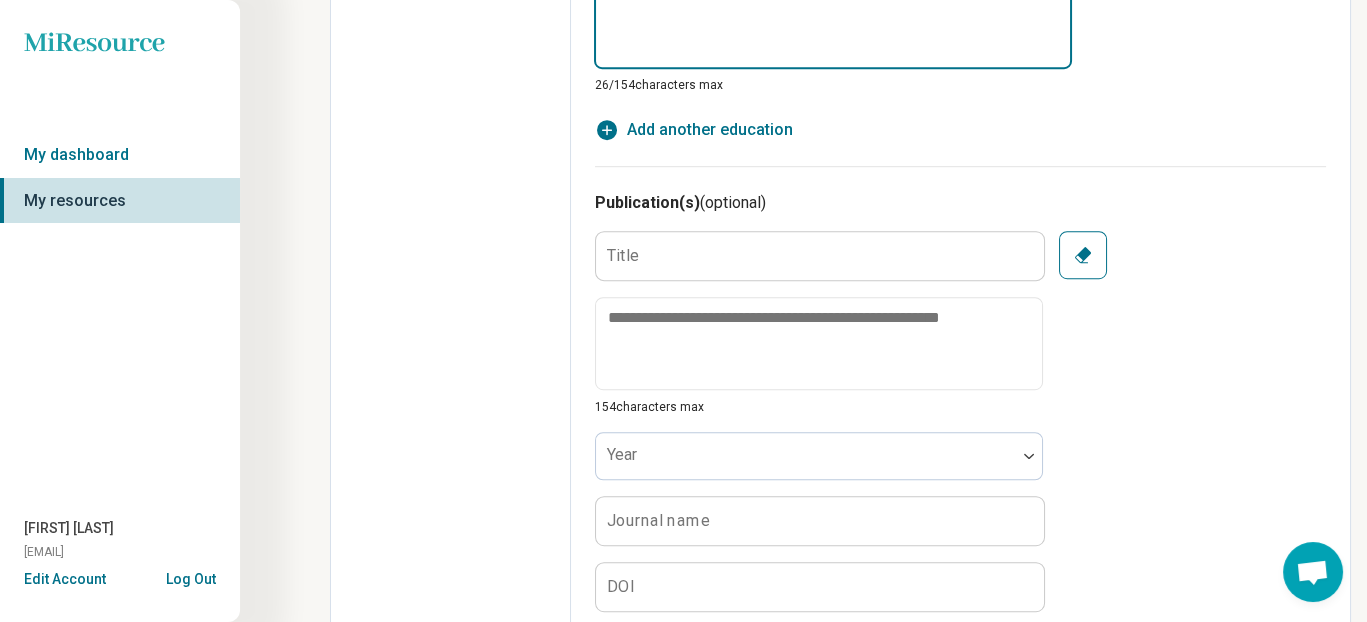 type on "**********" 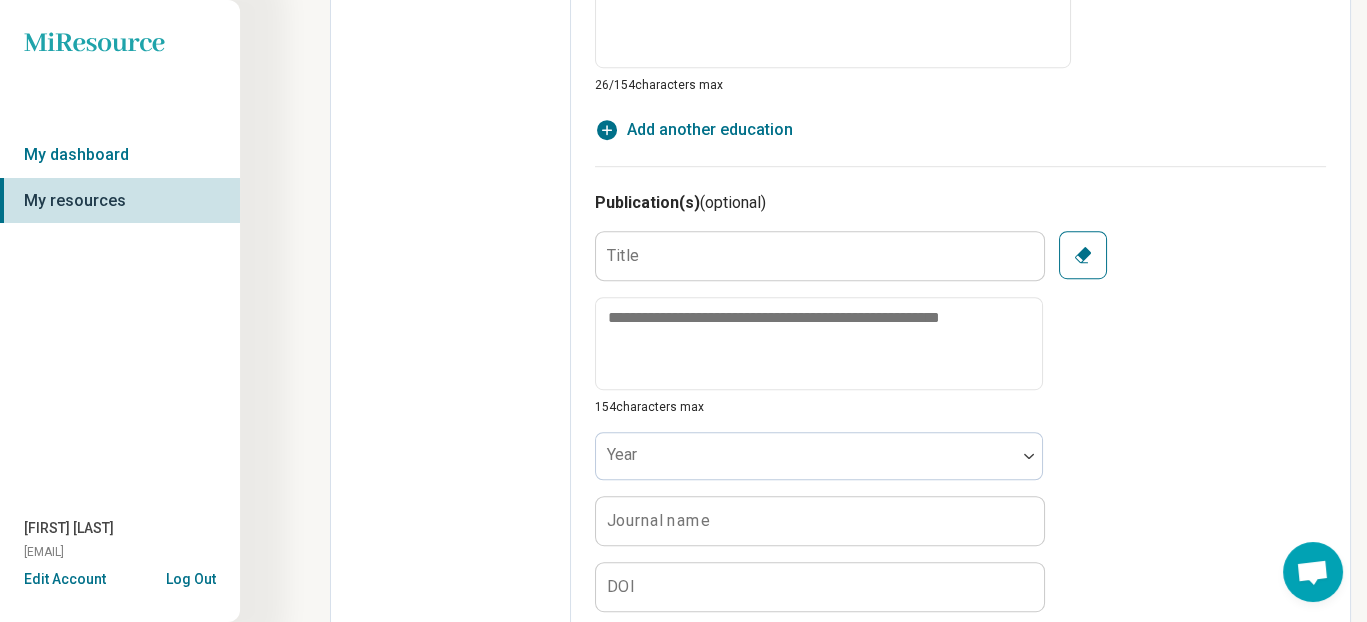 click on "**********" at bounding box center [960, -422] 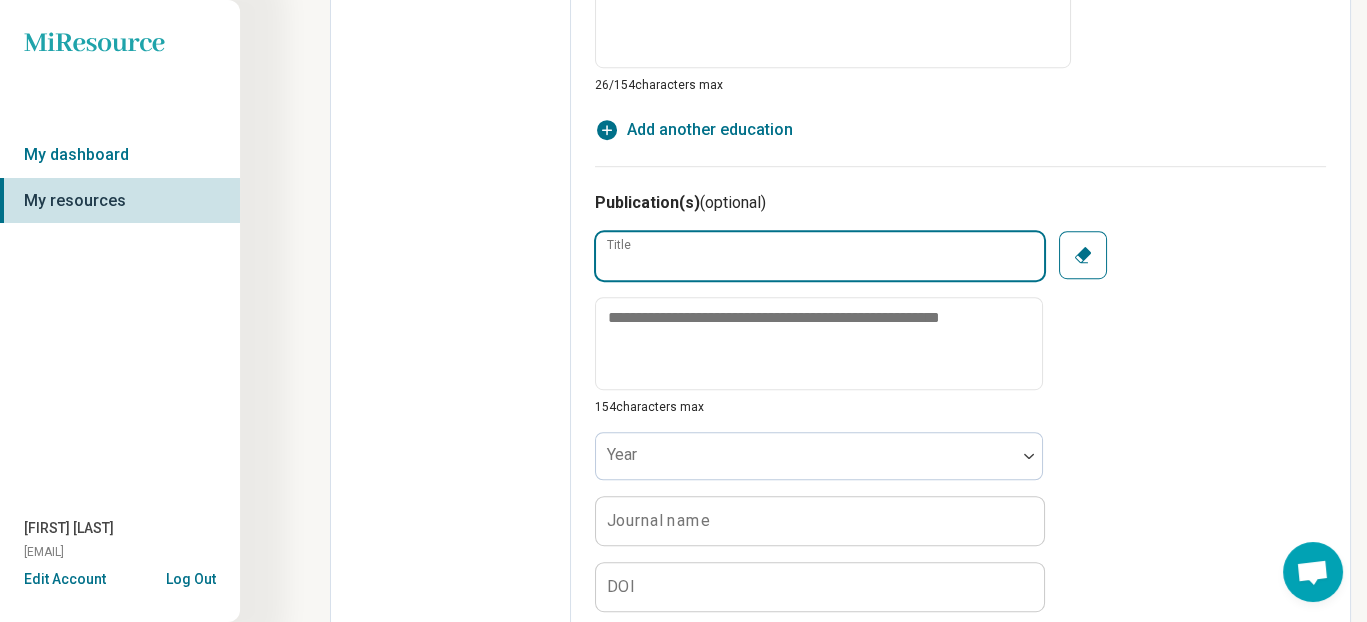 click on "Title" at bounding box center (820, 256) 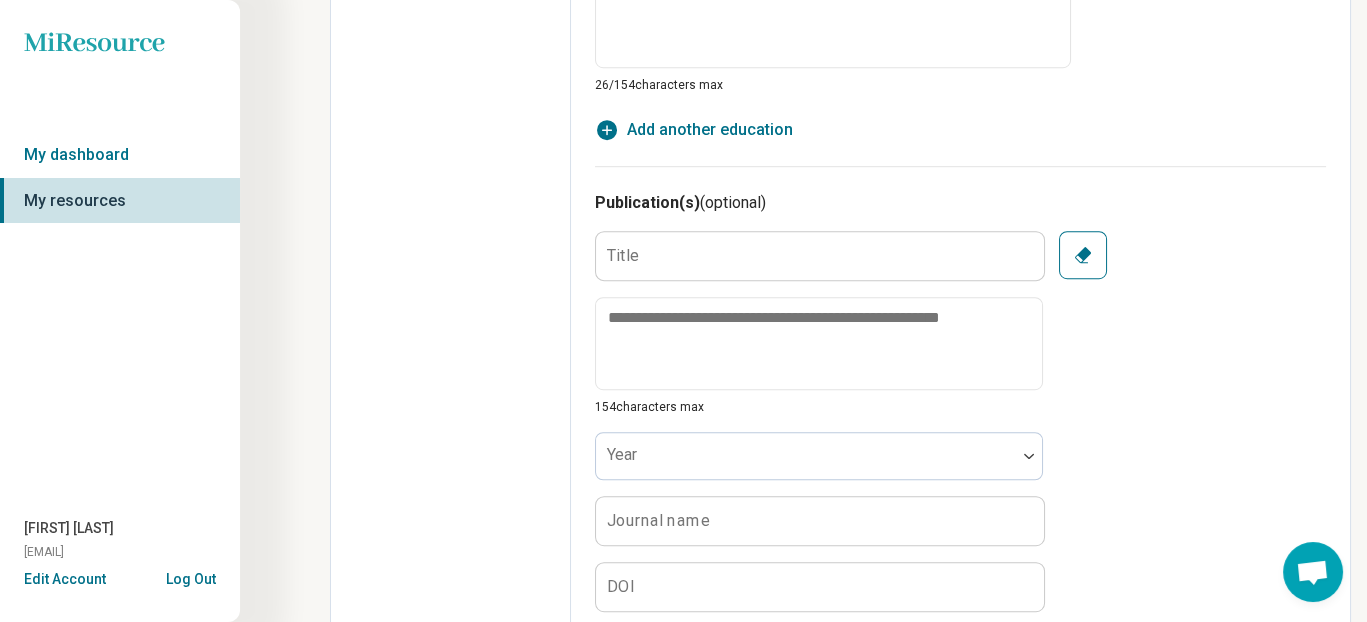 click on "**********" at bounding box center (960, -401) 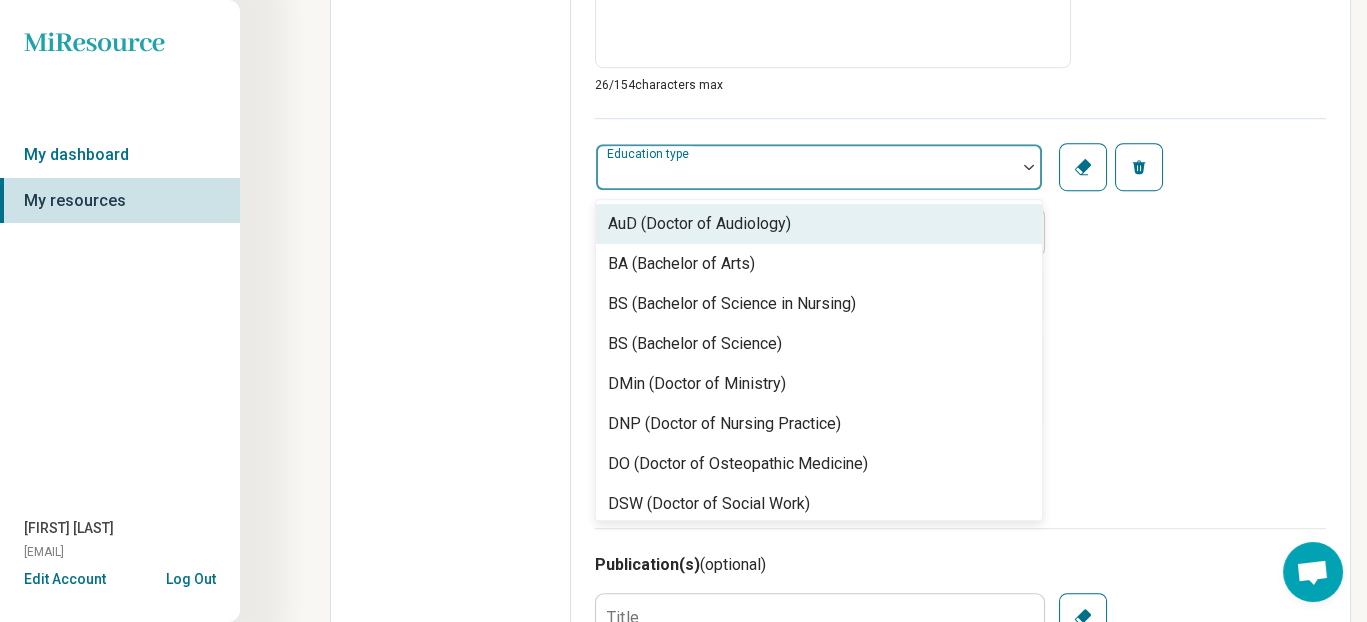 click on "Education type" at bounding box center (819, 167) 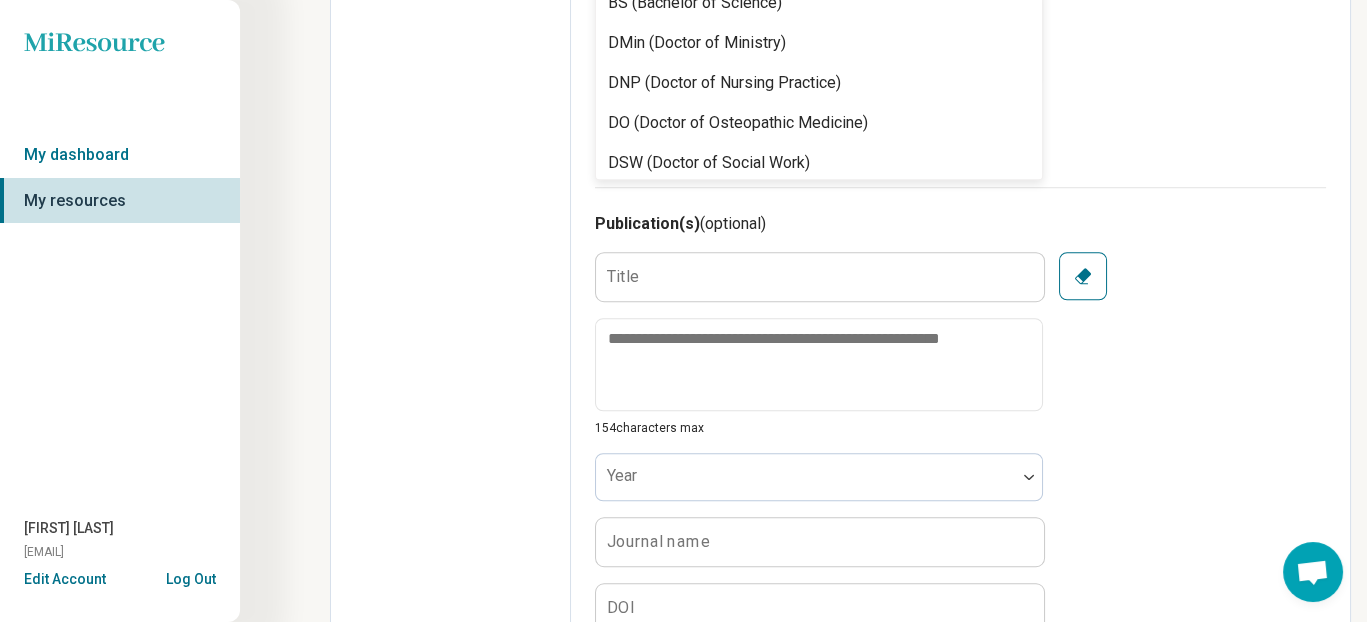 scroll, scrollTop: 3063, scrollLeft: 0, axis: vertical 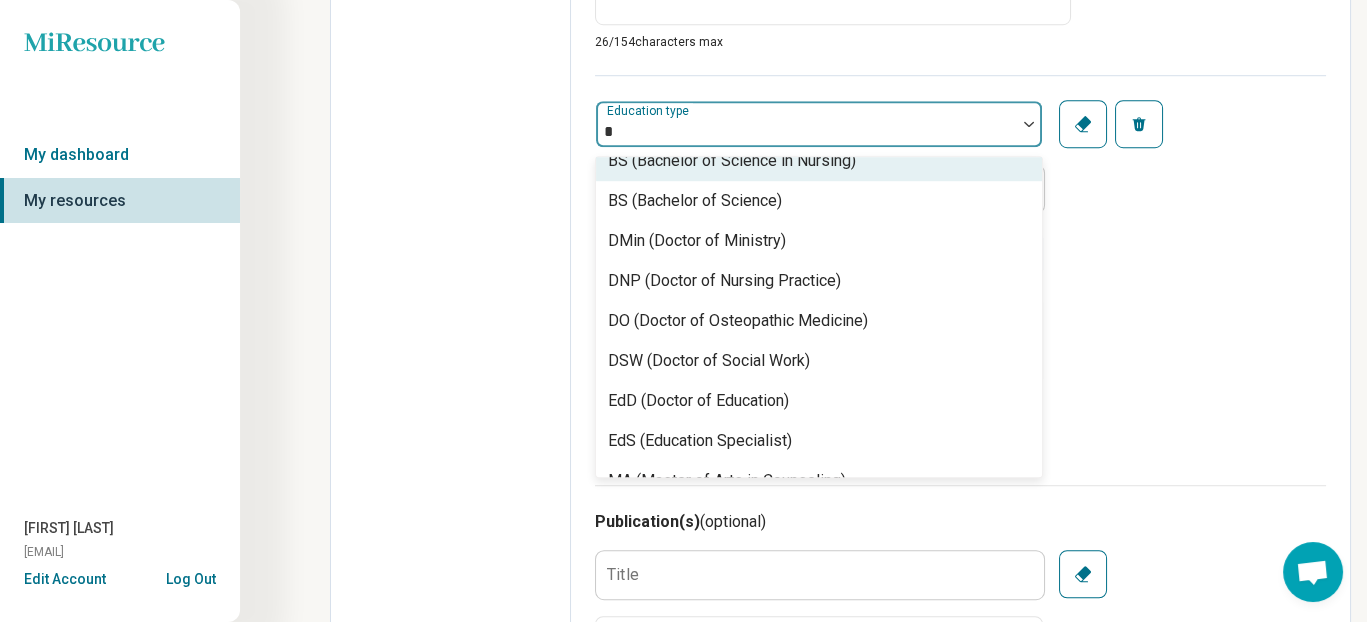 type on "**" 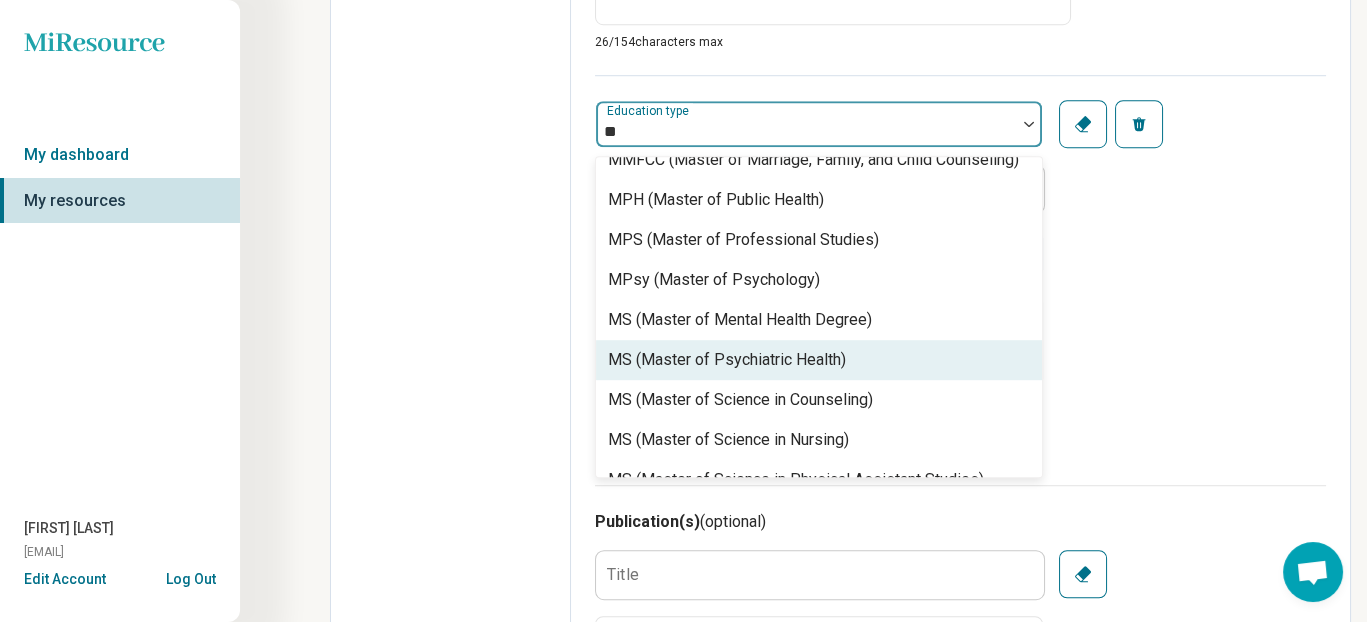 scroll, scrollTop: 414, scrollLeft: 0, axis: vertical 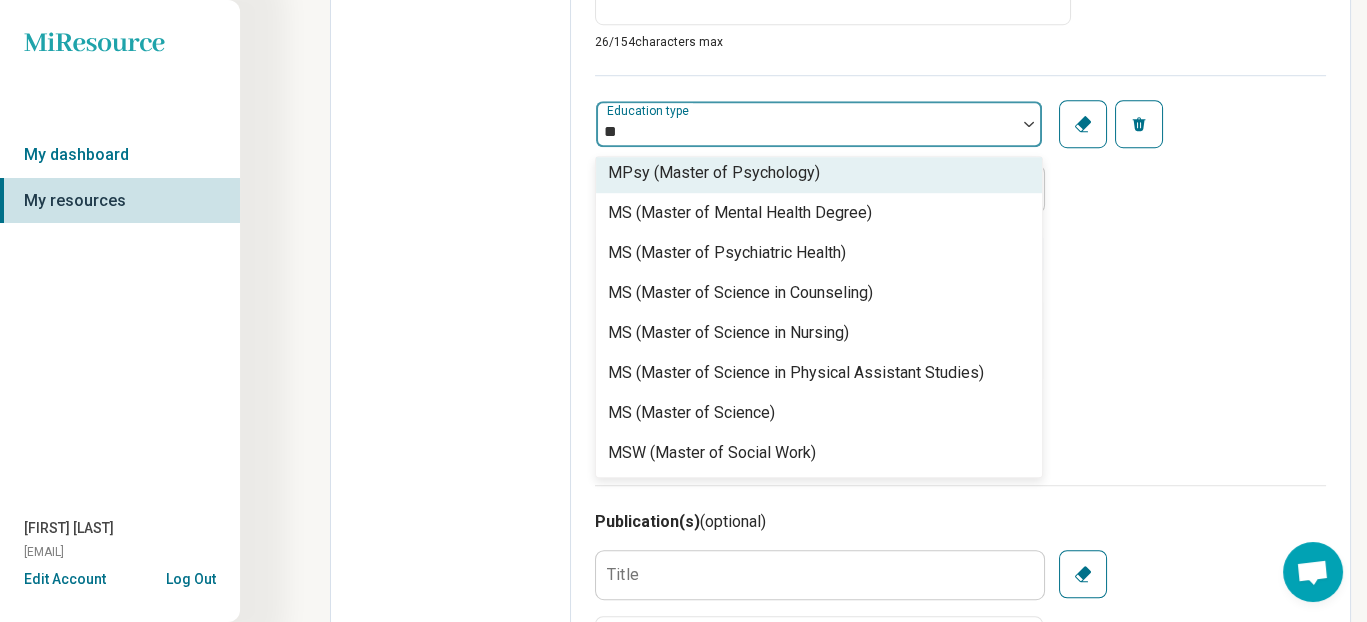 click on "MPsy (Master of Psychology)" at bounding box center (819, 173) 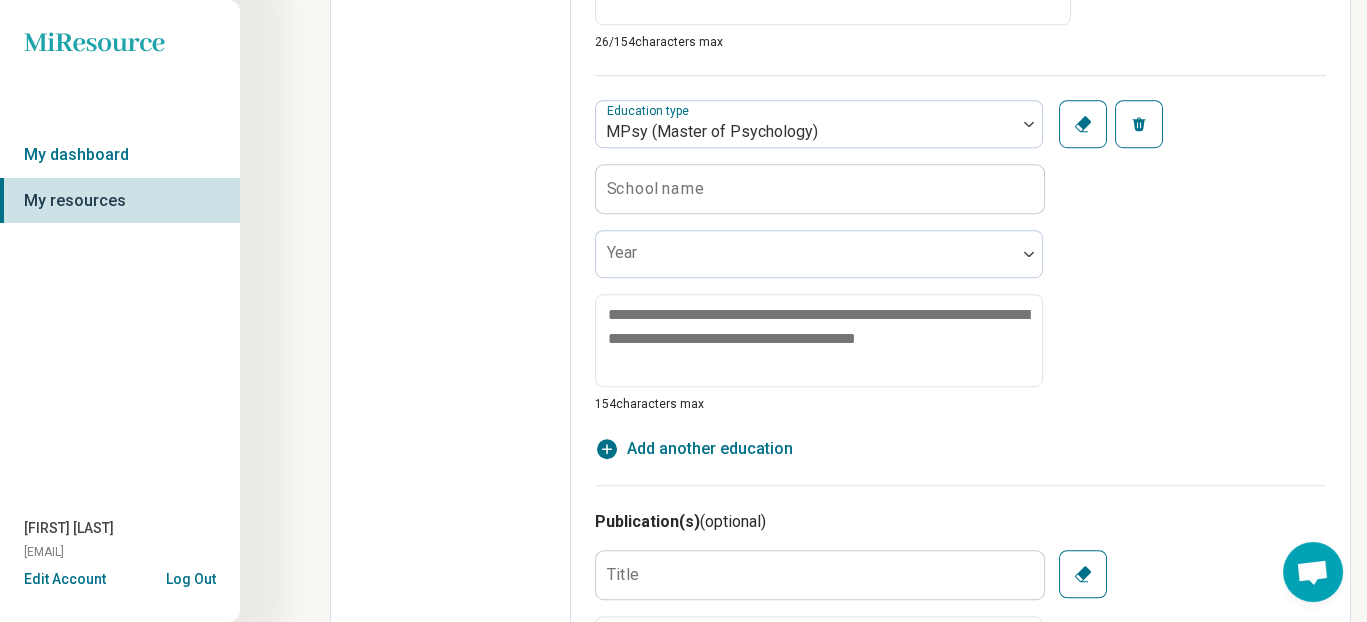 click on "School name" at bounding box center (656, 188) 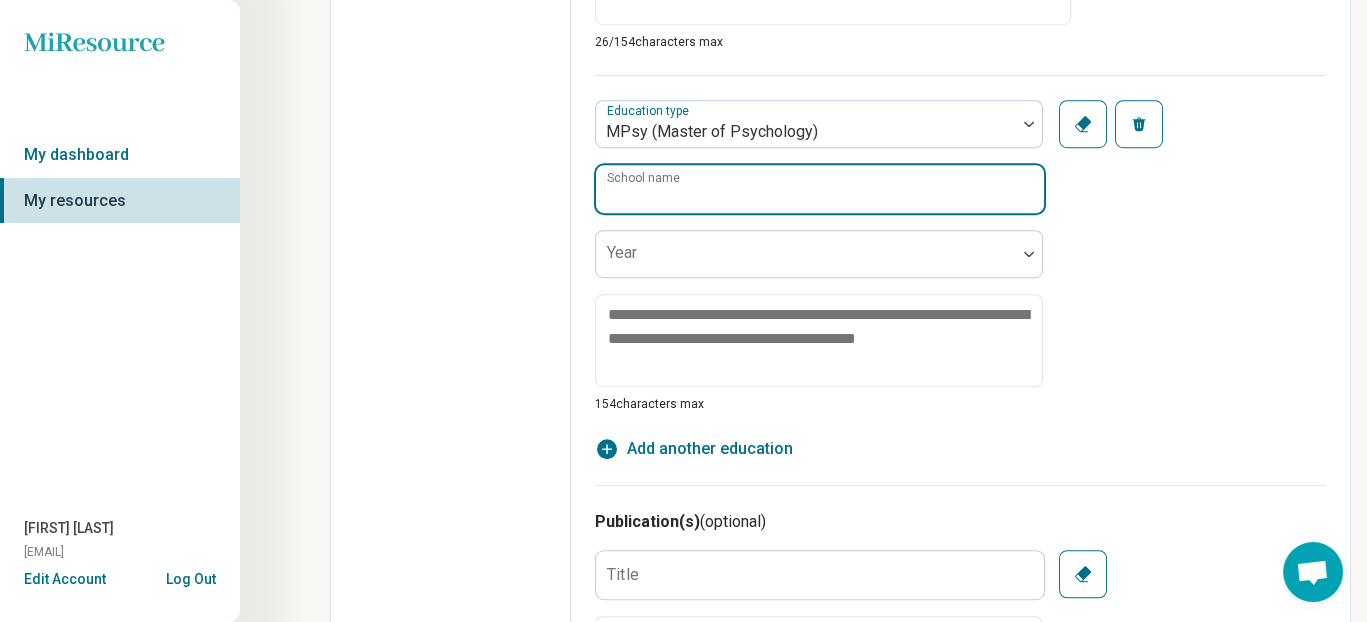 click on "School name" at bounding box center [820, 189] 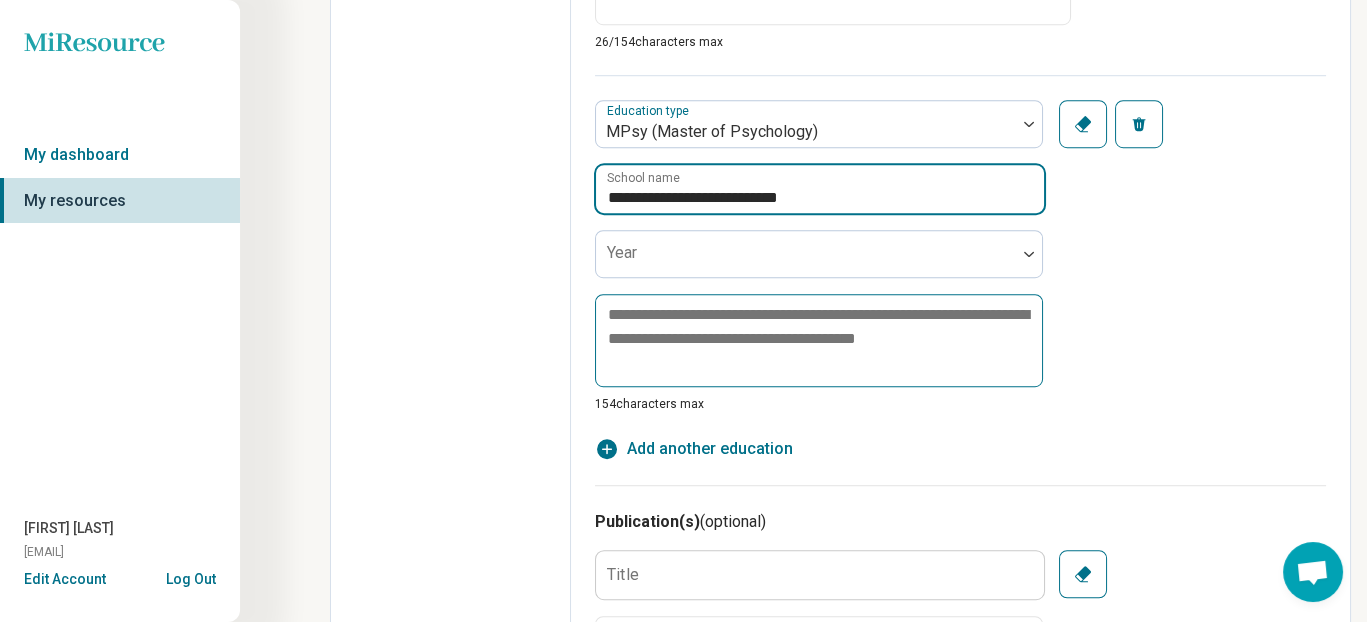 type on "**********" 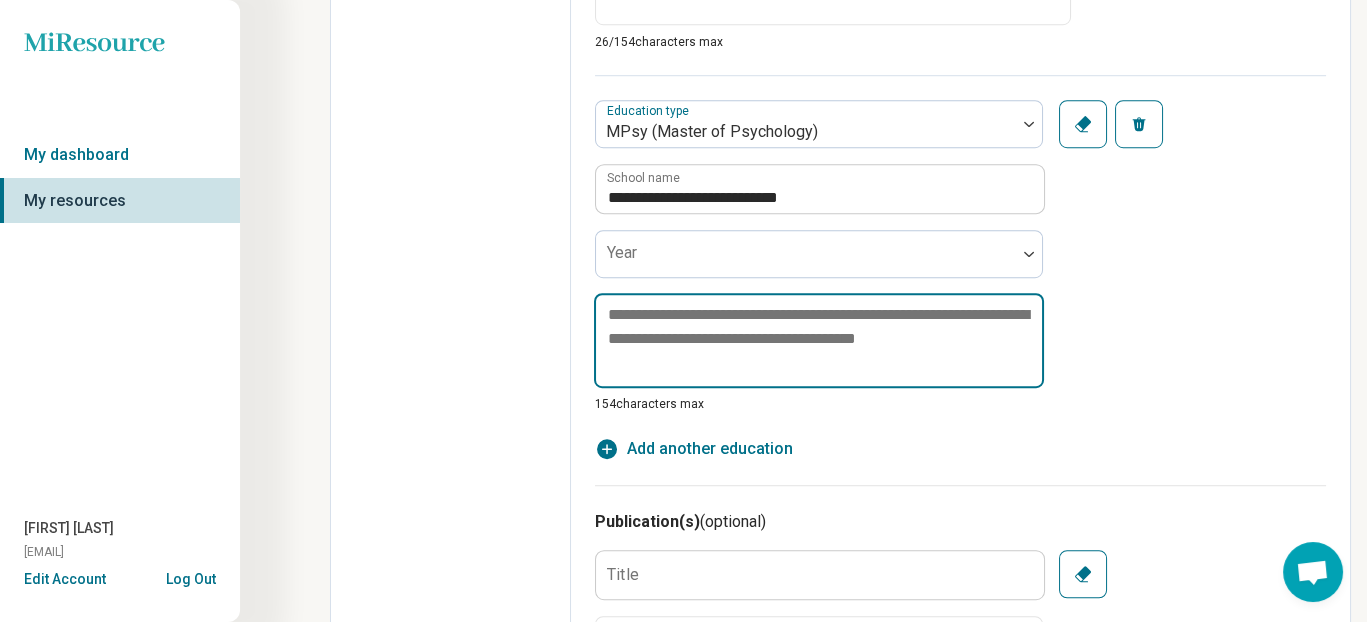click at bounding box center (819, 340) 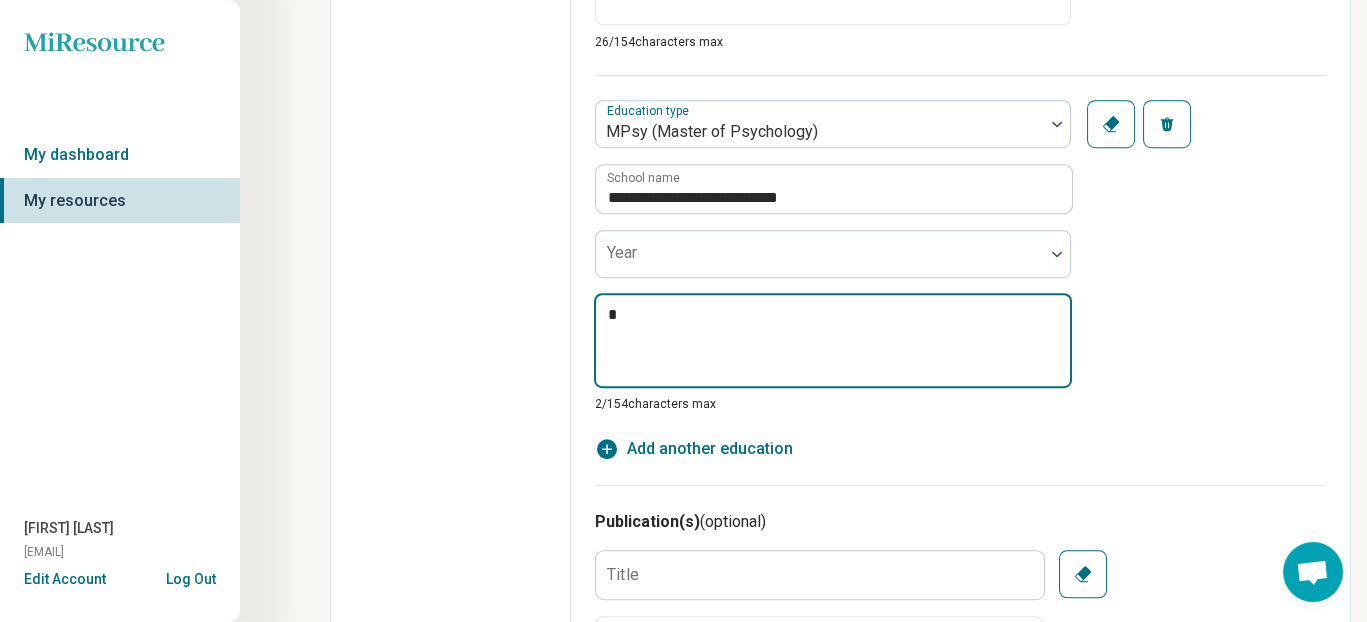 type on "*" 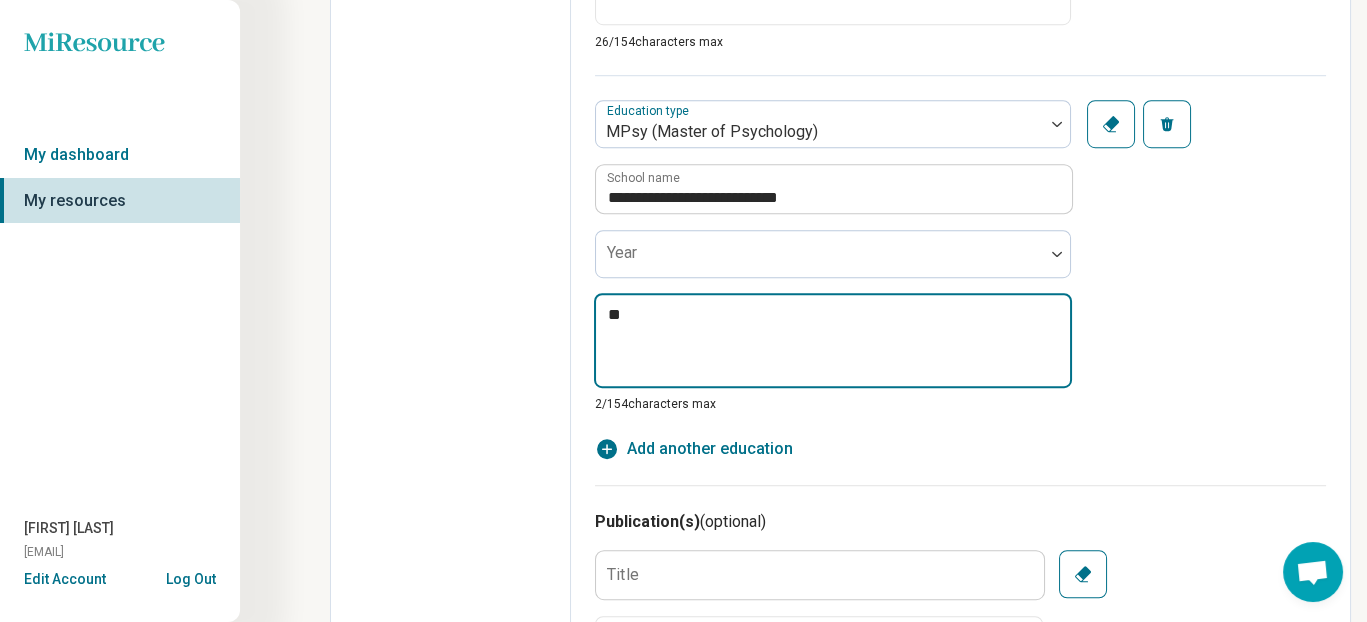 type on "*" 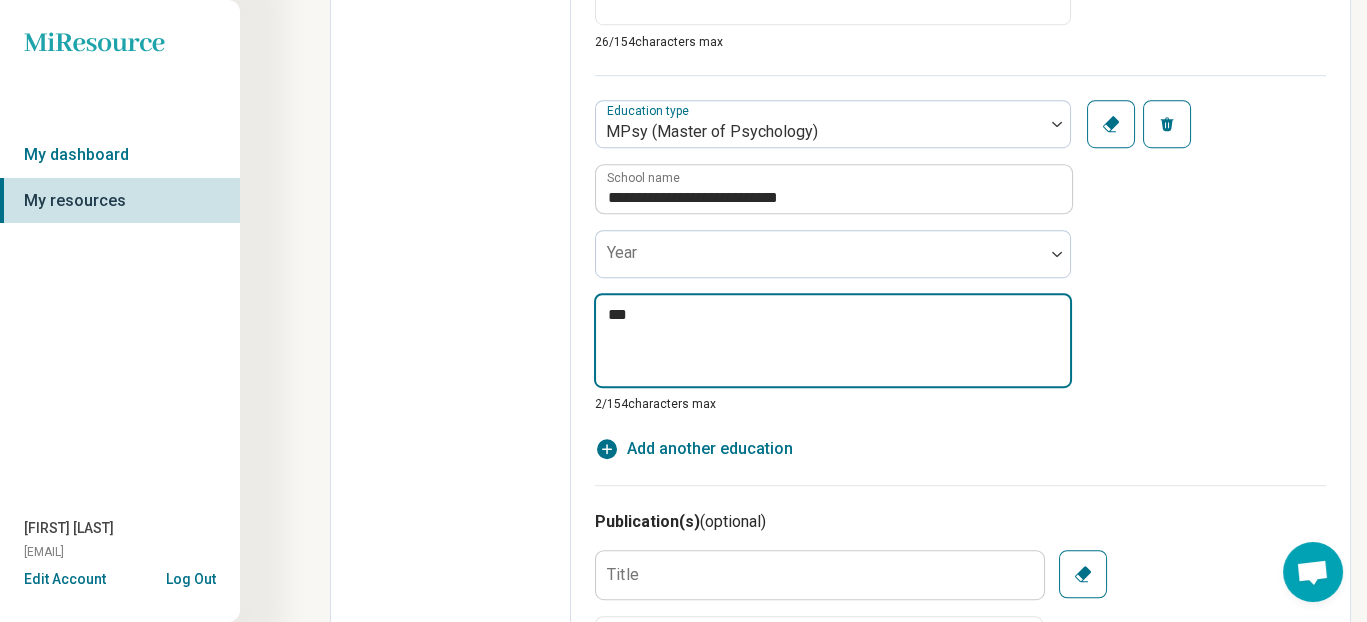 type on "*" 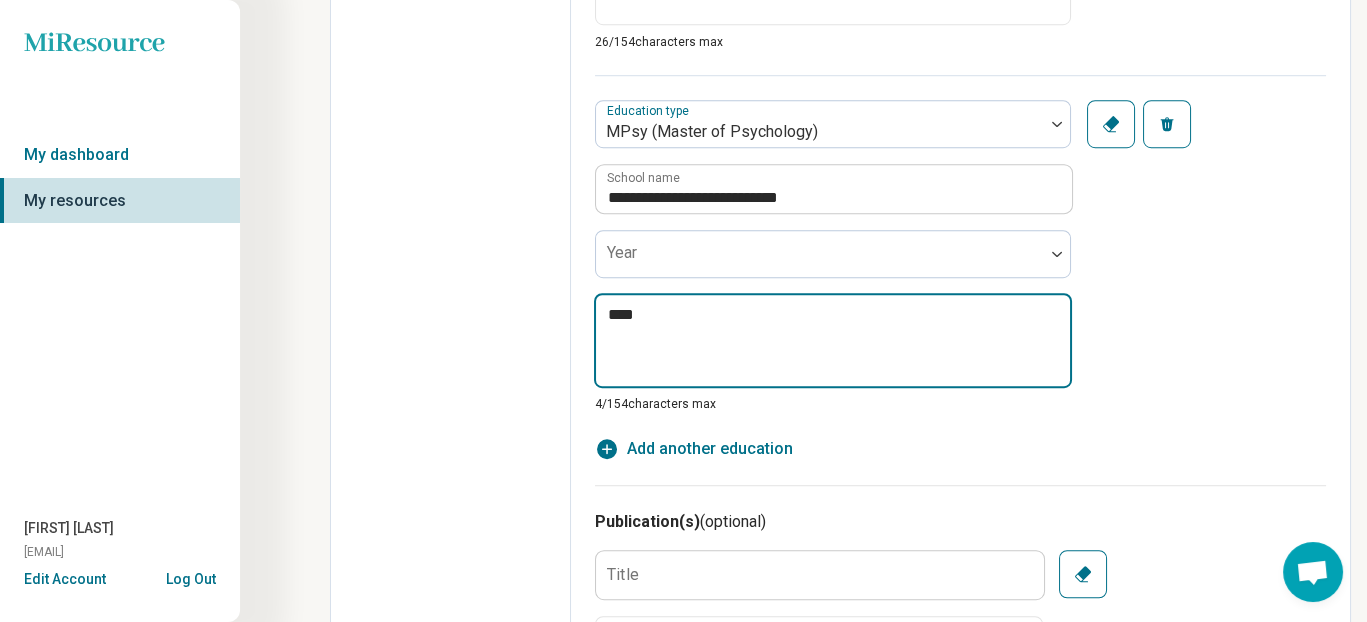 type on "*" 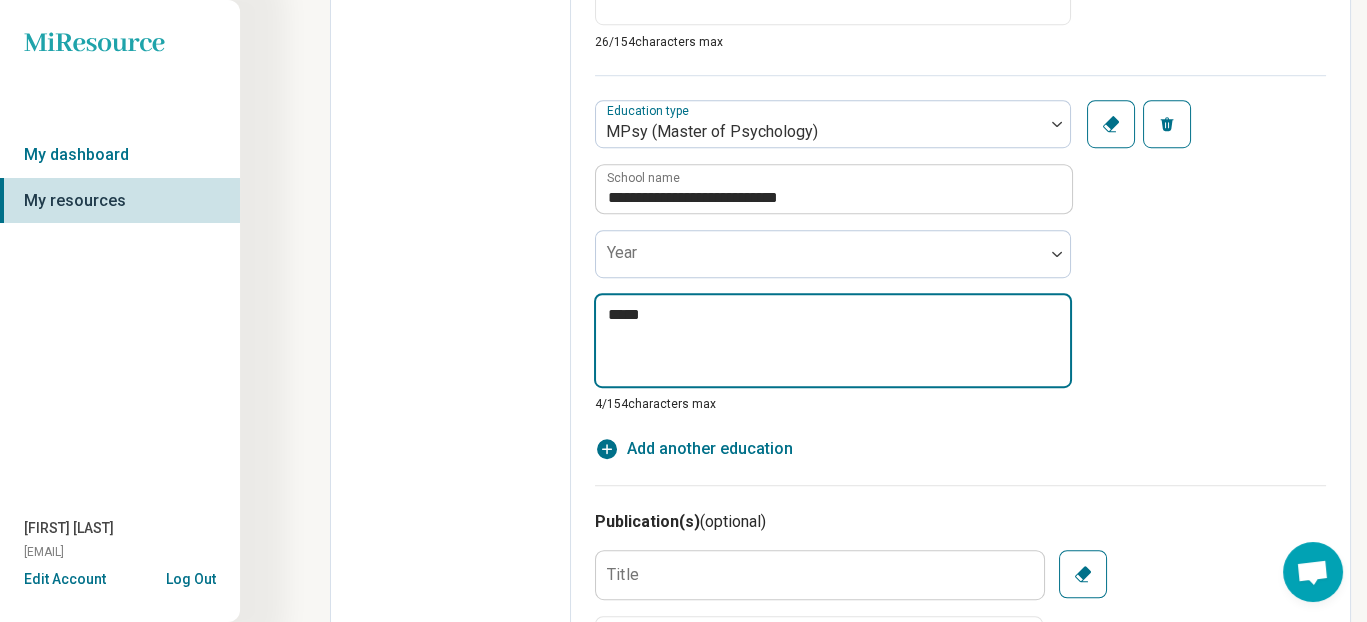 type on "*" 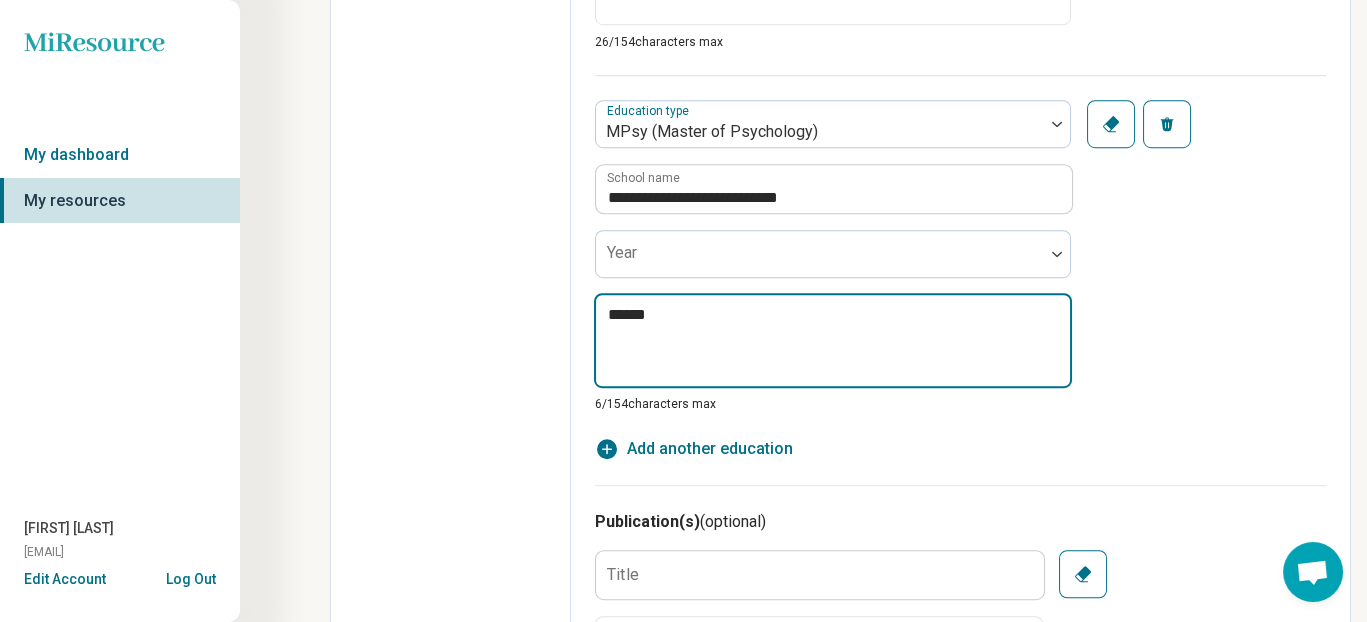 type on "*" 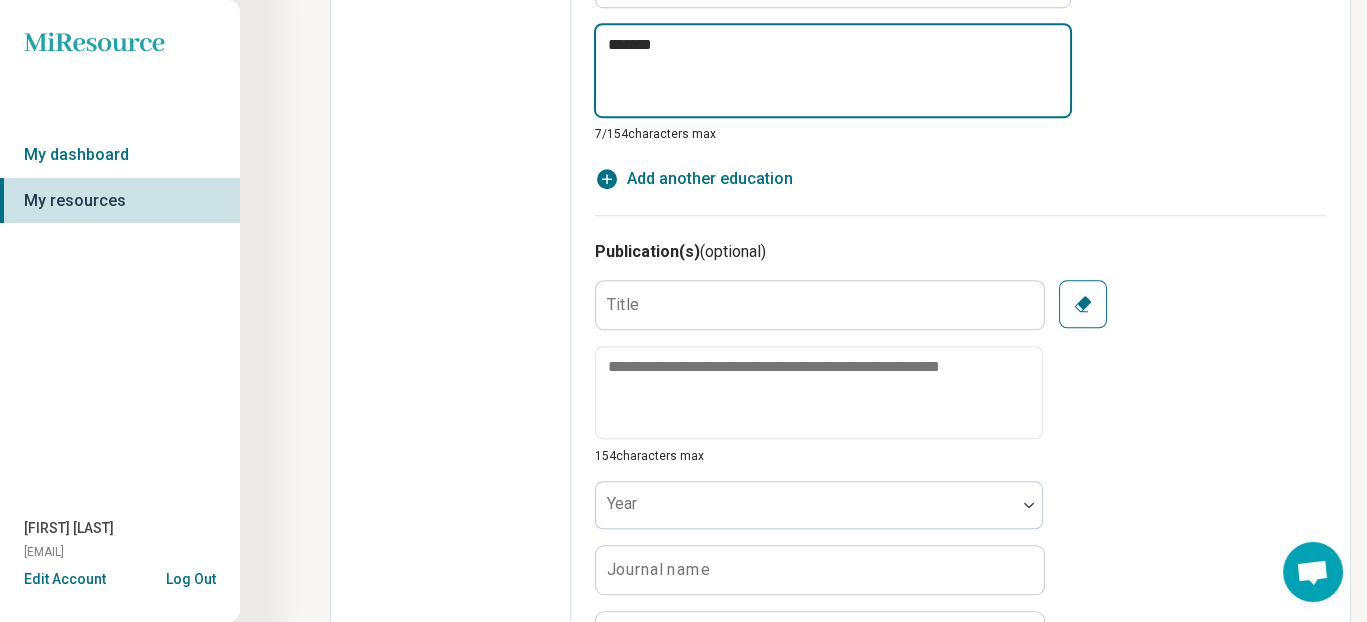 scroll, scrollTop: 3087, scrollLeft: 0, axis: vertical 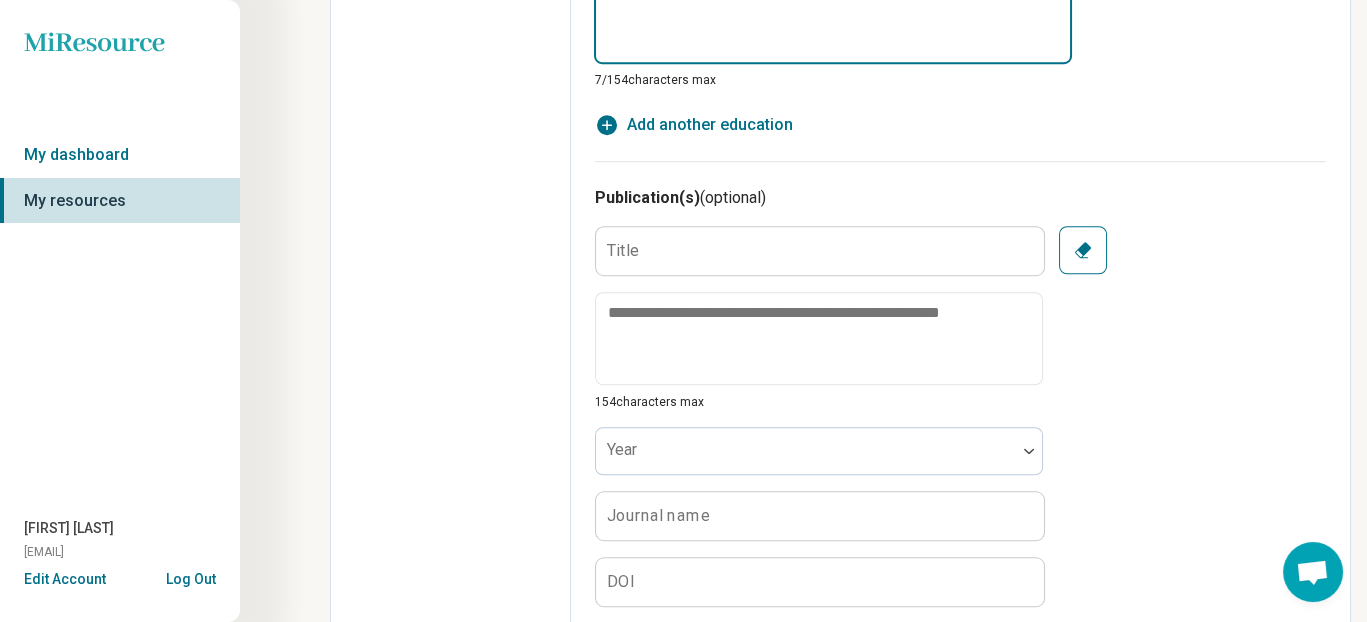 type on "*******" 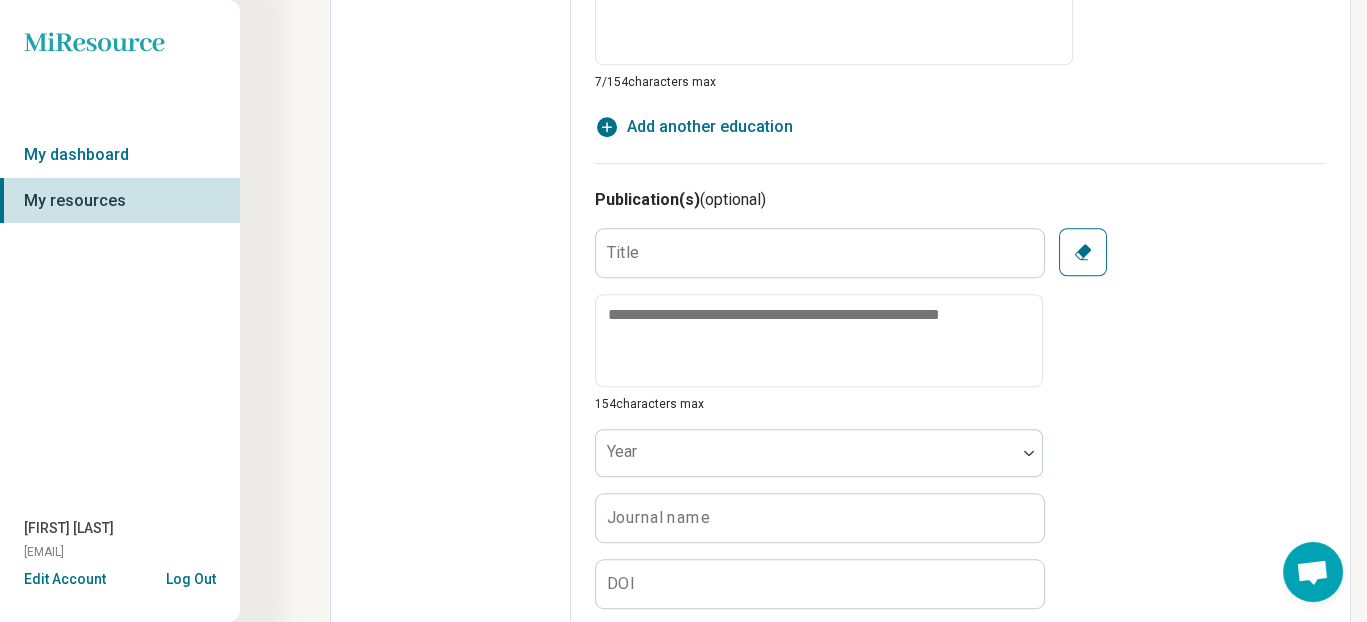 click on "Add another education" at bounding box center [710, 127] 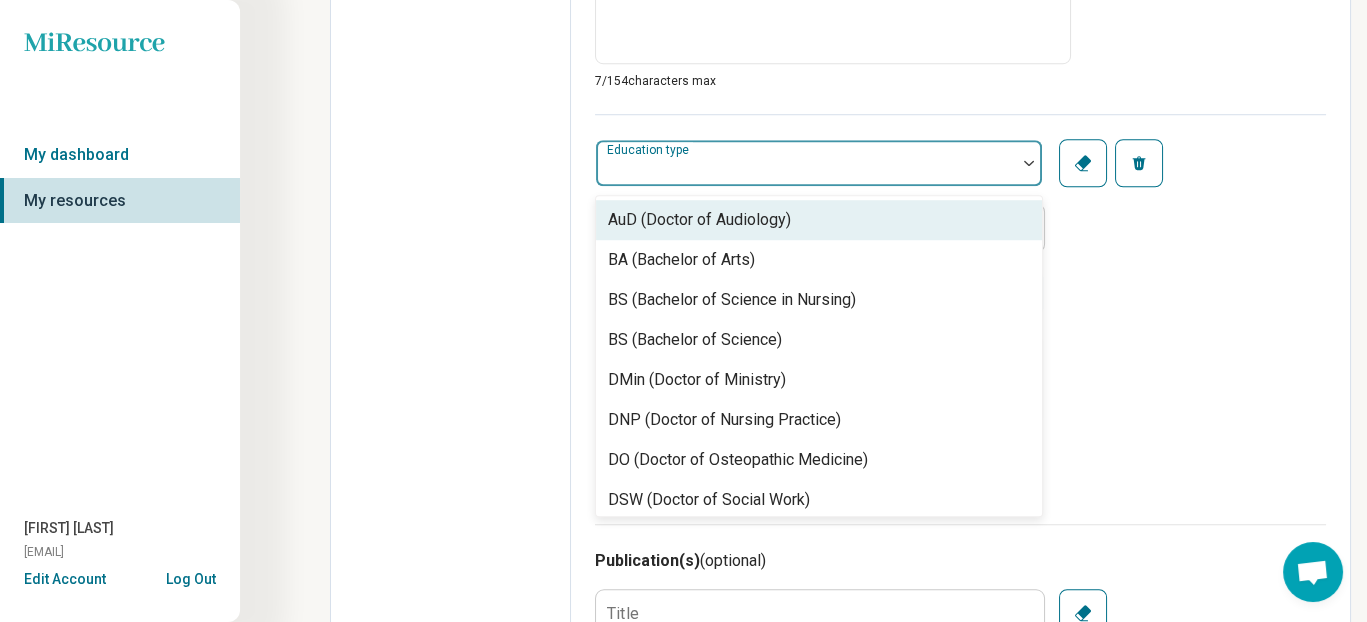 click on "Education type" at bounding box center (819, 163) 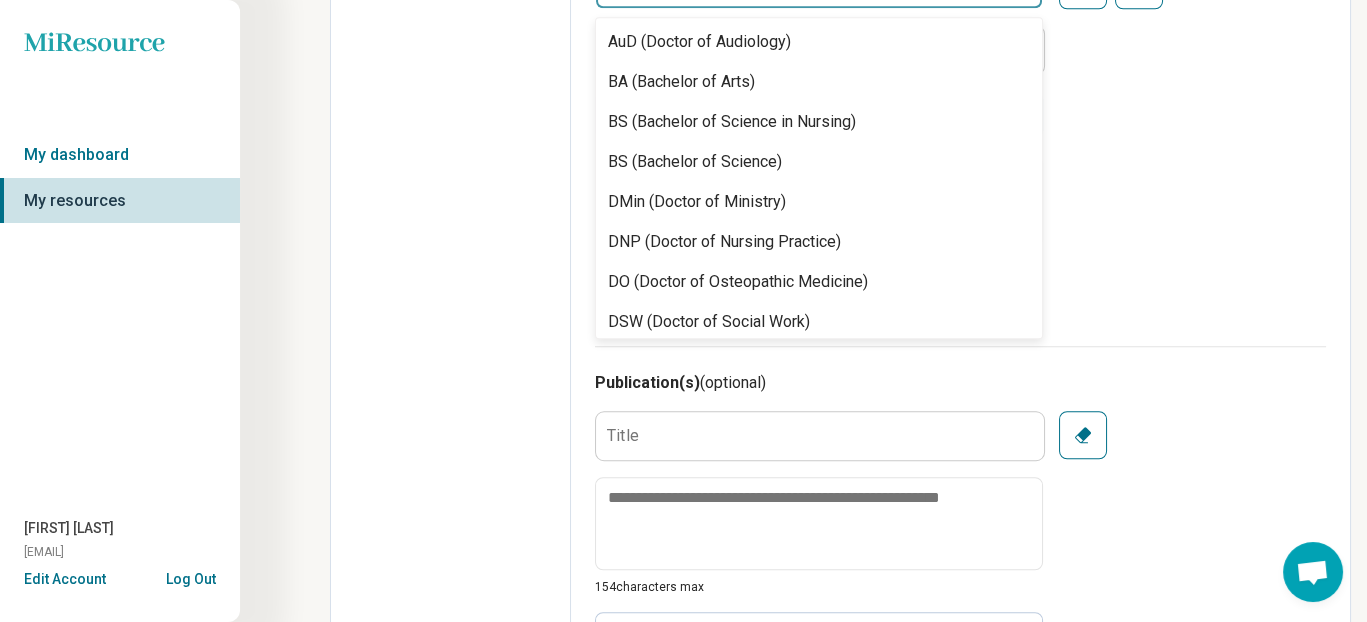 scroll, scrollTop: 3141, scrollLeft: 0, axis: vertical 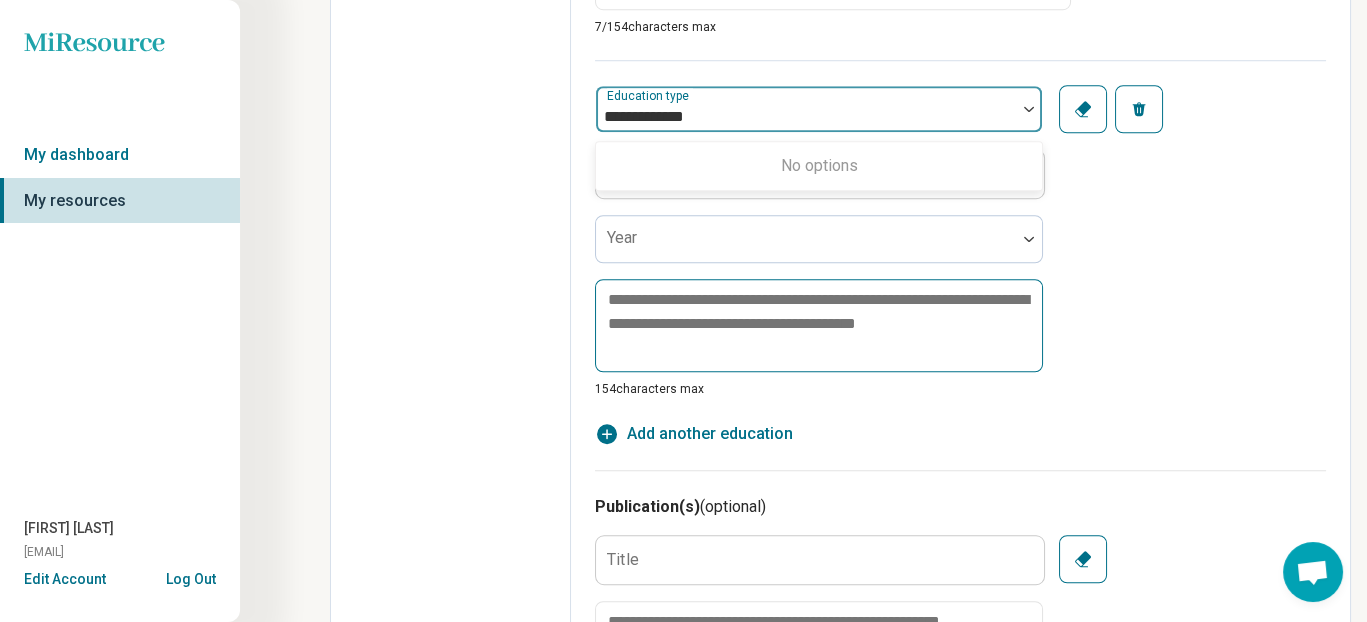type on "**********" 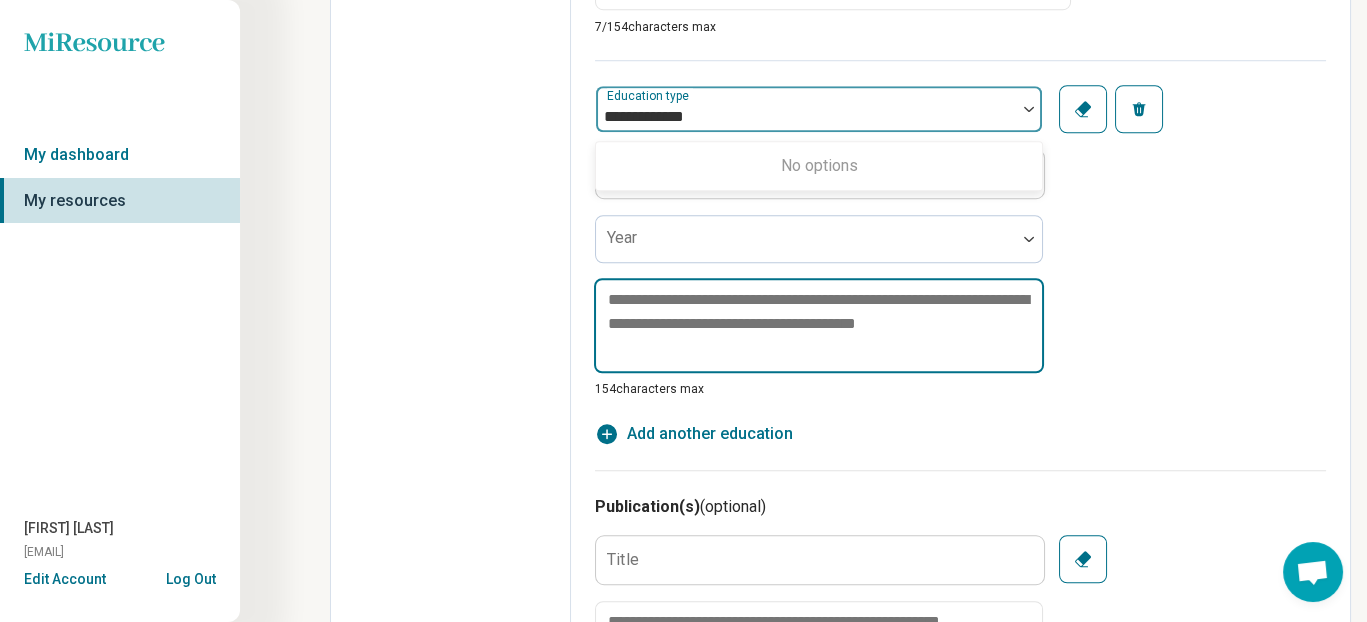 type 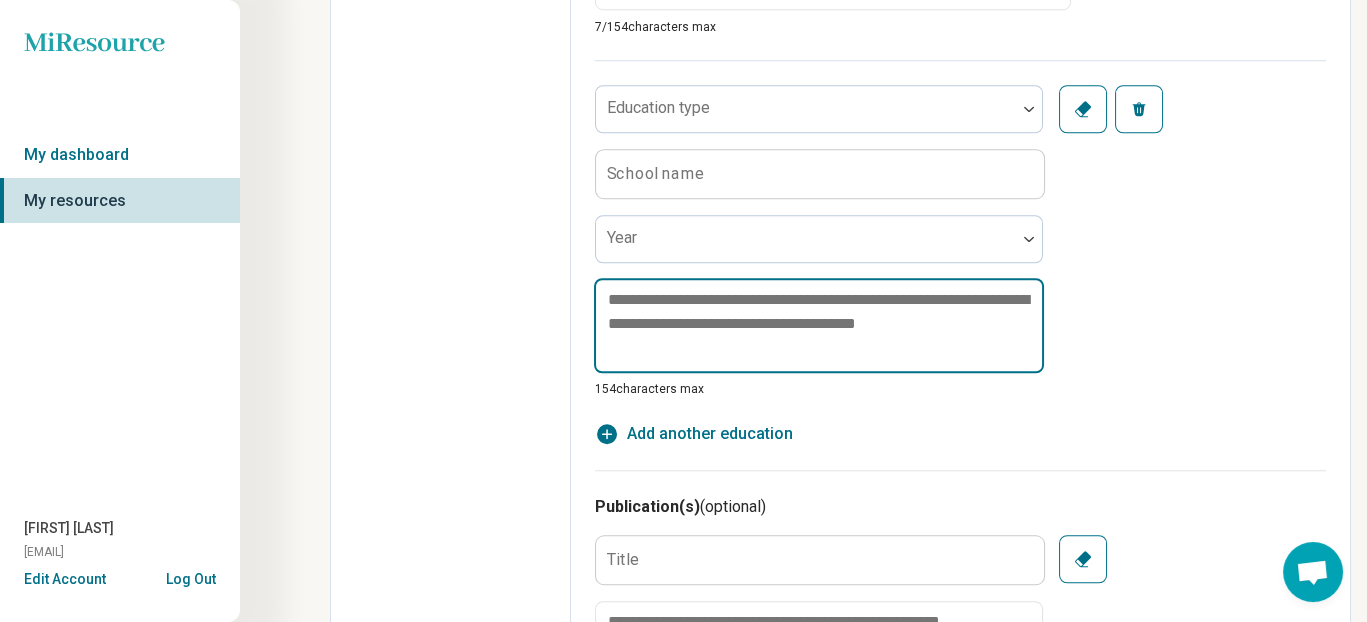 click at bounding box center [819, 325] 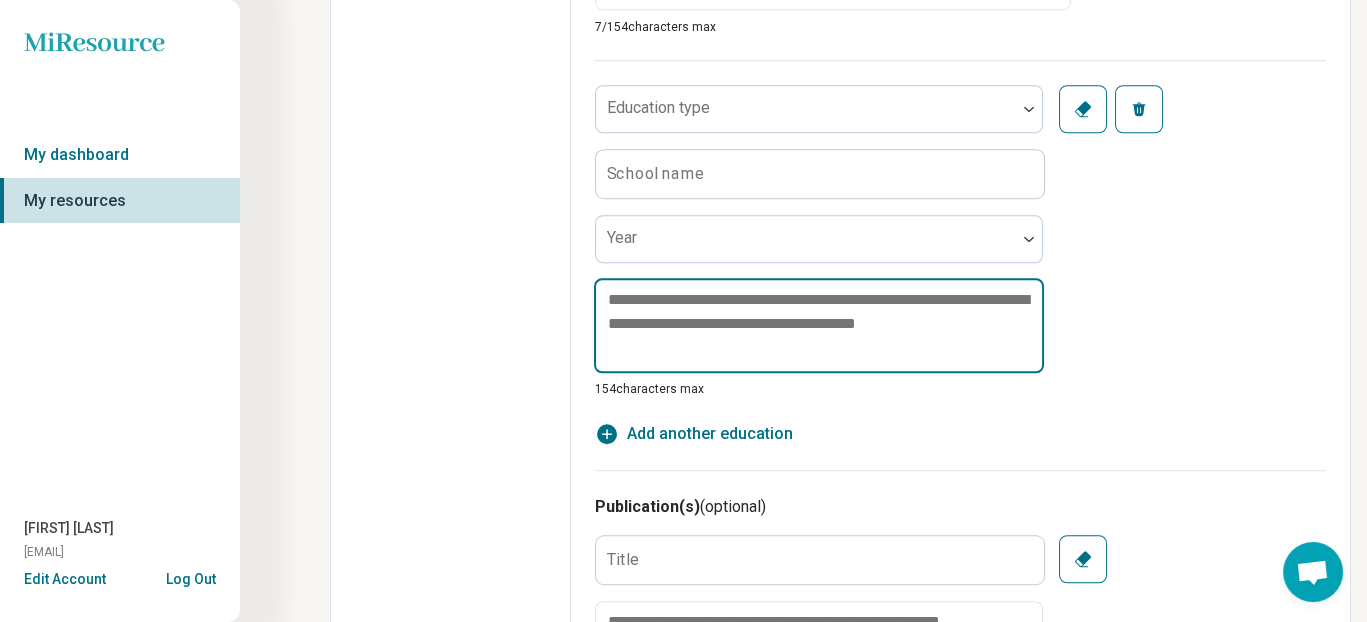 click at bounding box center [819, 325] 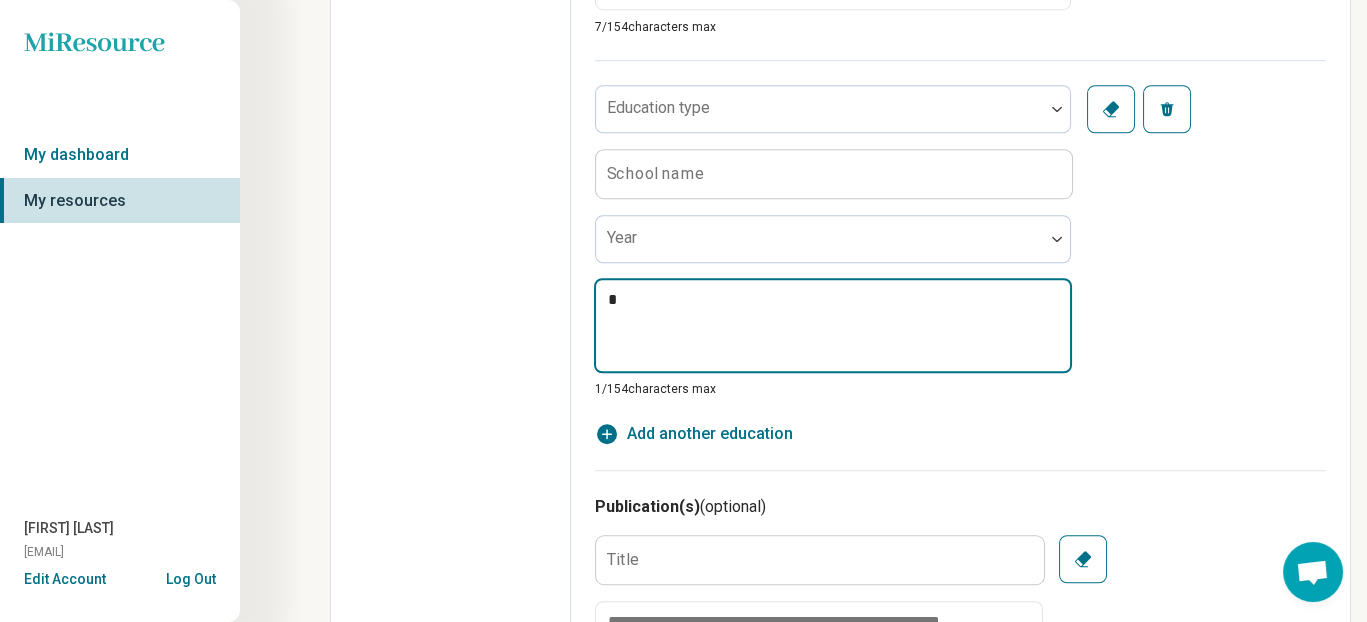 type on "*" 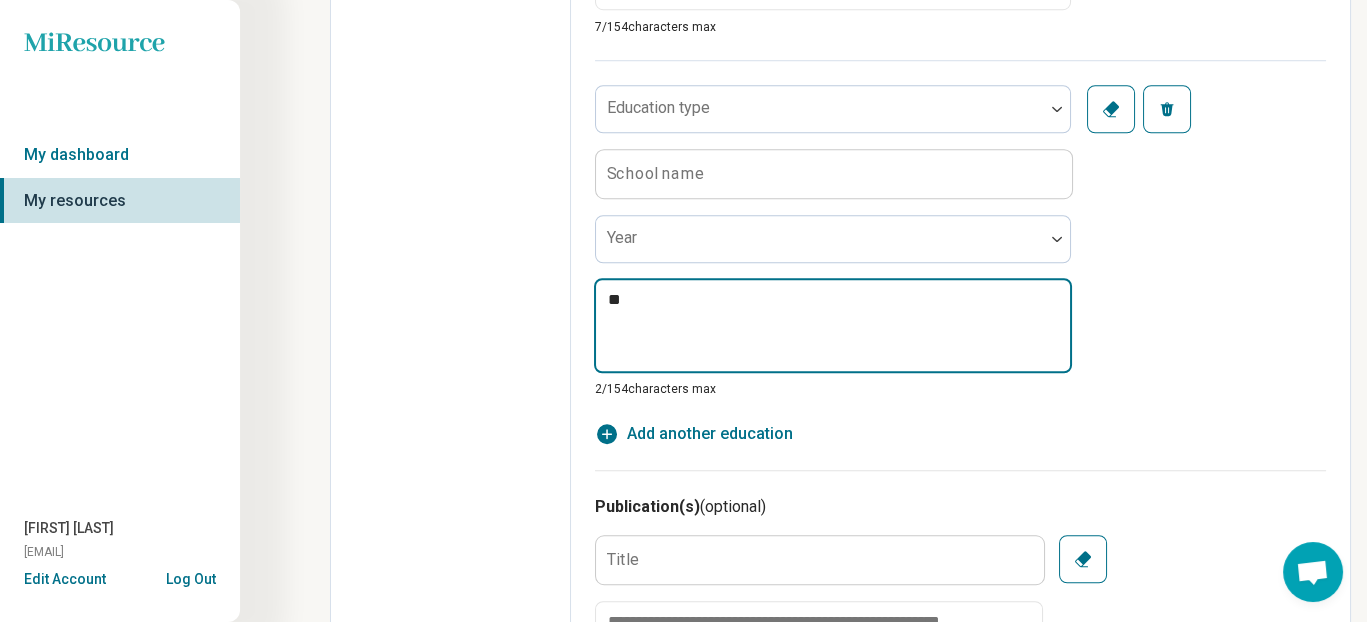 type on "*" 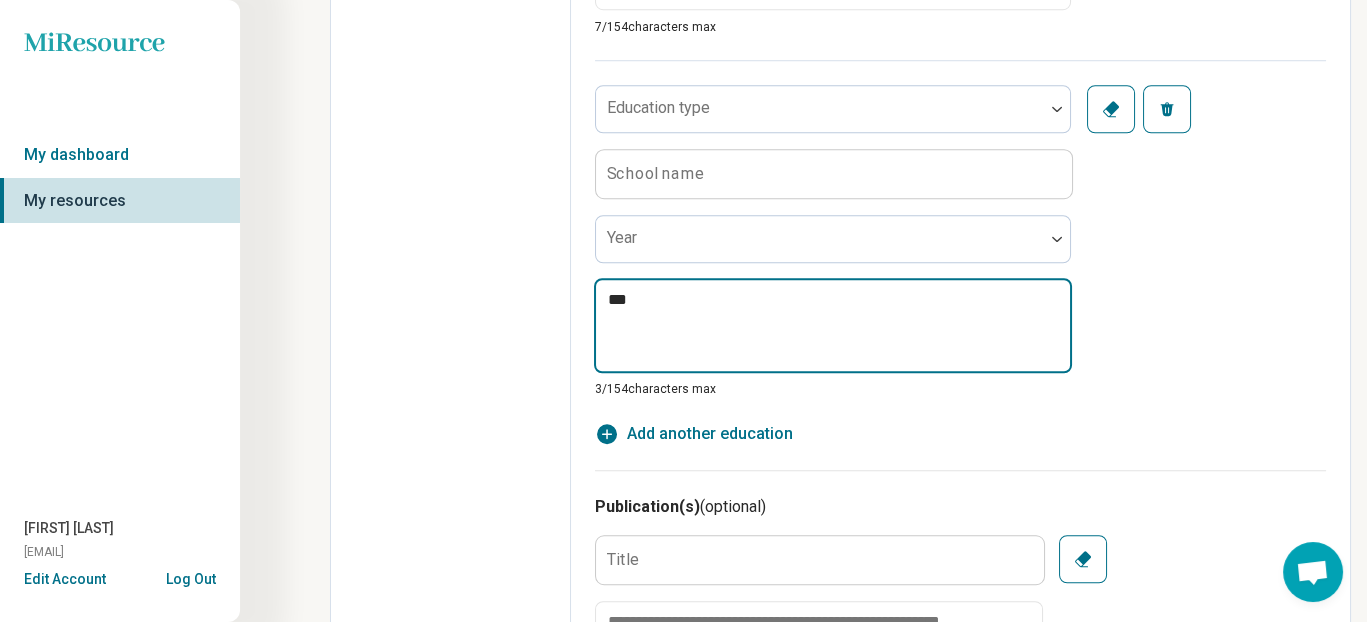 type on "*" 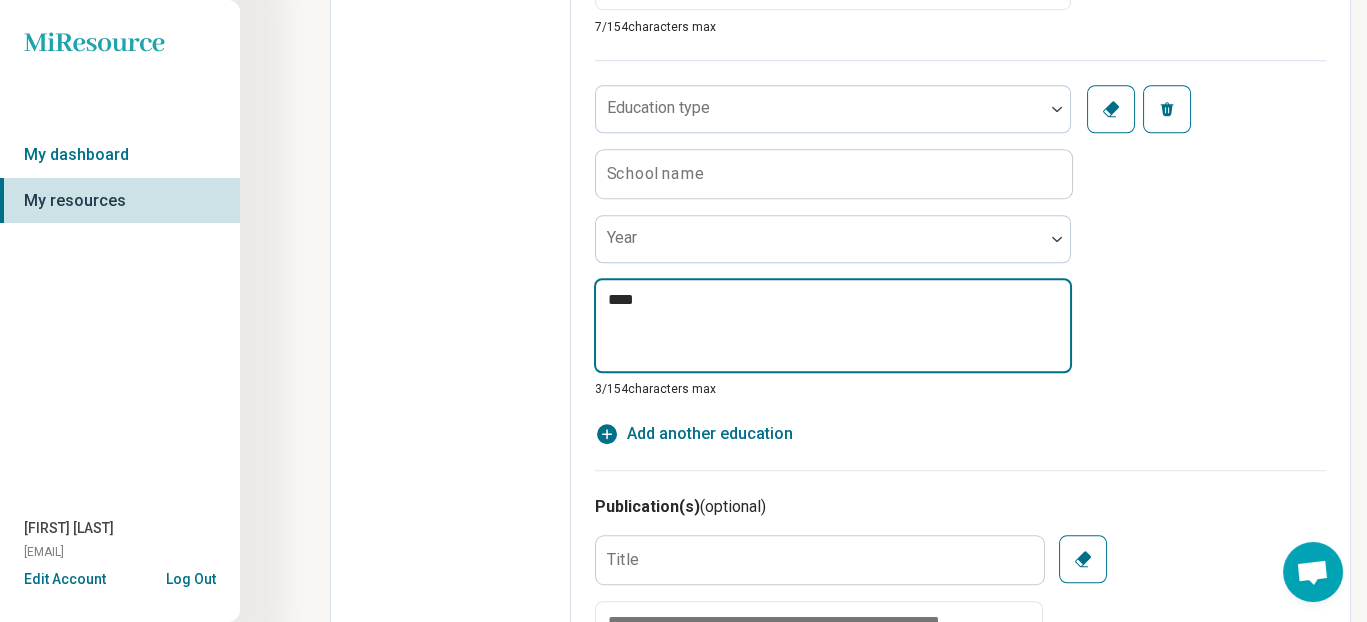type on "*" 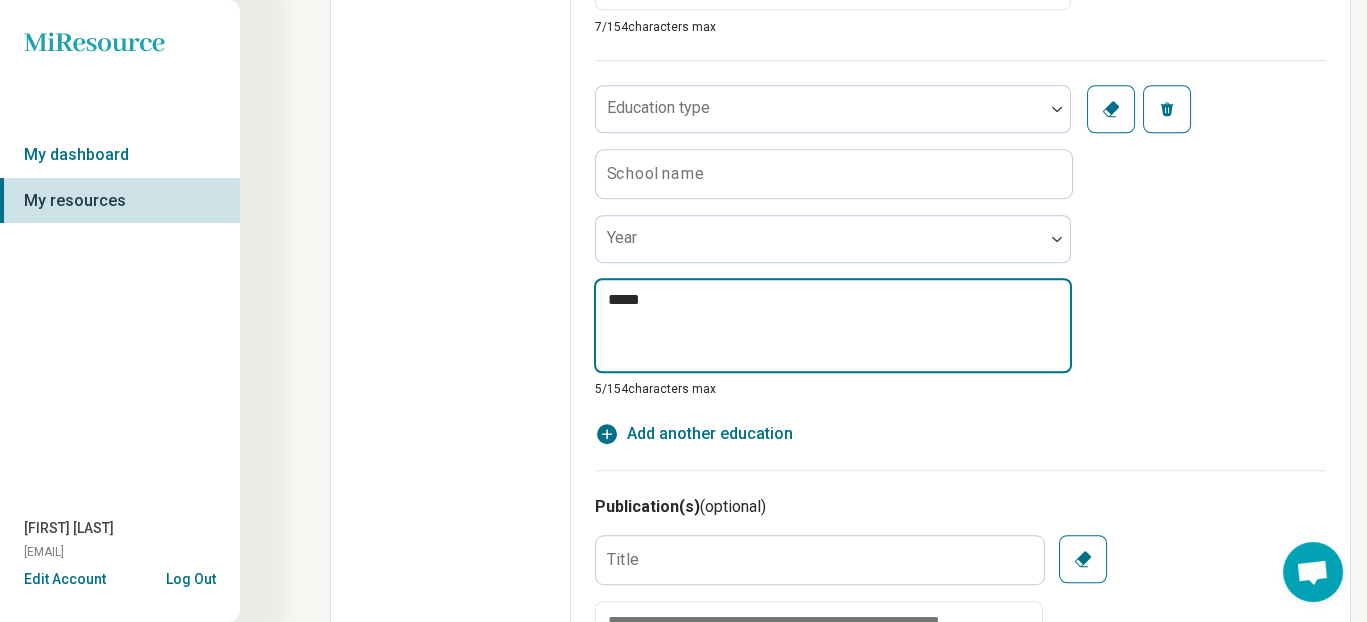 type on "*" 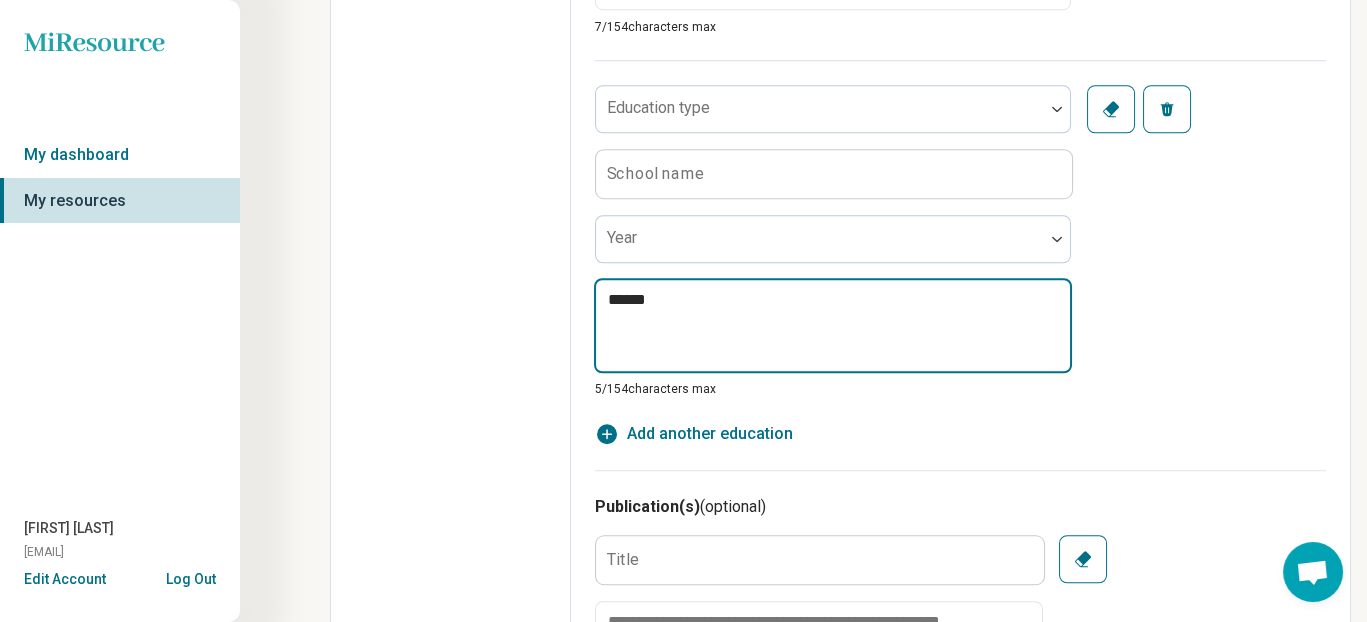 type on "*" 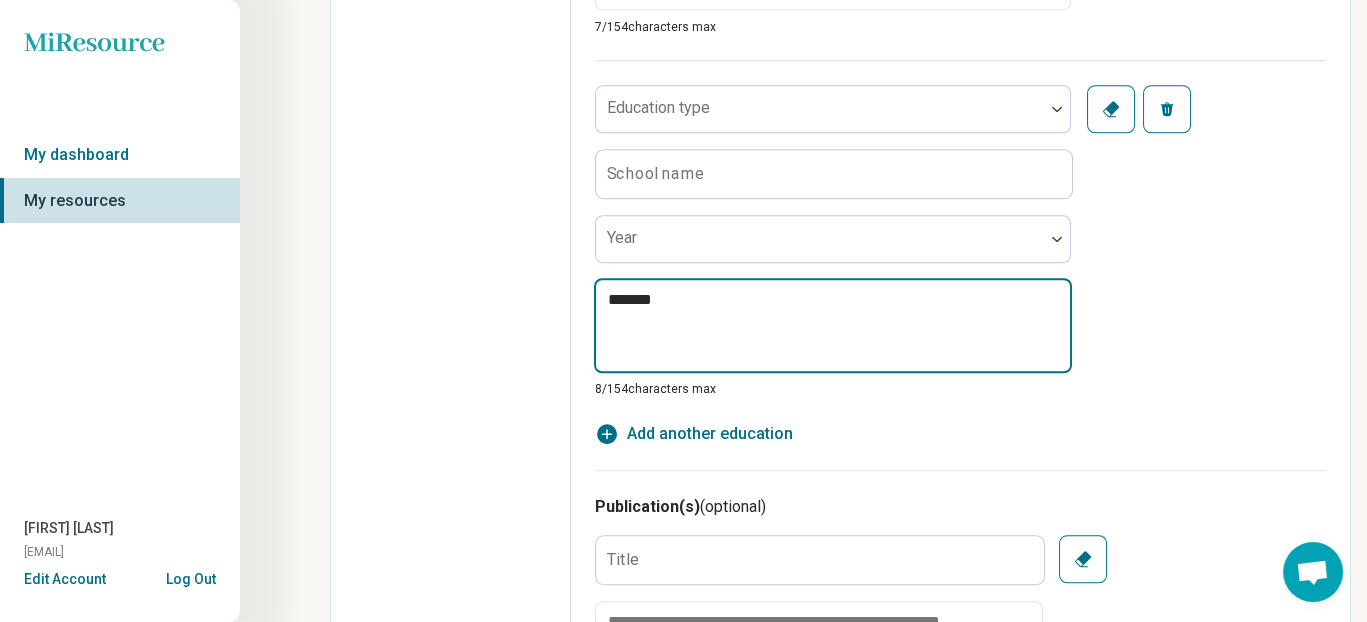 type 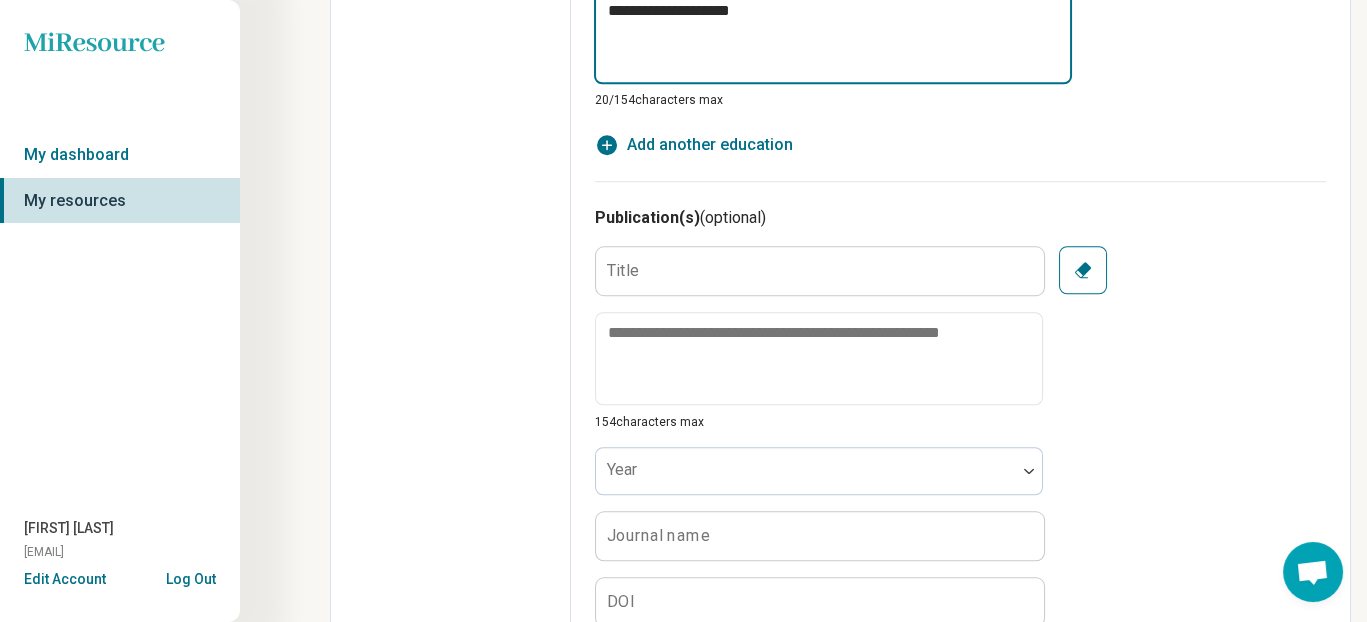scroll, scrollTop: 3541, scrollLeft: 0, axis: vertical 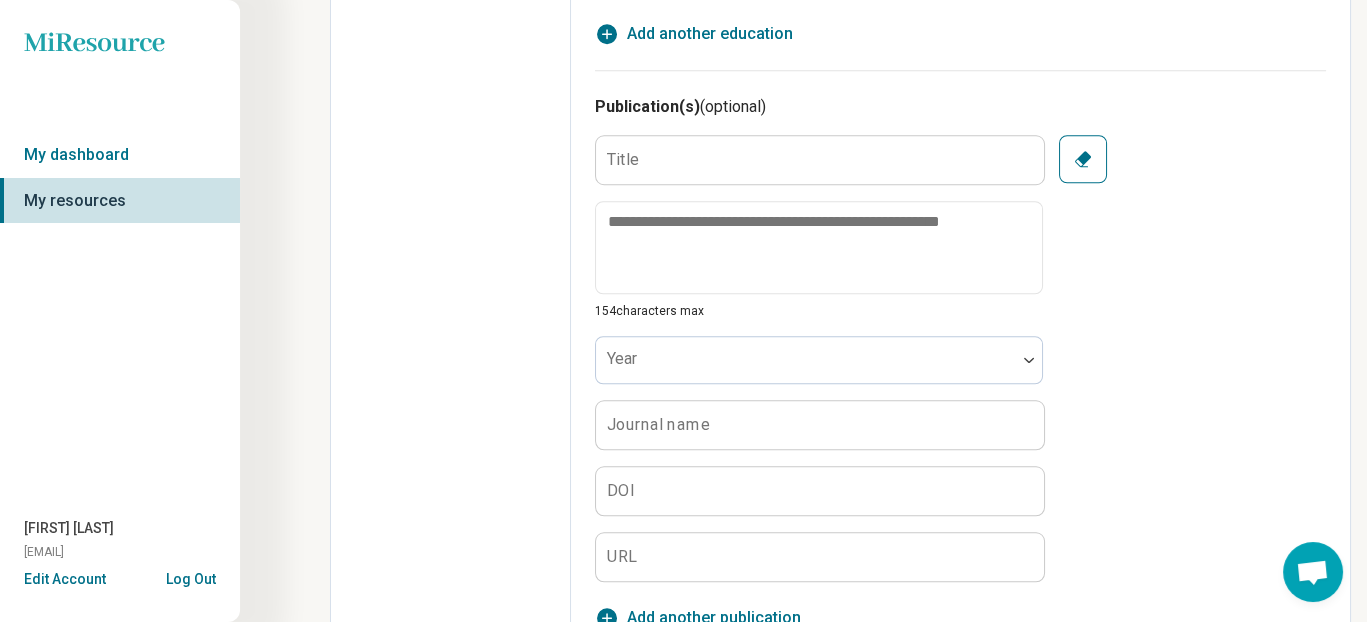click on "Title" at bounding box center (623, 159) 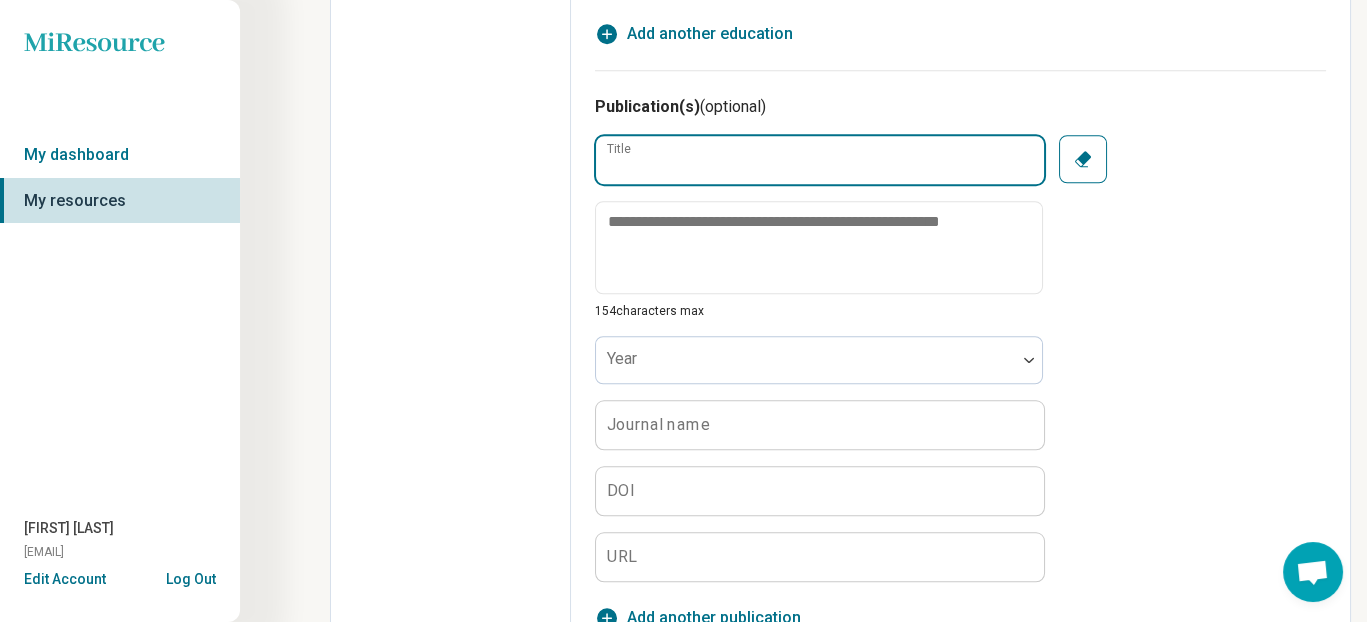 click on "Title" at bounding box center (820, 160) 